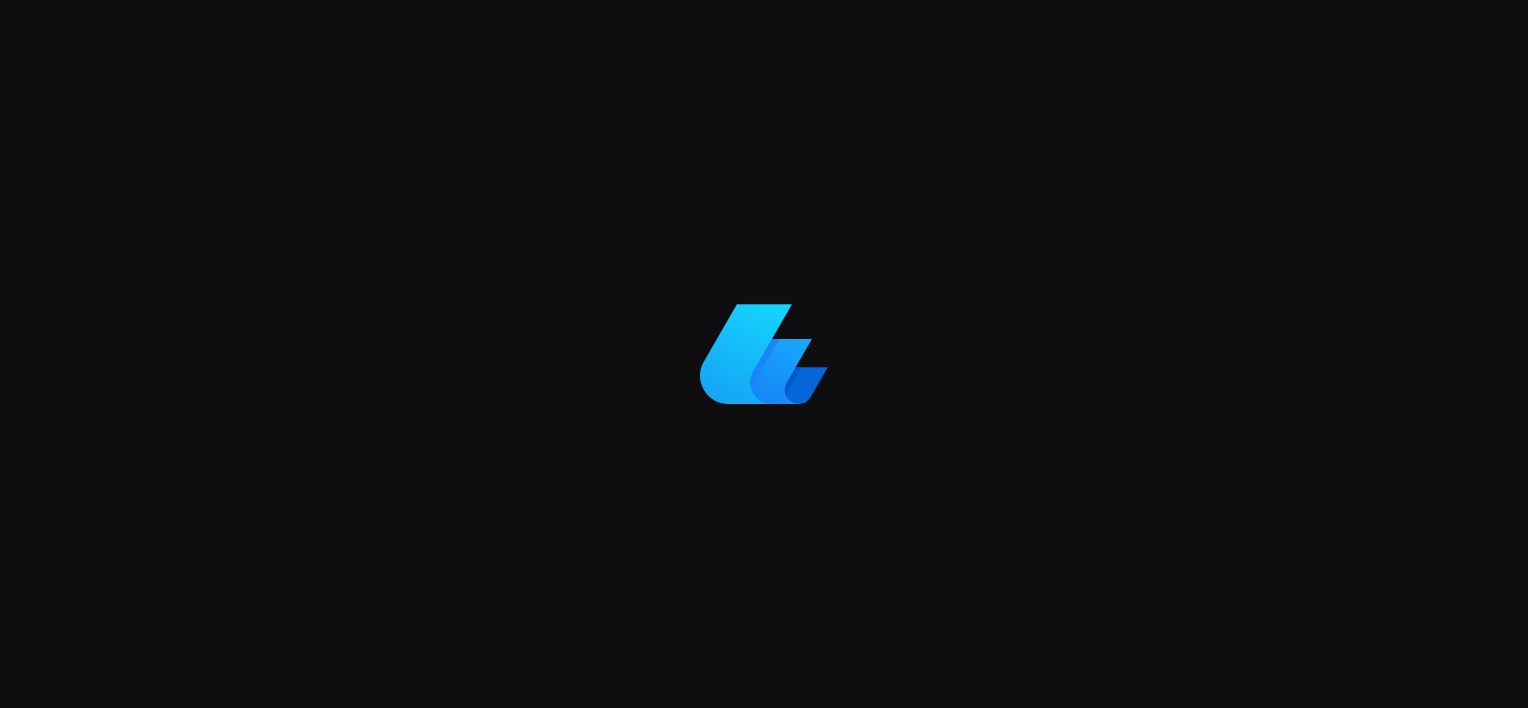 scroll, scrollTop: 0, scrollLeft: 0, axis: both 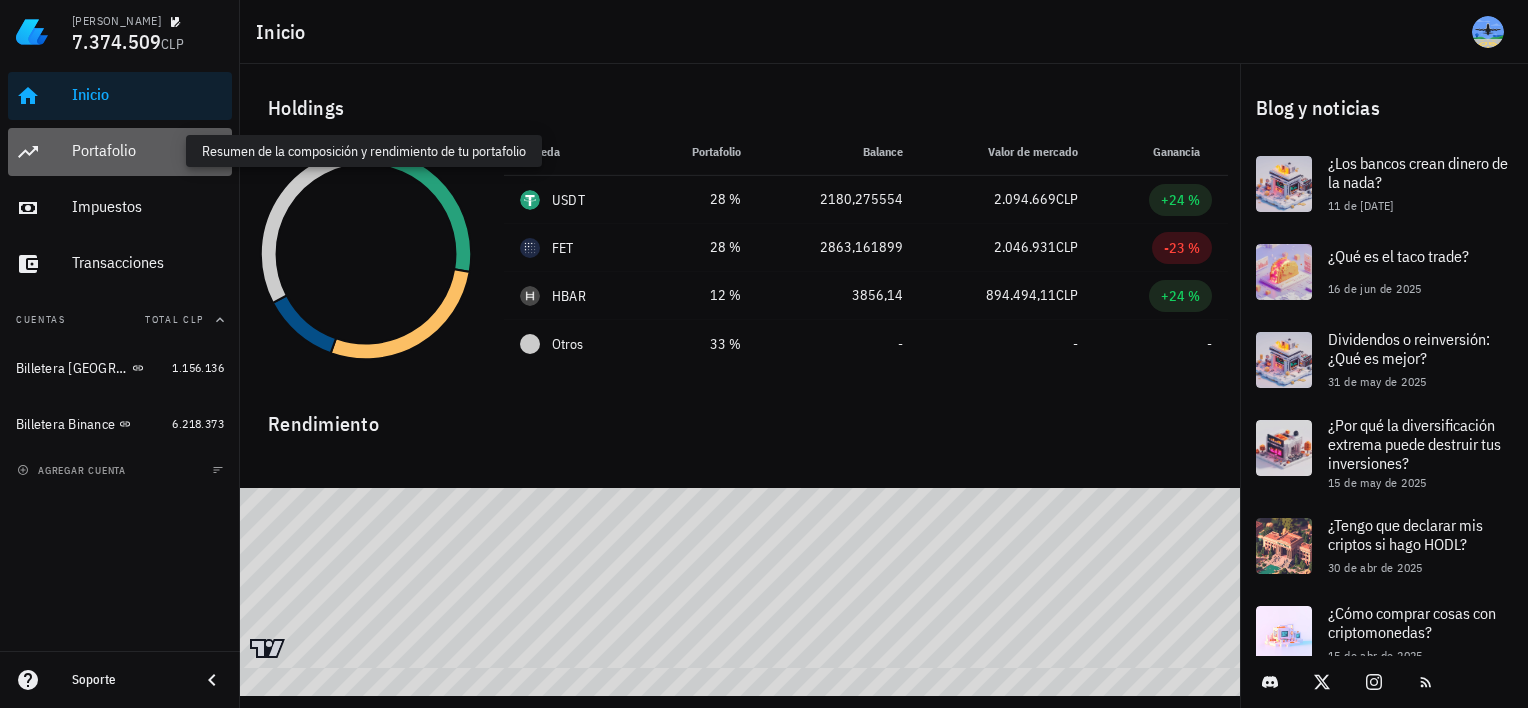 click on "Portafolio" at bounding box center (148, 150) 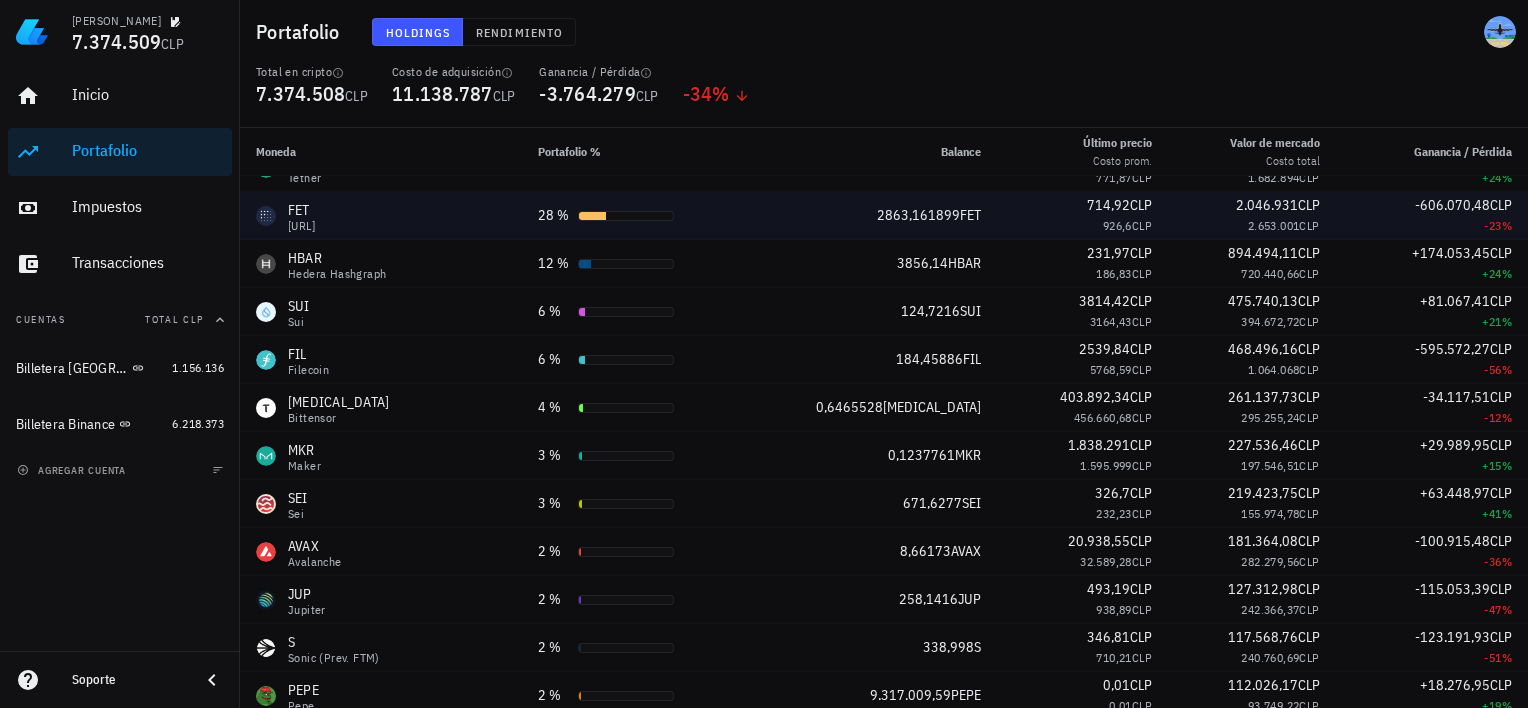 scroll, scrollTop: 0, scrollLeft: 0, axis: both 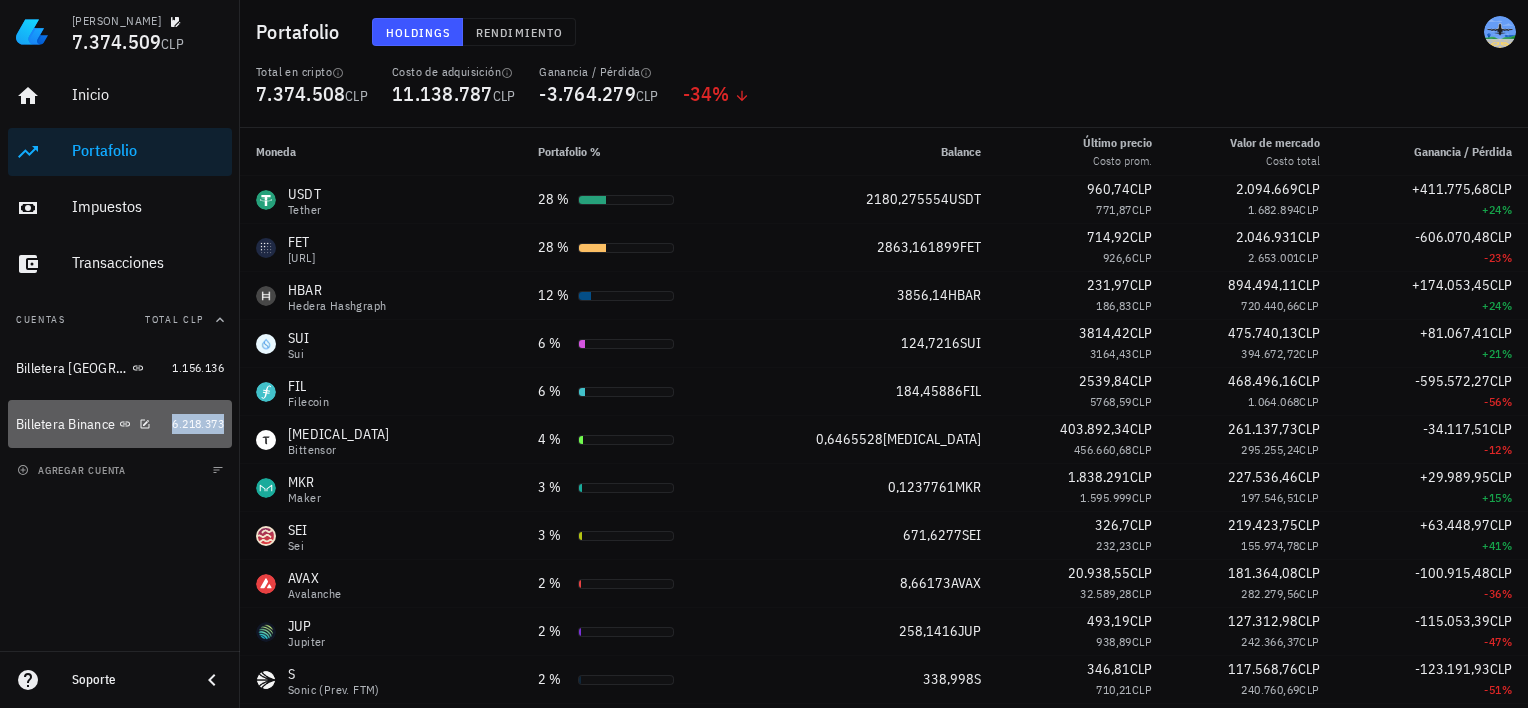 click on "6.218.373" at bounding box center [198, 423] 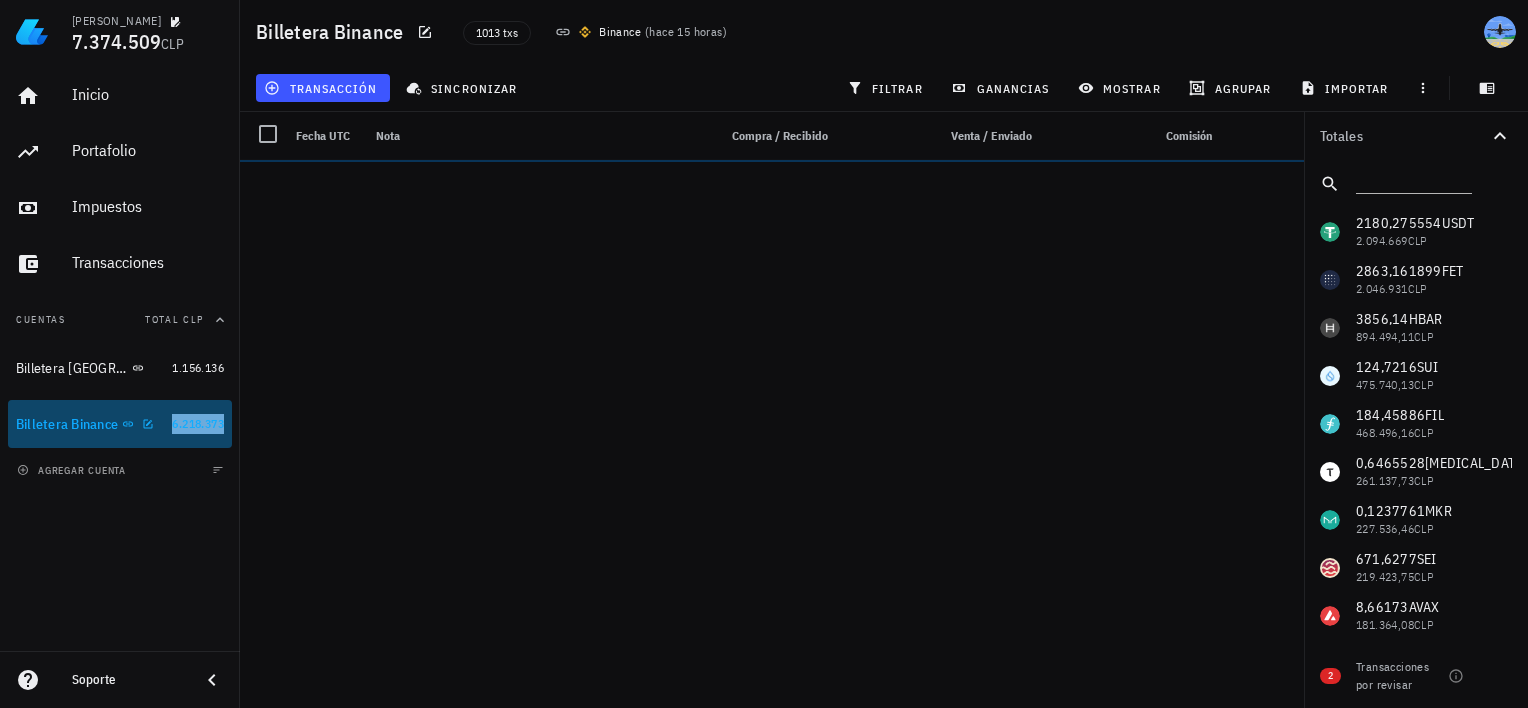 drag, startPoint x: 184, startPoint y: 424, endPoint x: 87, endPoint y: 429, distance: 97.128784 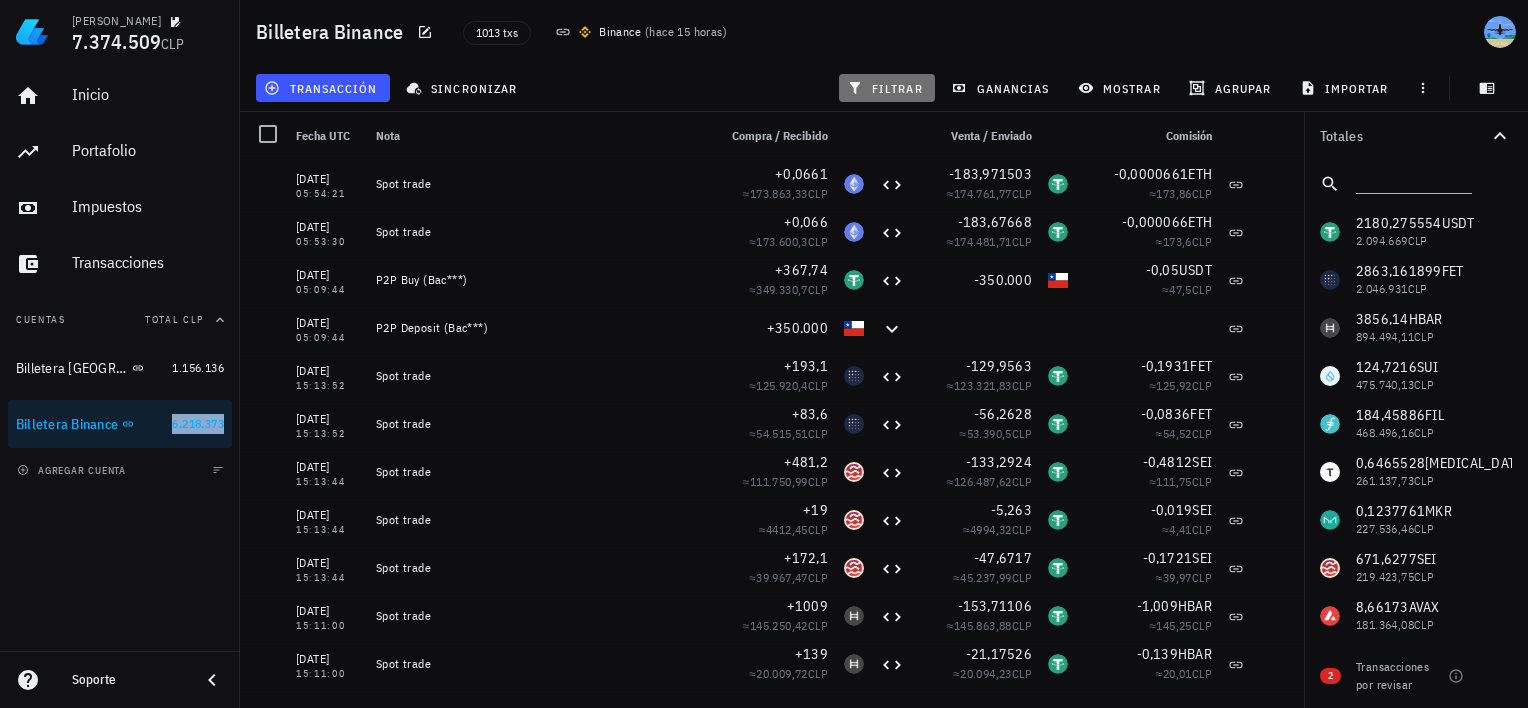 click on "filtrar" at bounding box center [887, 88] 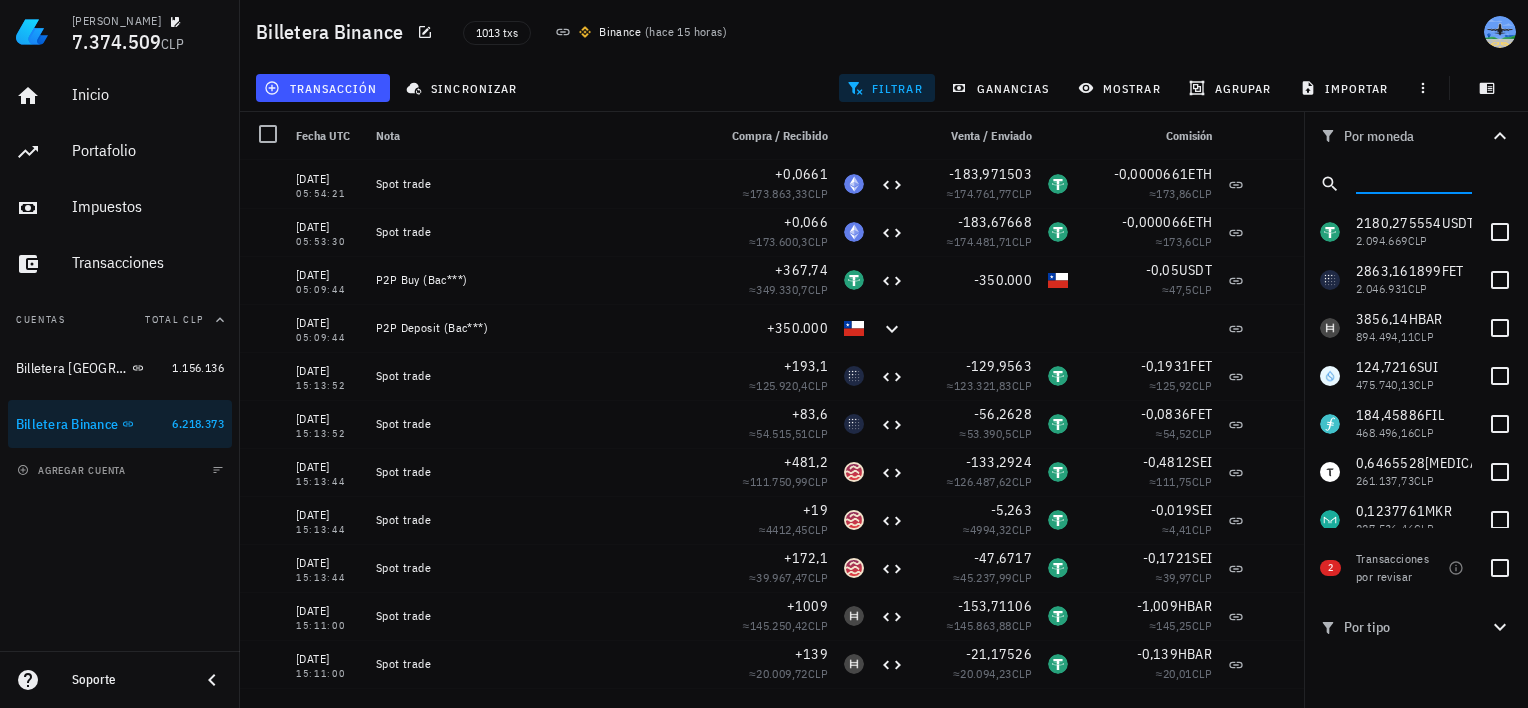 click at bounding box center (1412, 180) 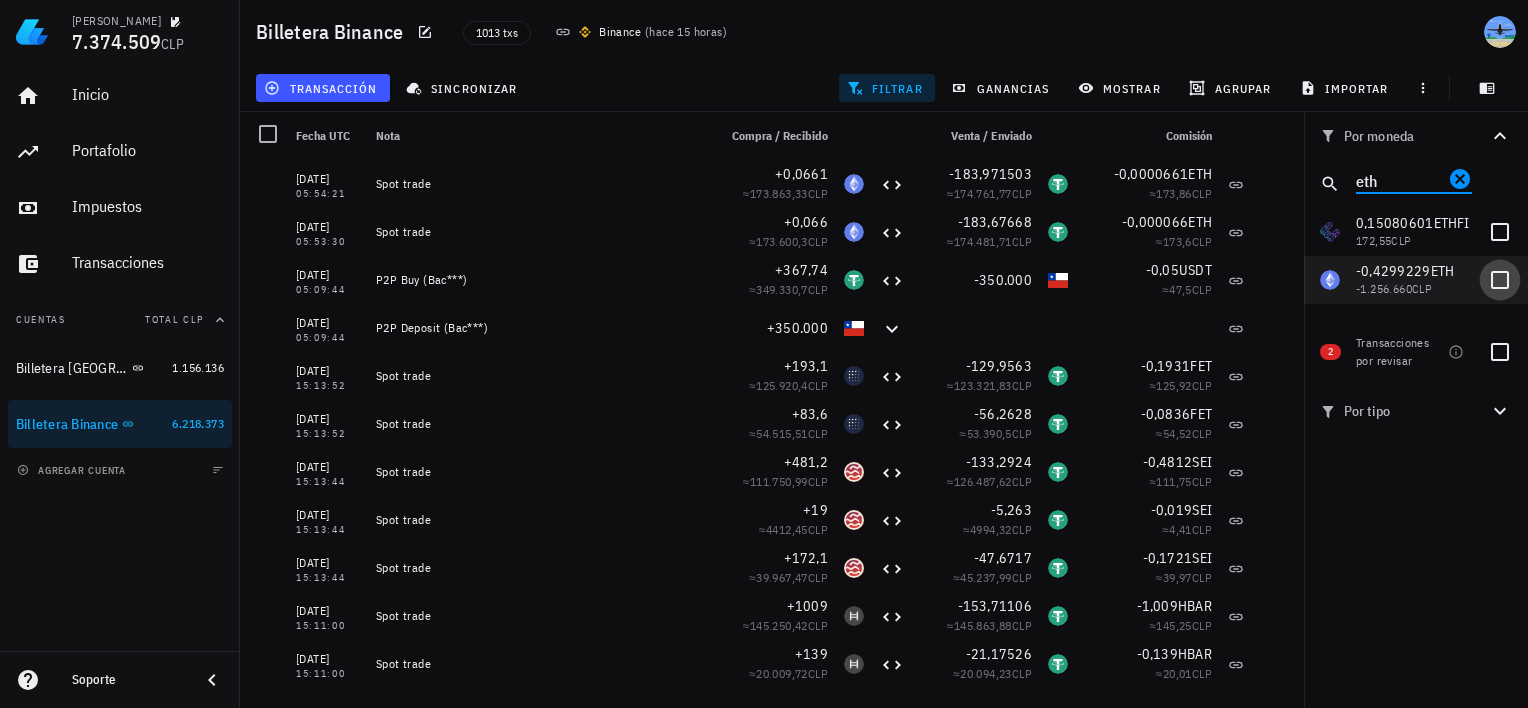 type on "eth" 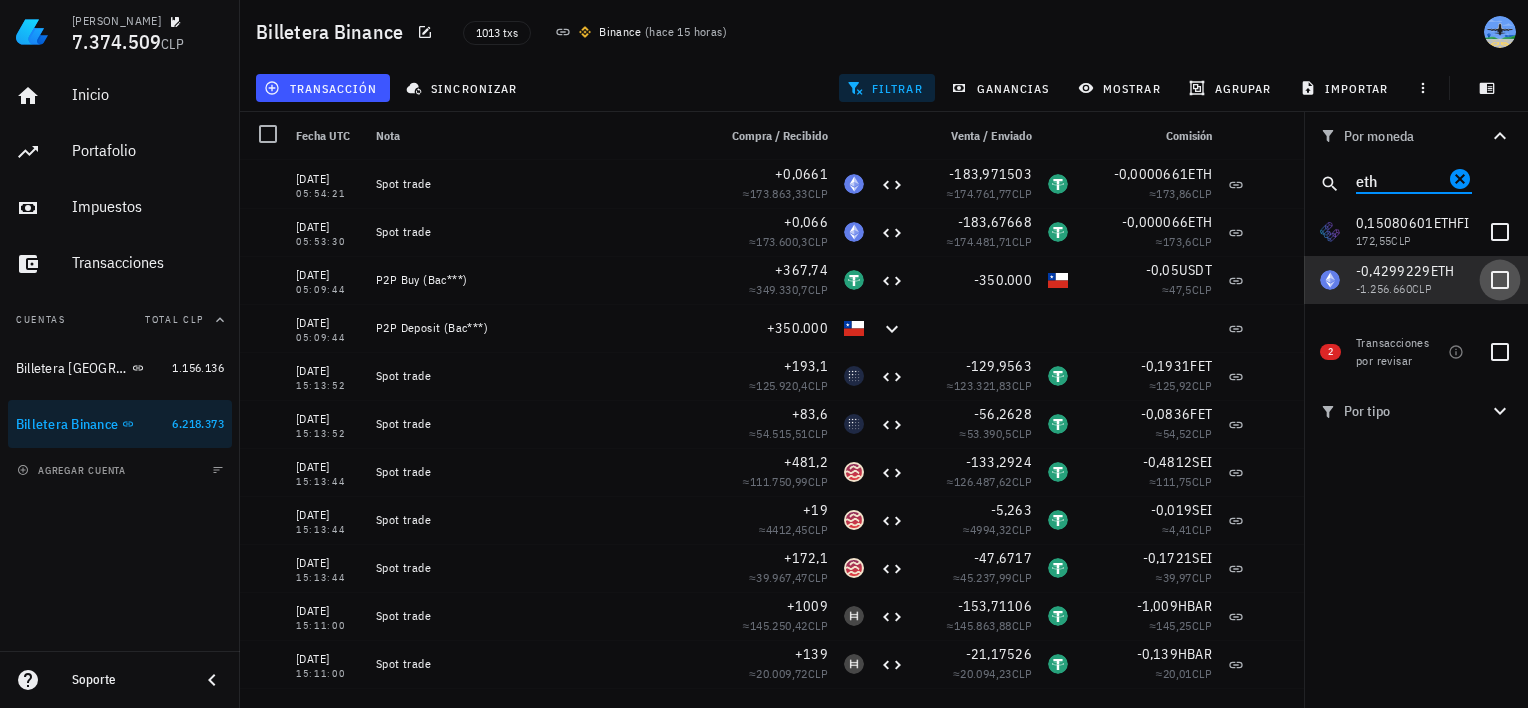 click at bounding box center (1500, 280) 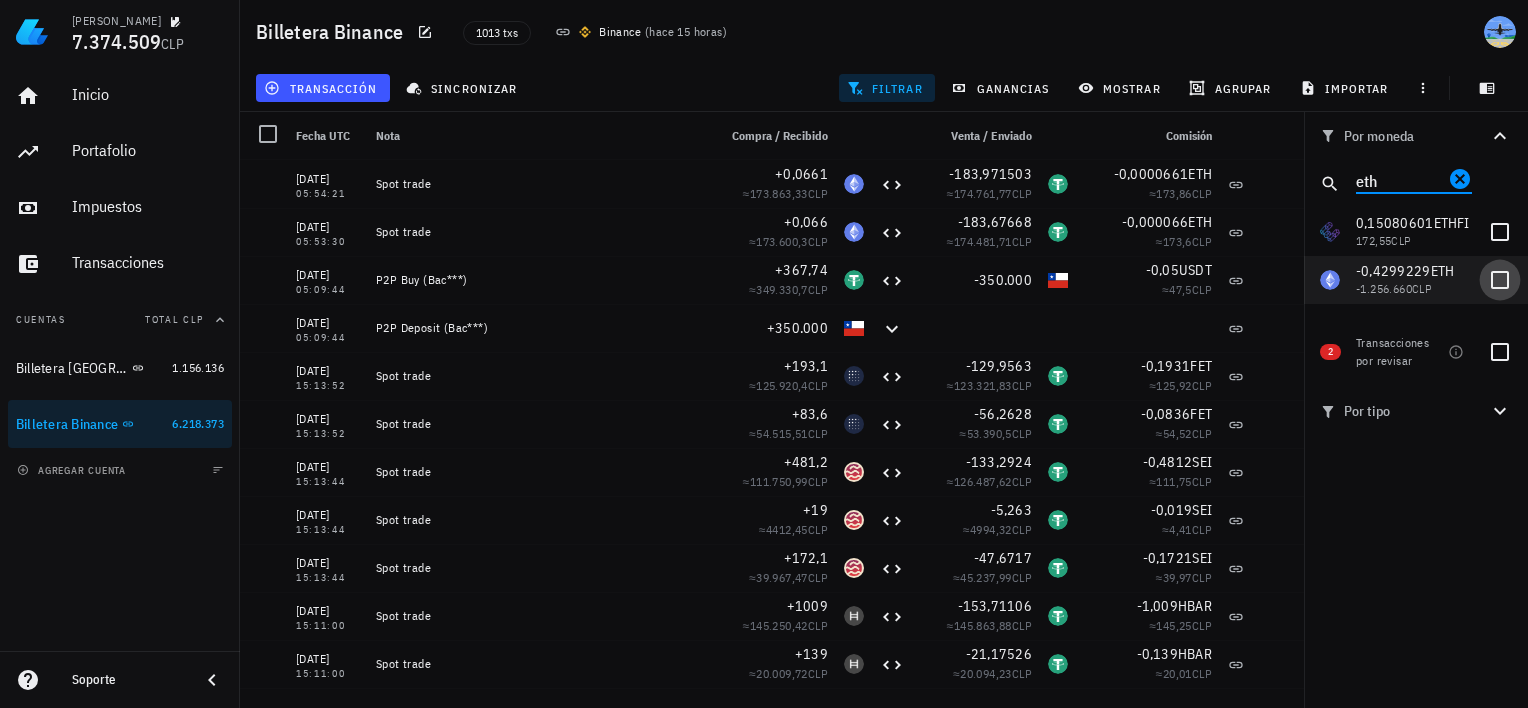 checkbox on "true" 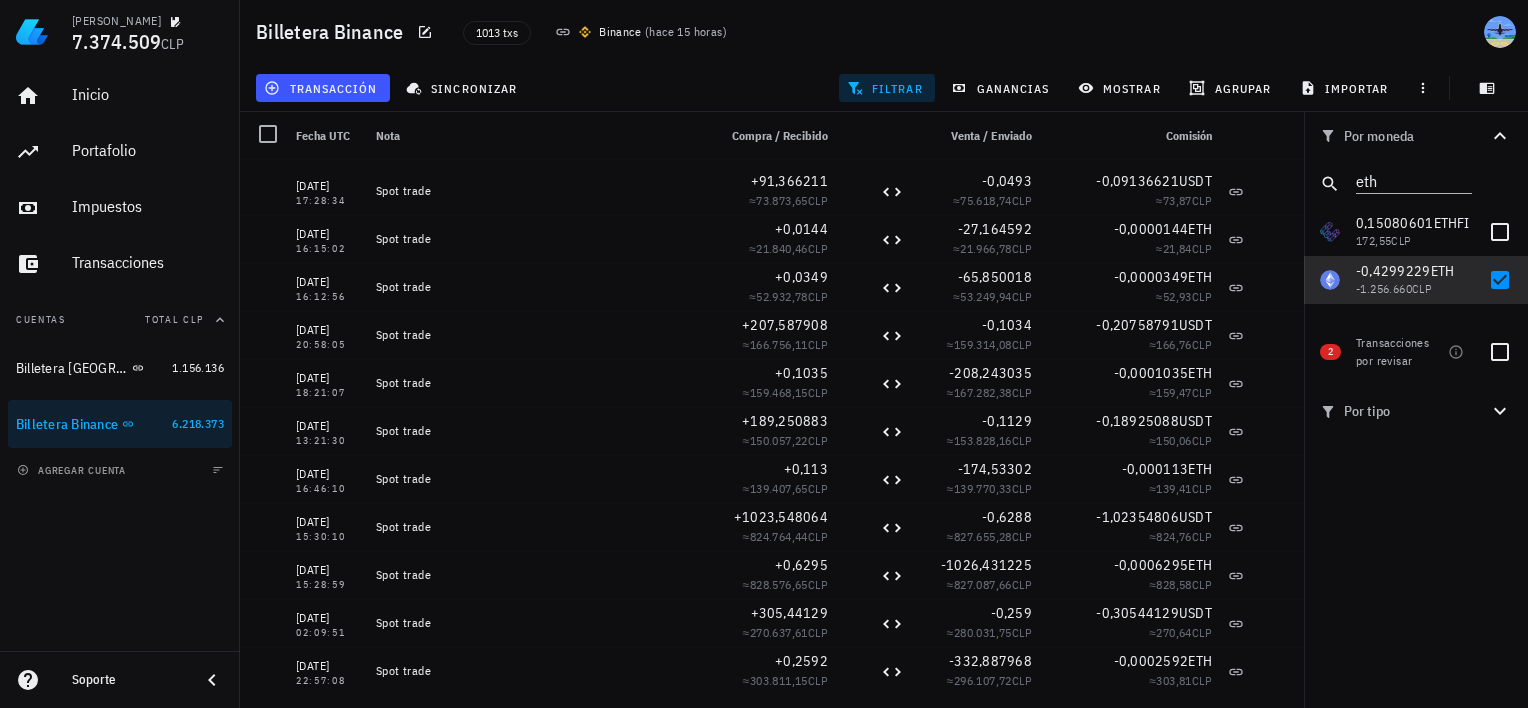 scroll, scrollTop: 1148, scrollLeft: 0, axis: vertical 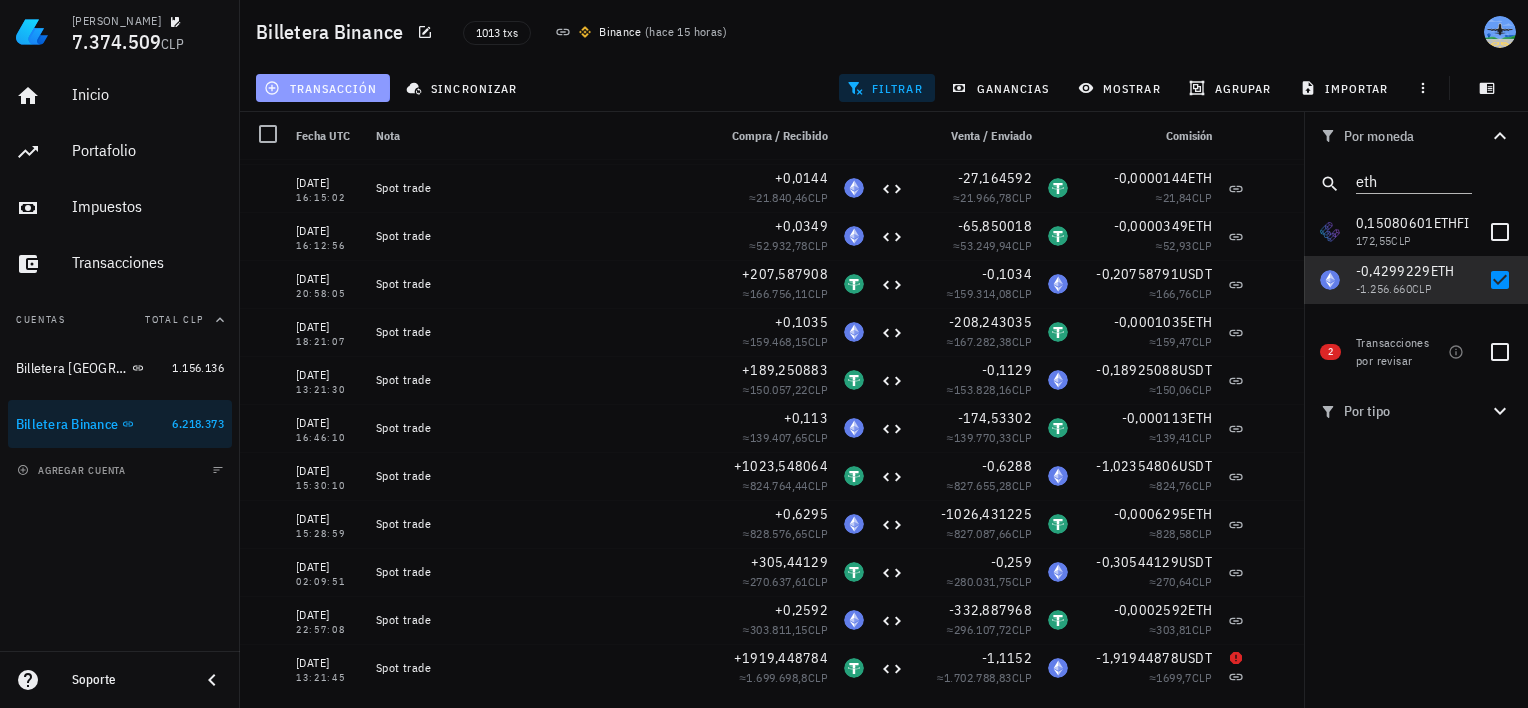 click on "transacción" at bounding box center (322, 88) 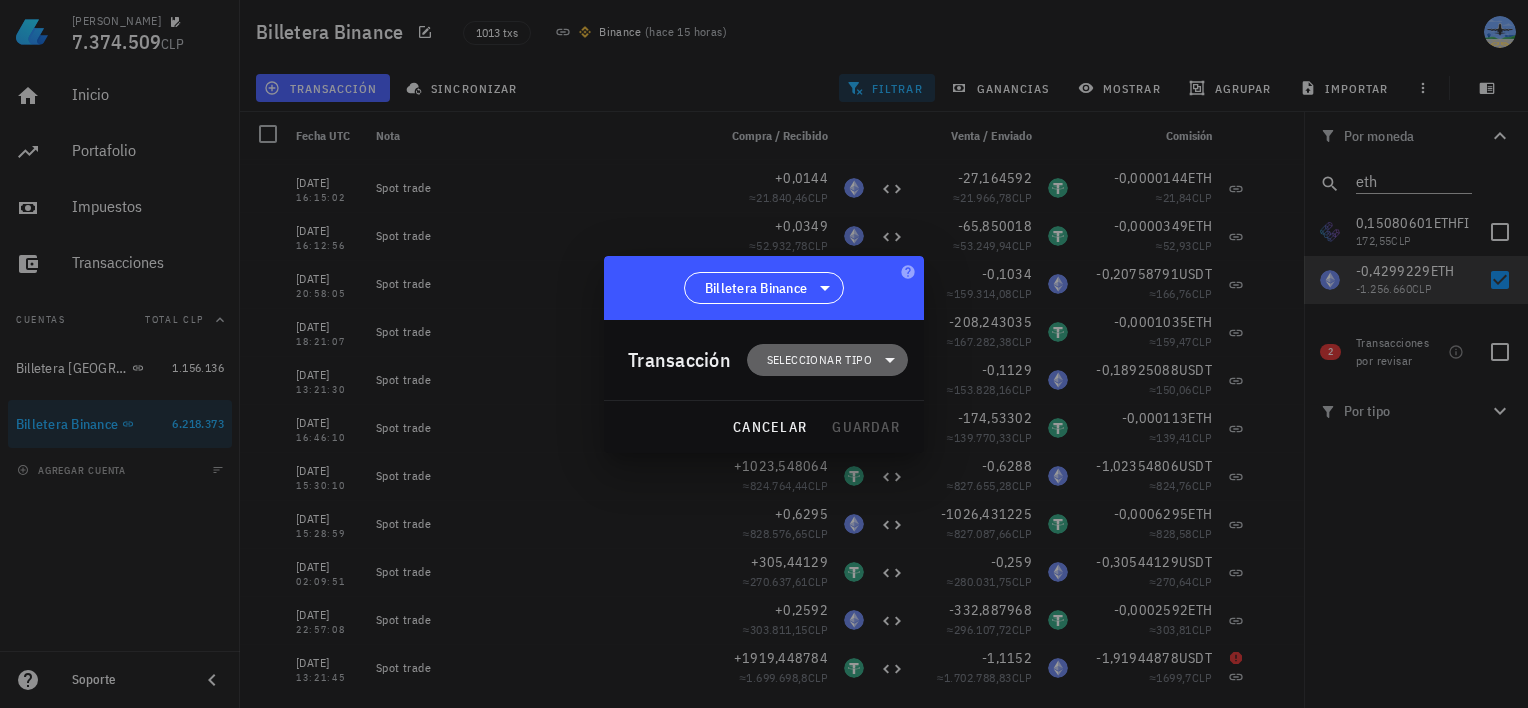 click on "Seleccionar tipo" at bounding box center (819, 360) 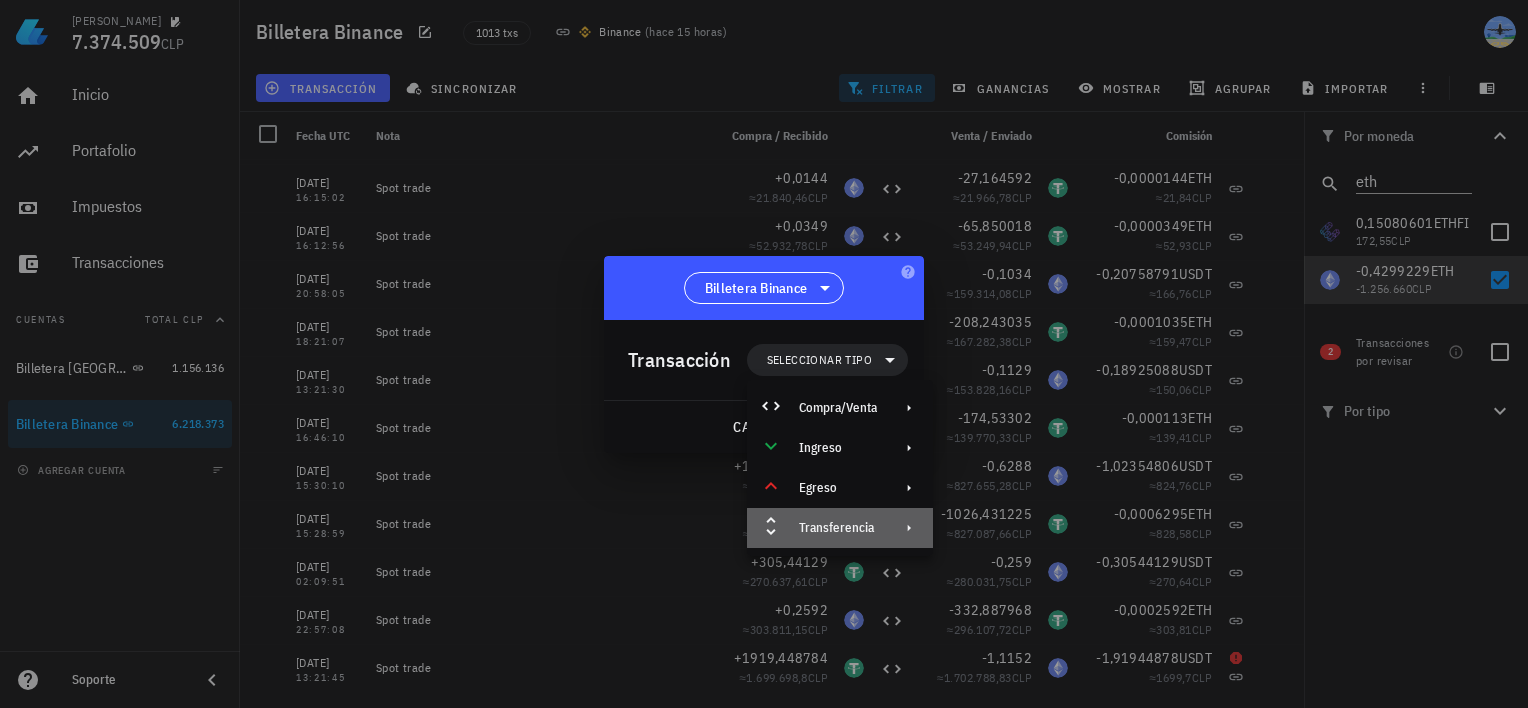 click on "Transferencia" at bounding box center [838, 528] 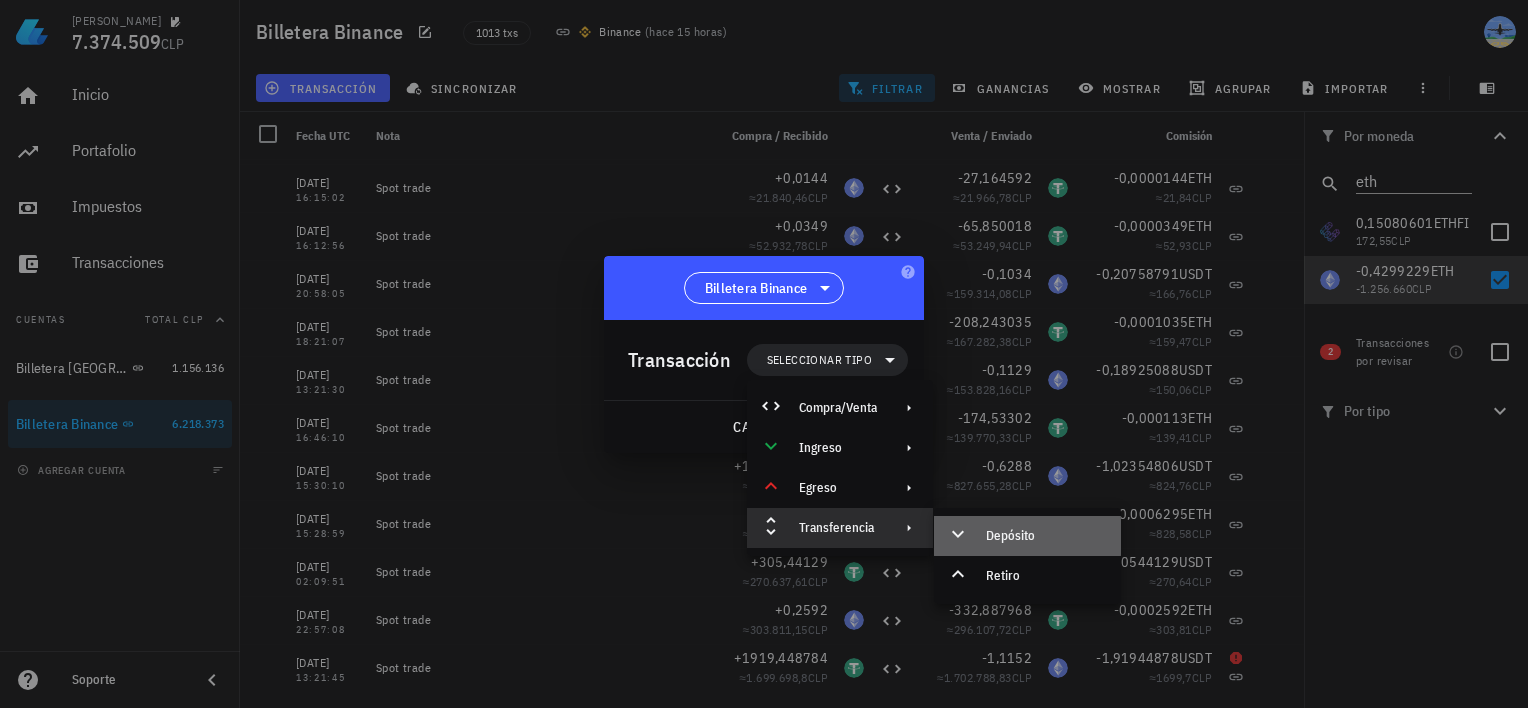 click on "Depósito" at bounding box center [1045, 536] 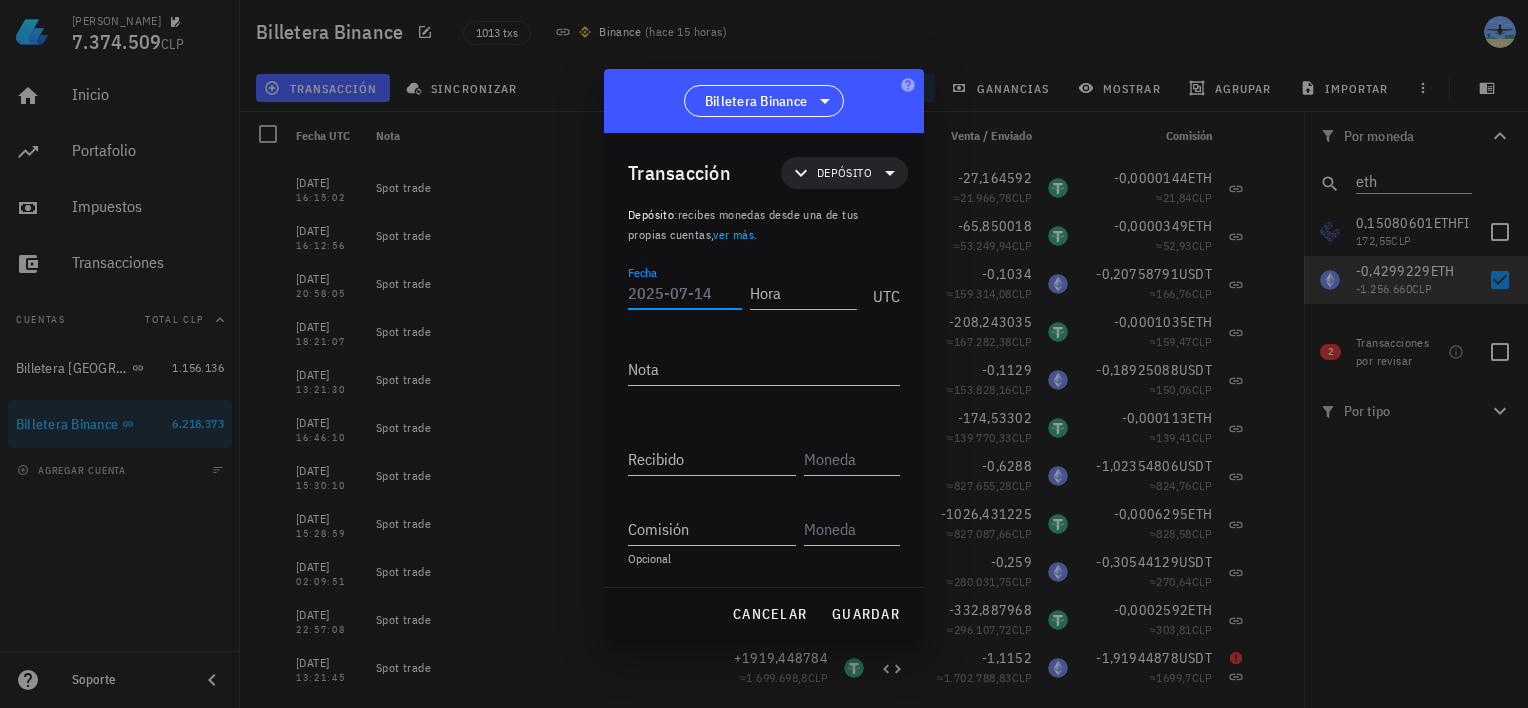 click on "Fecha" at bounding box center [685, 293] 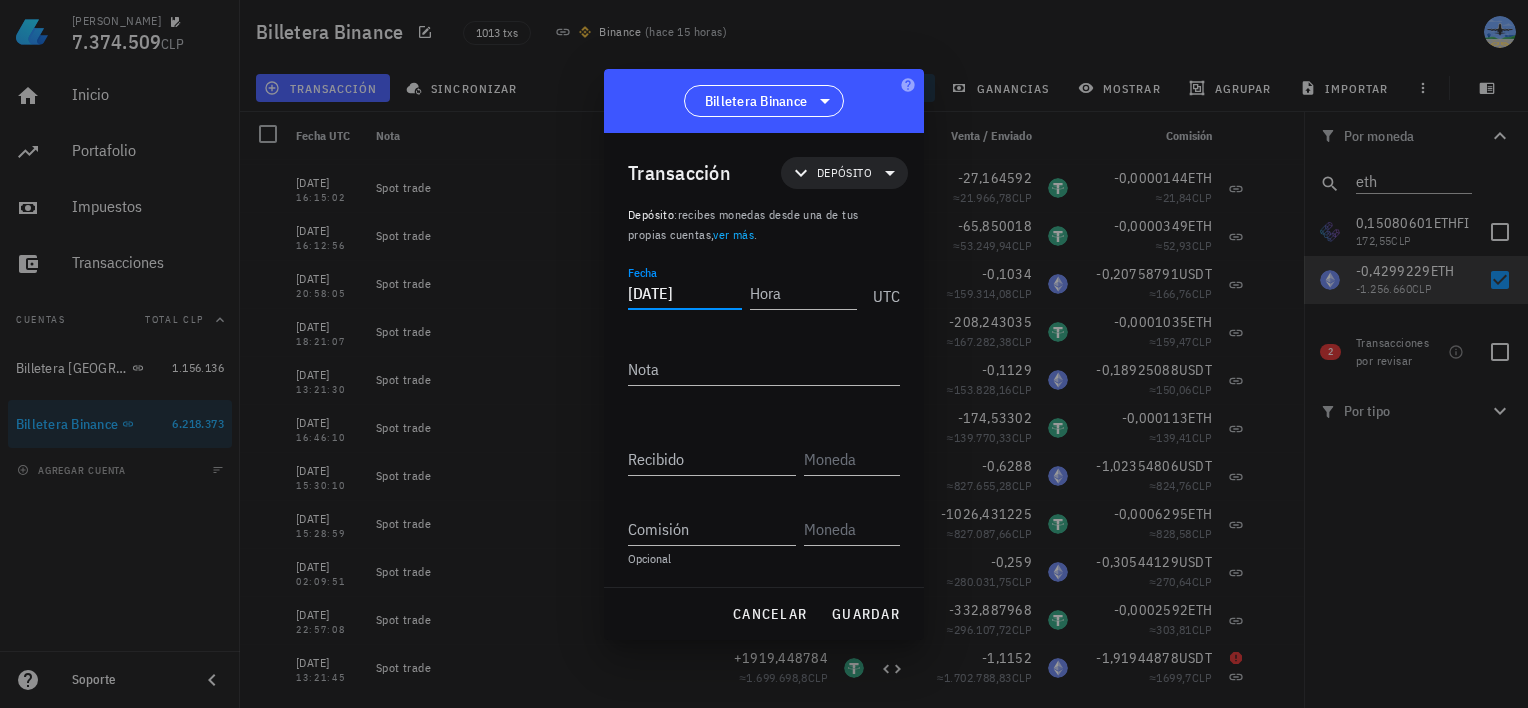 type on "[DATE]" 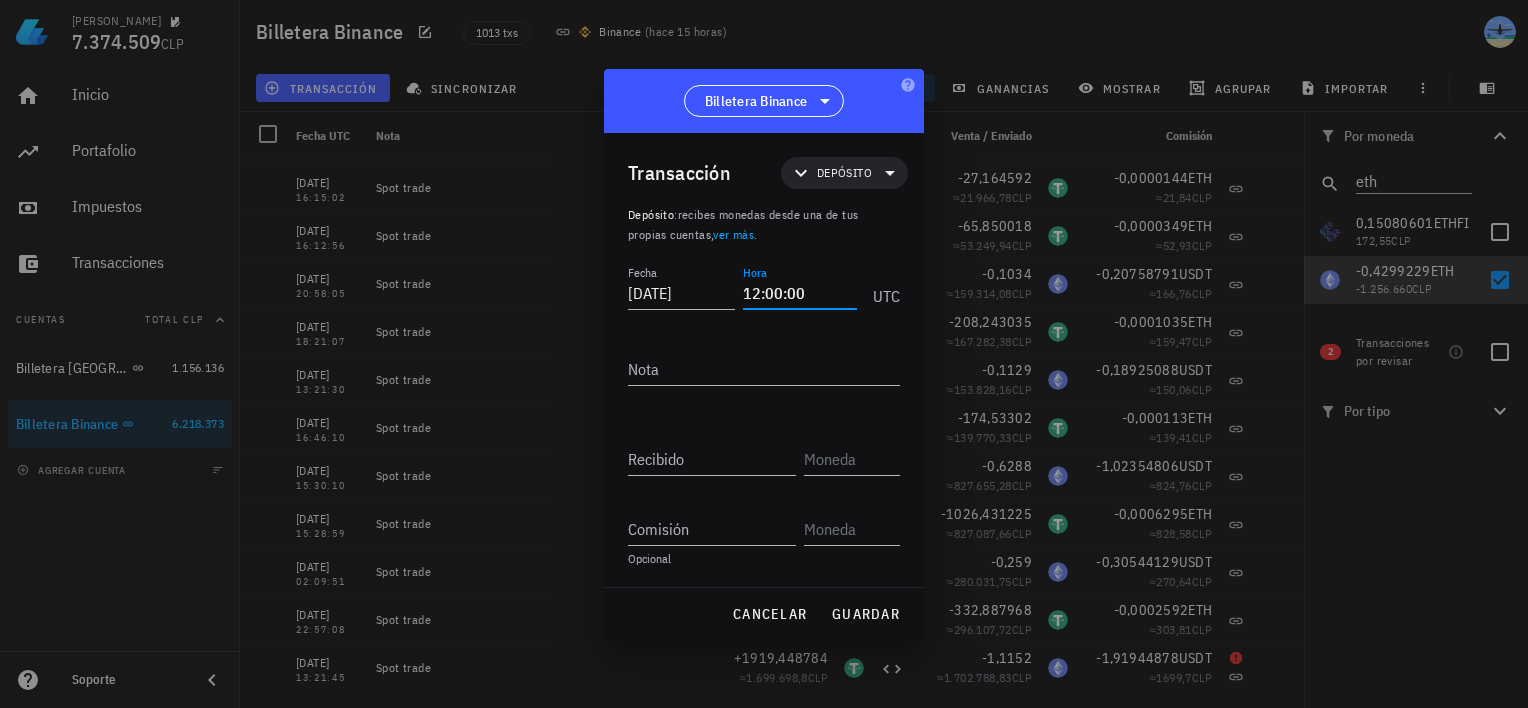type on "12:00:00" 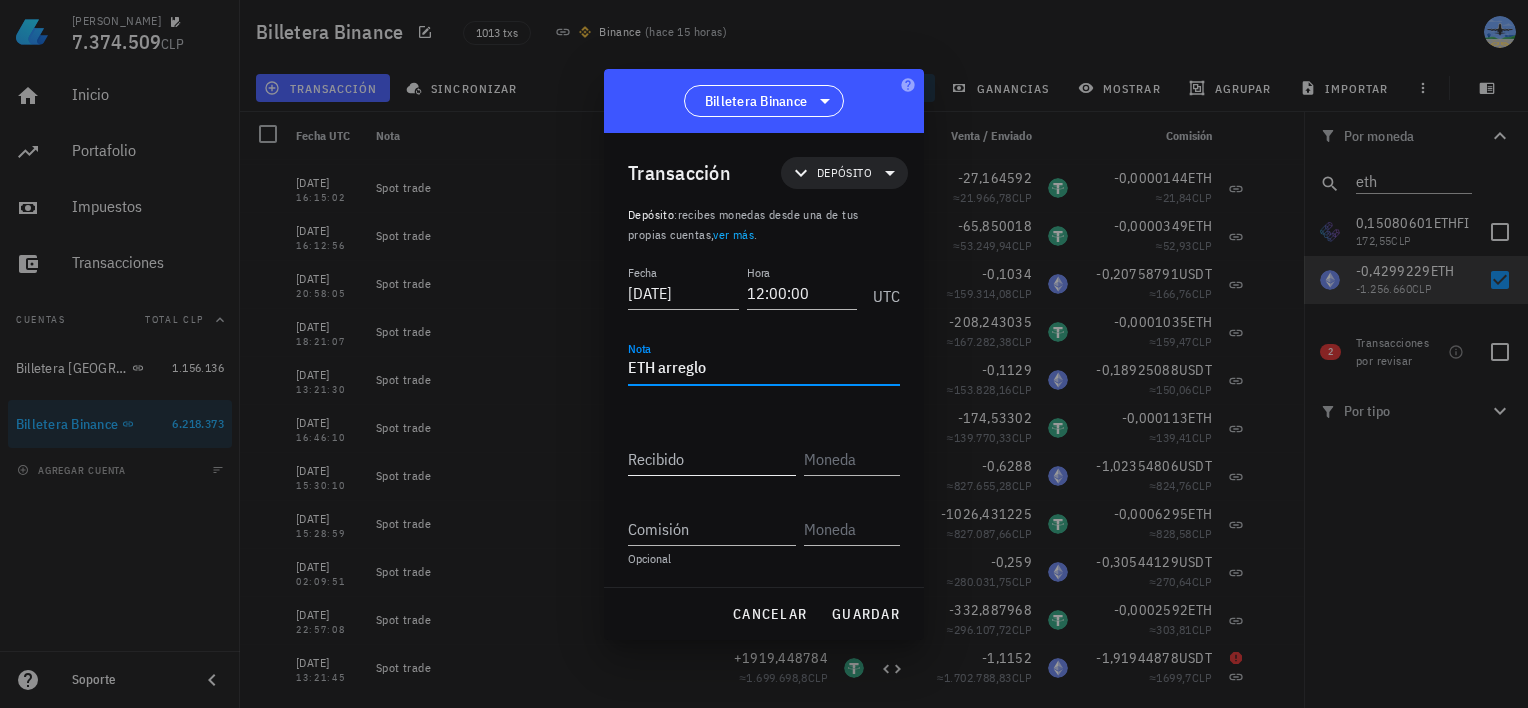 type on "ETH arreglo" 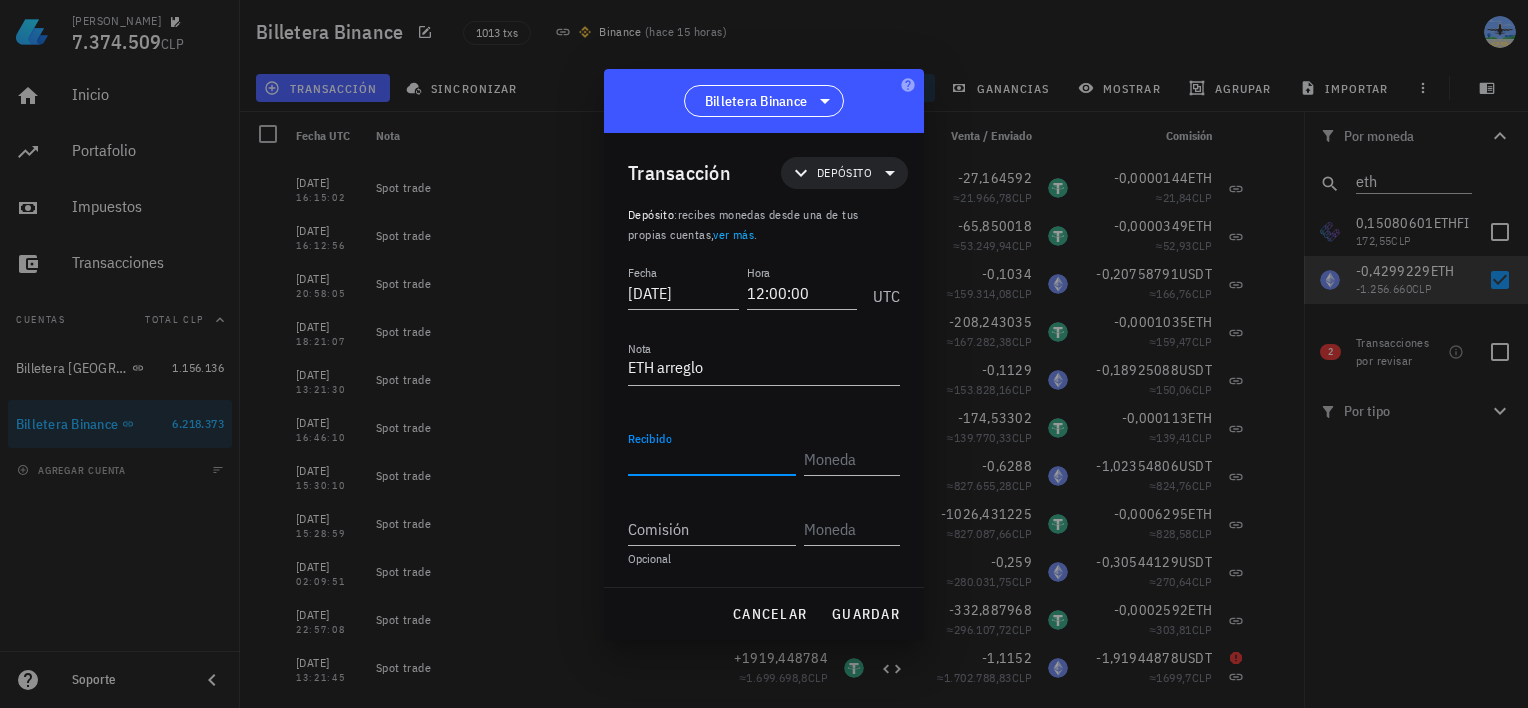 click on "Recibido" at bounding box center [712, 459] 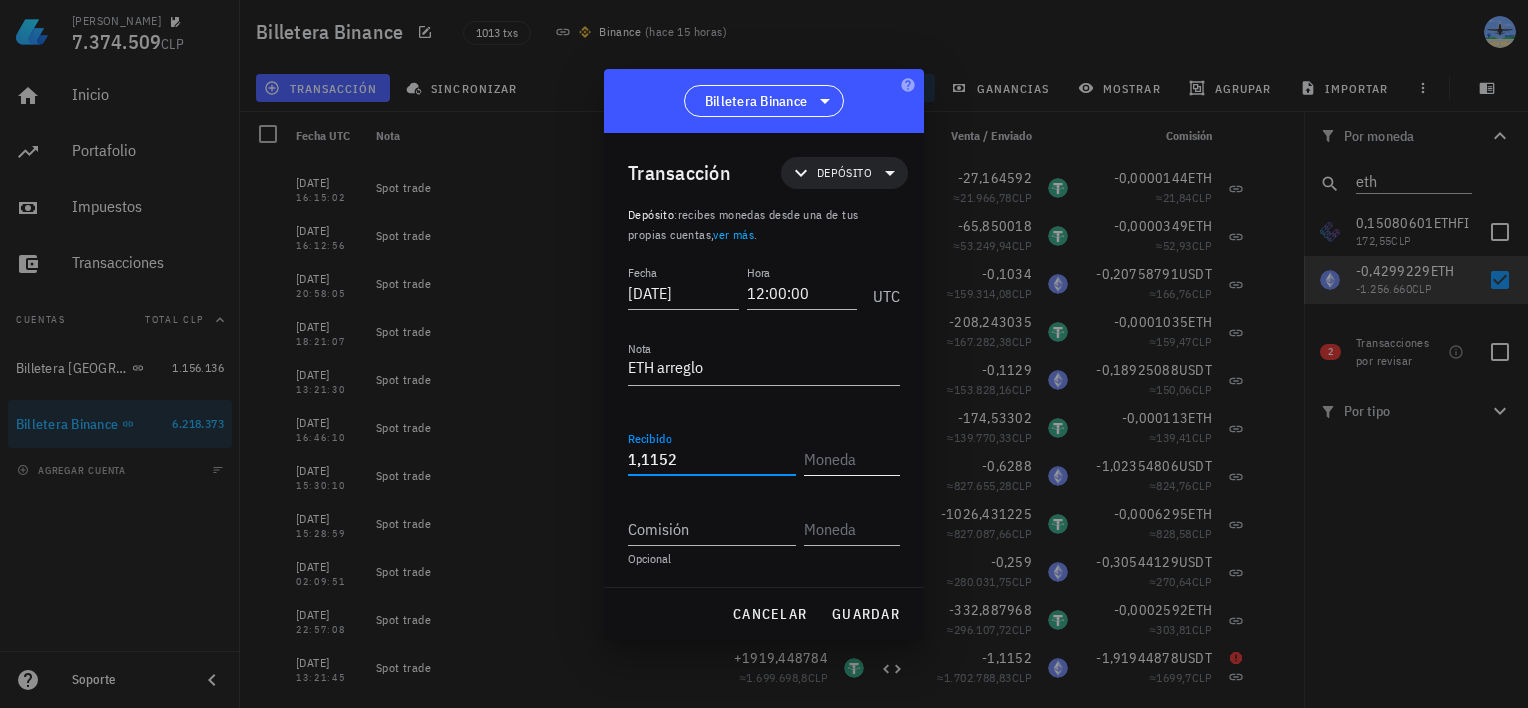 type on "1,1152" 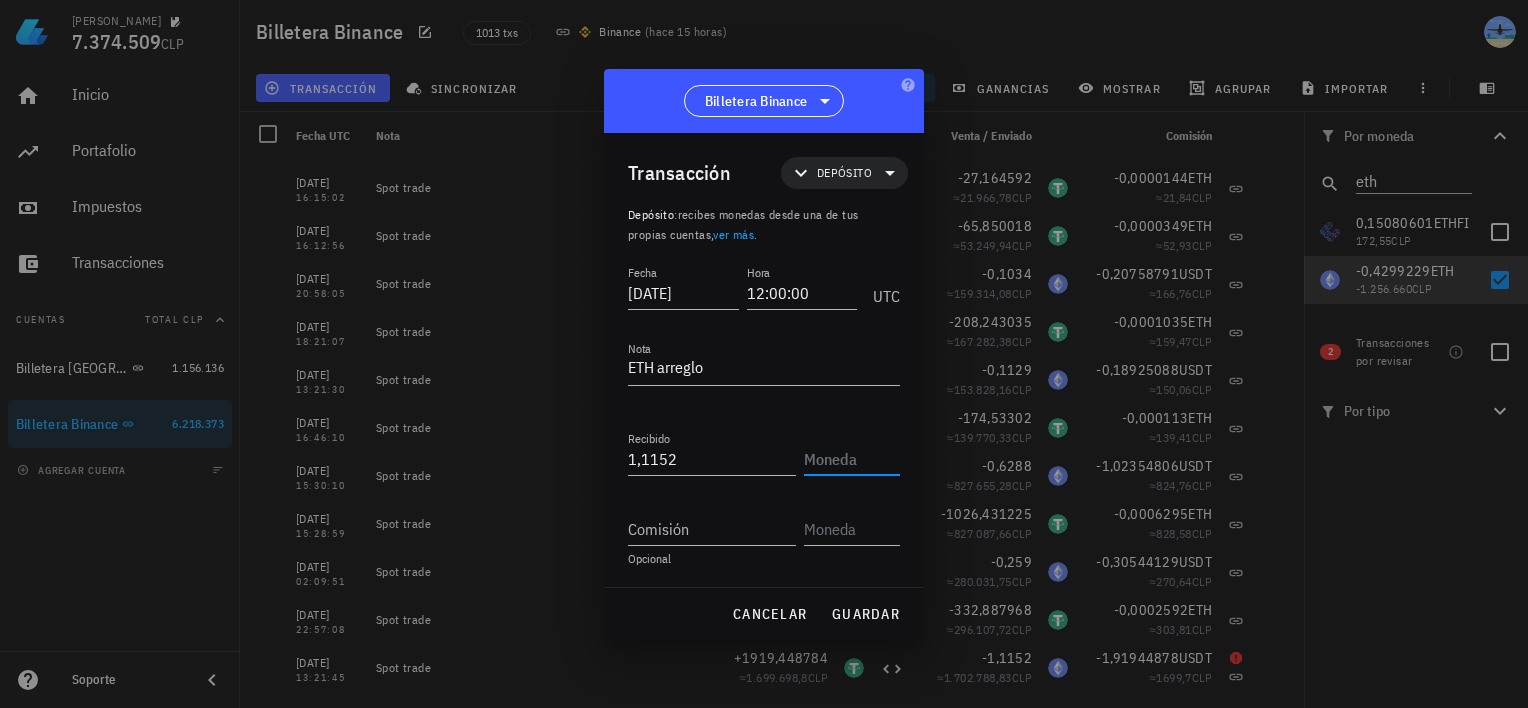 click at bounding box center [850, 459] 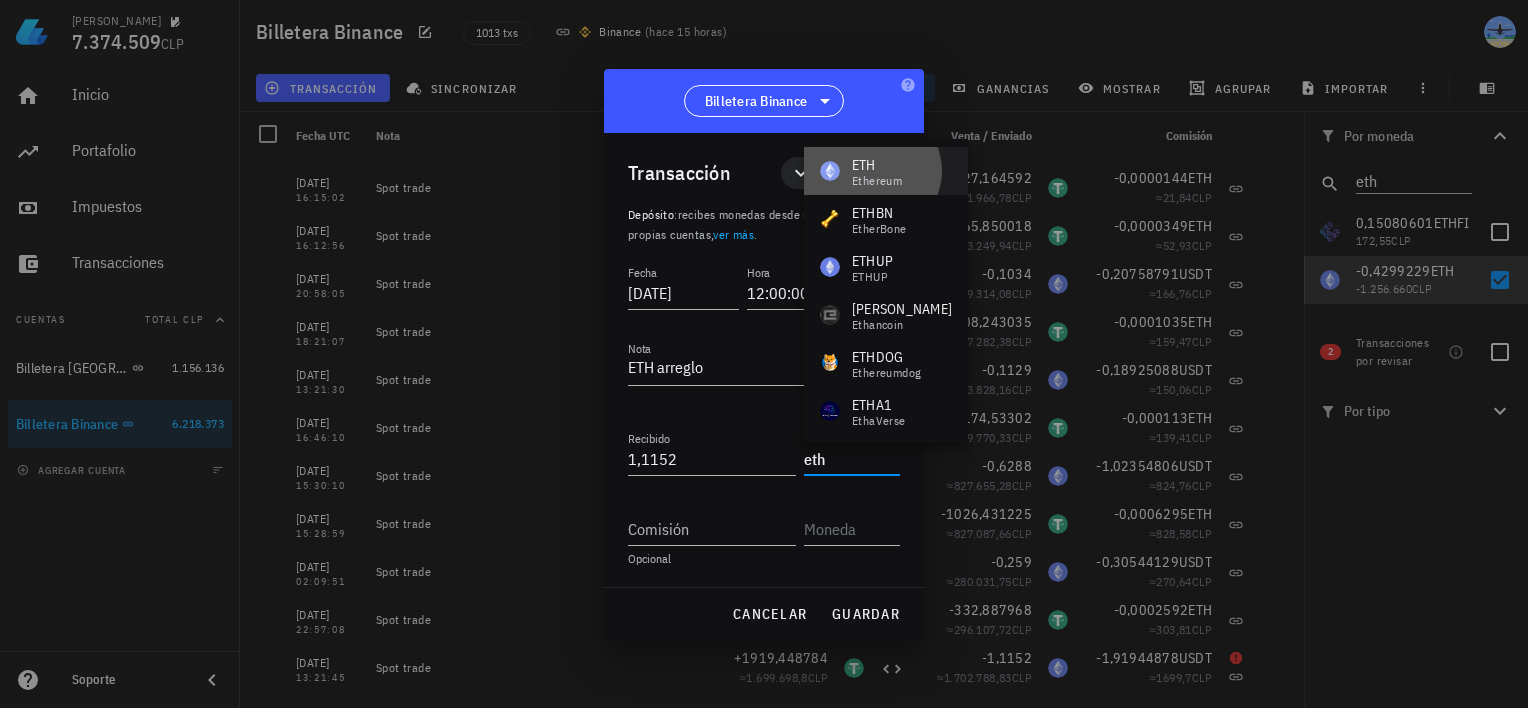click on "ETH   Ethereum" at bounding box center (886, 171) 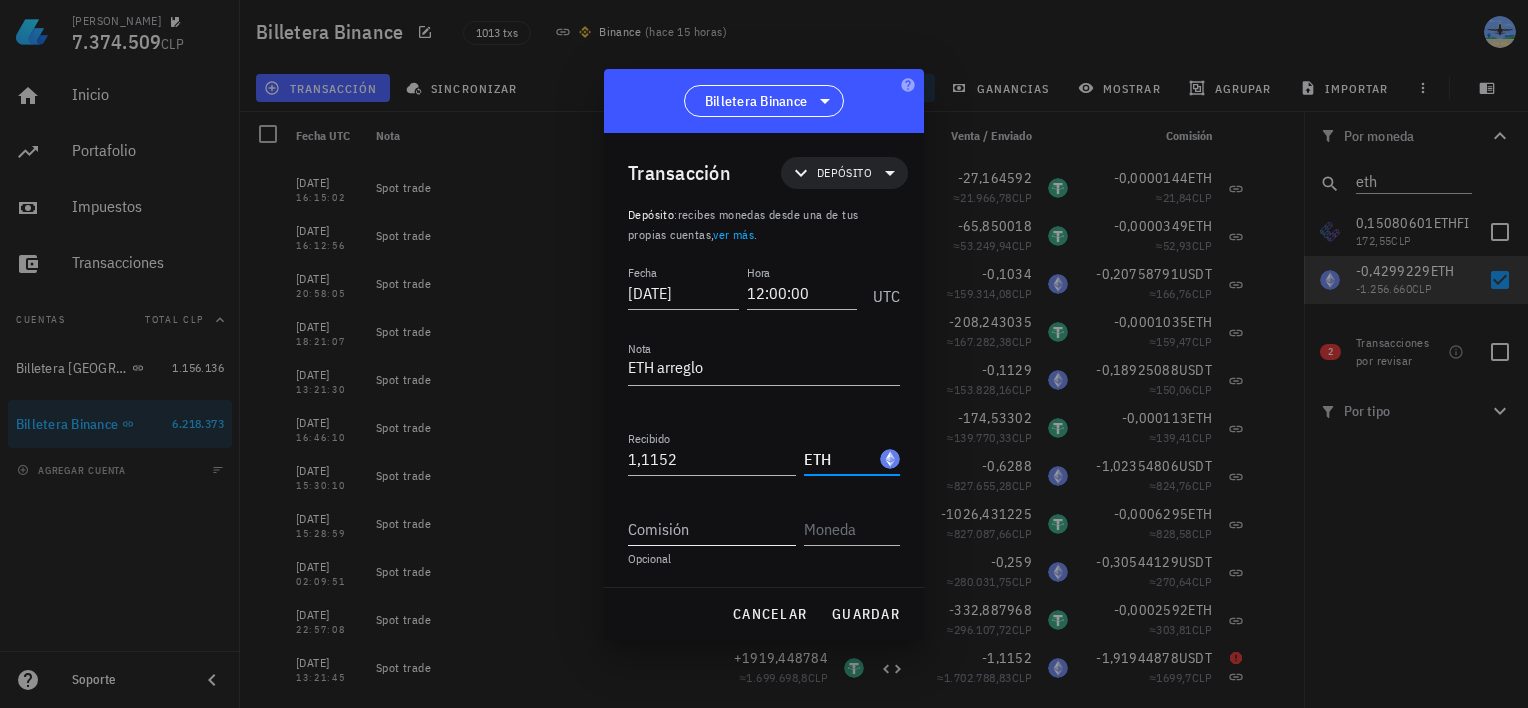 type on "ETH" 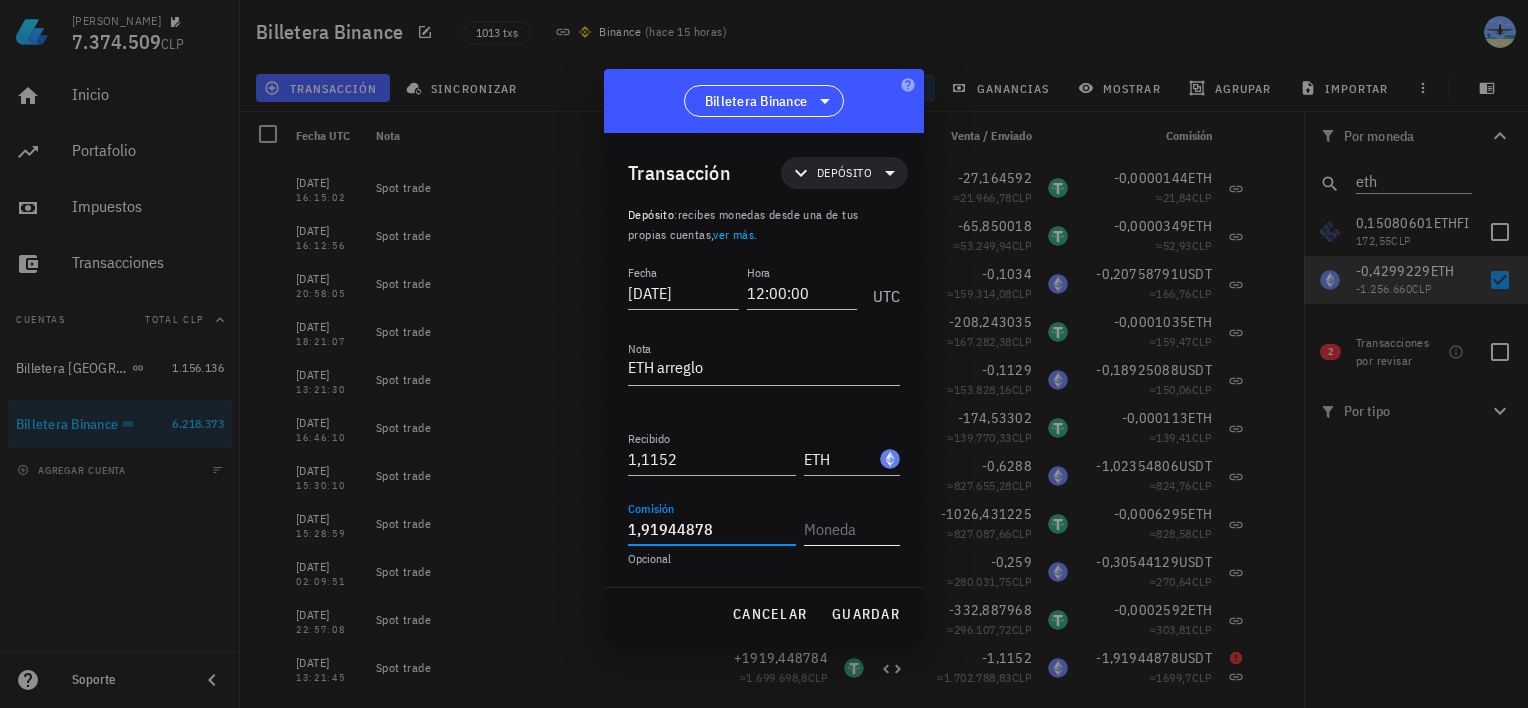 type on "1,91944878" 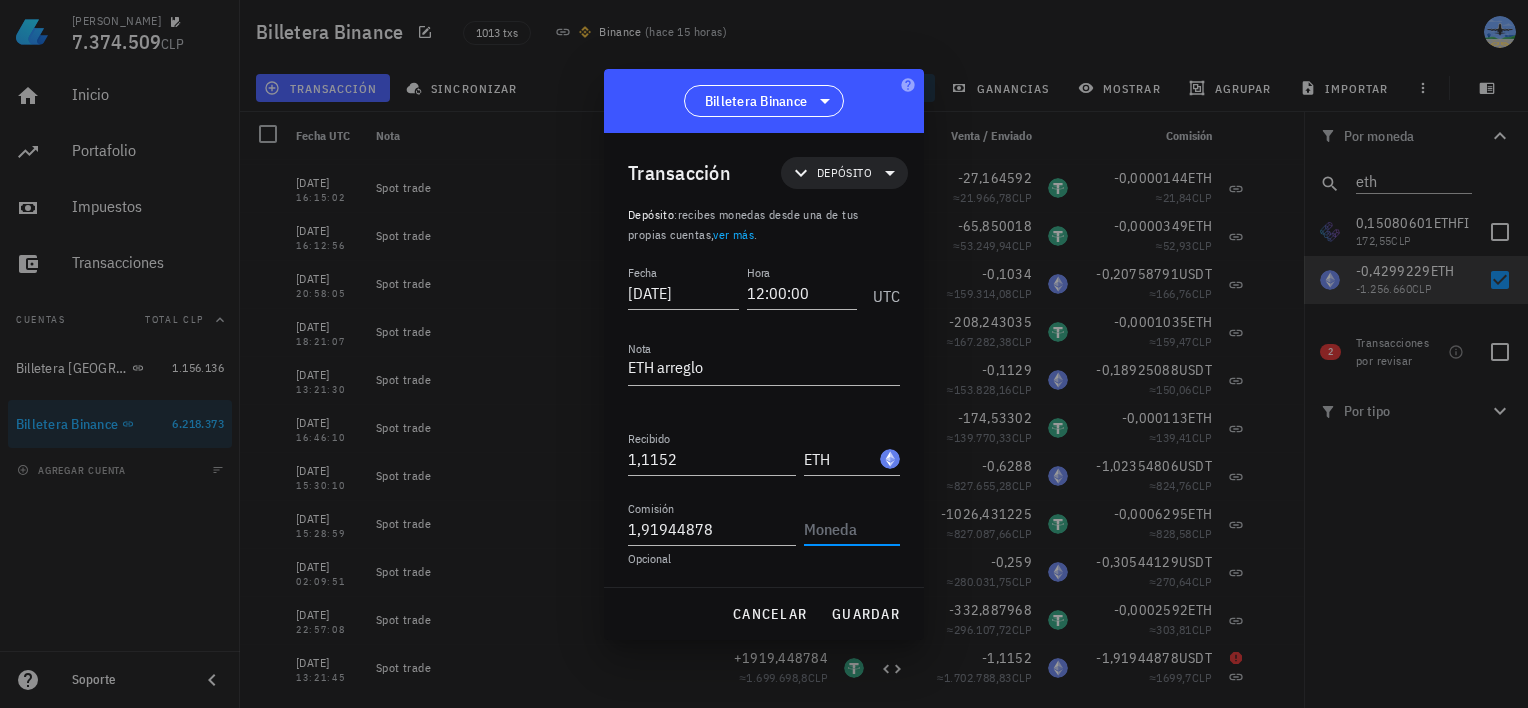 click at bounding box center (850, 529) 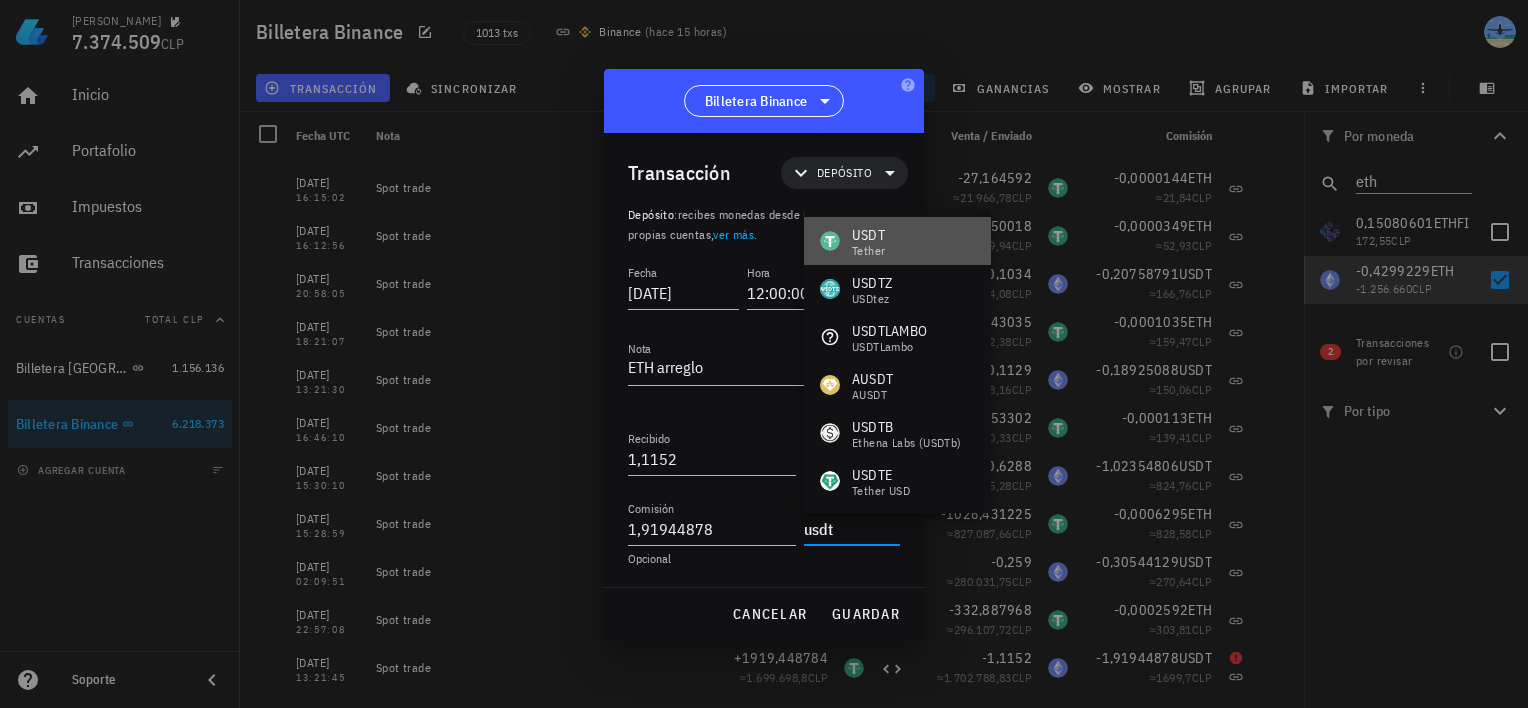 click on "USDT   Tether" at bounding box center (897, 241) 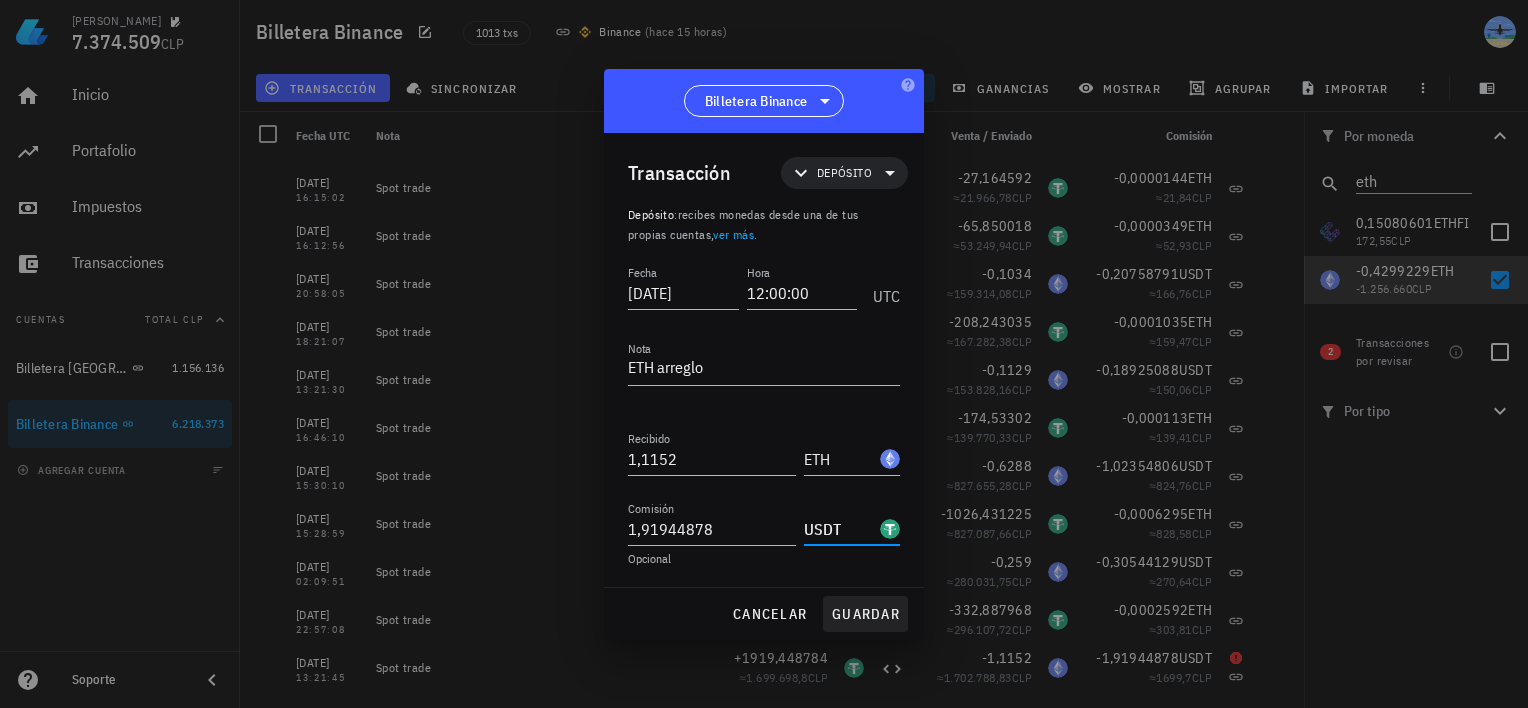type on "USDT" 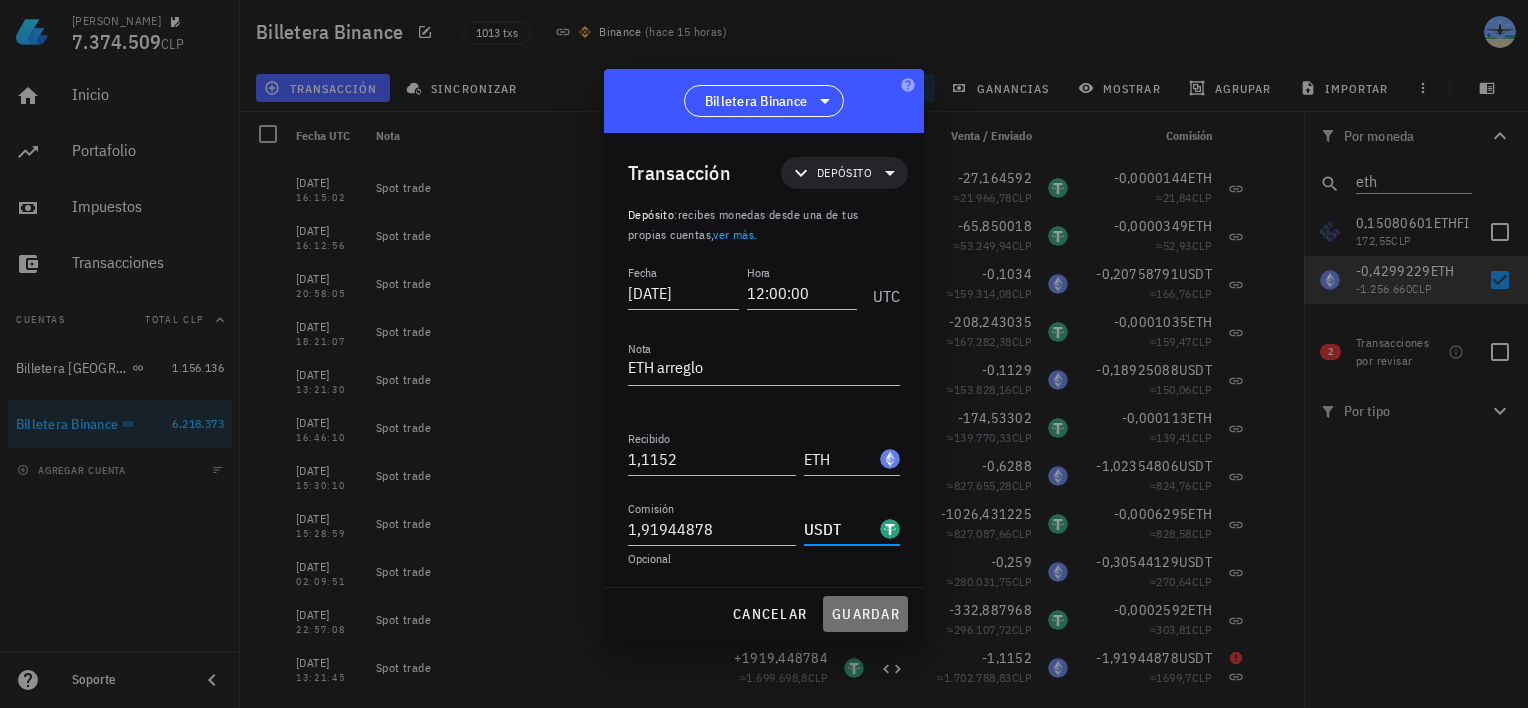click on "guardar" at bounding box center [865, 614] 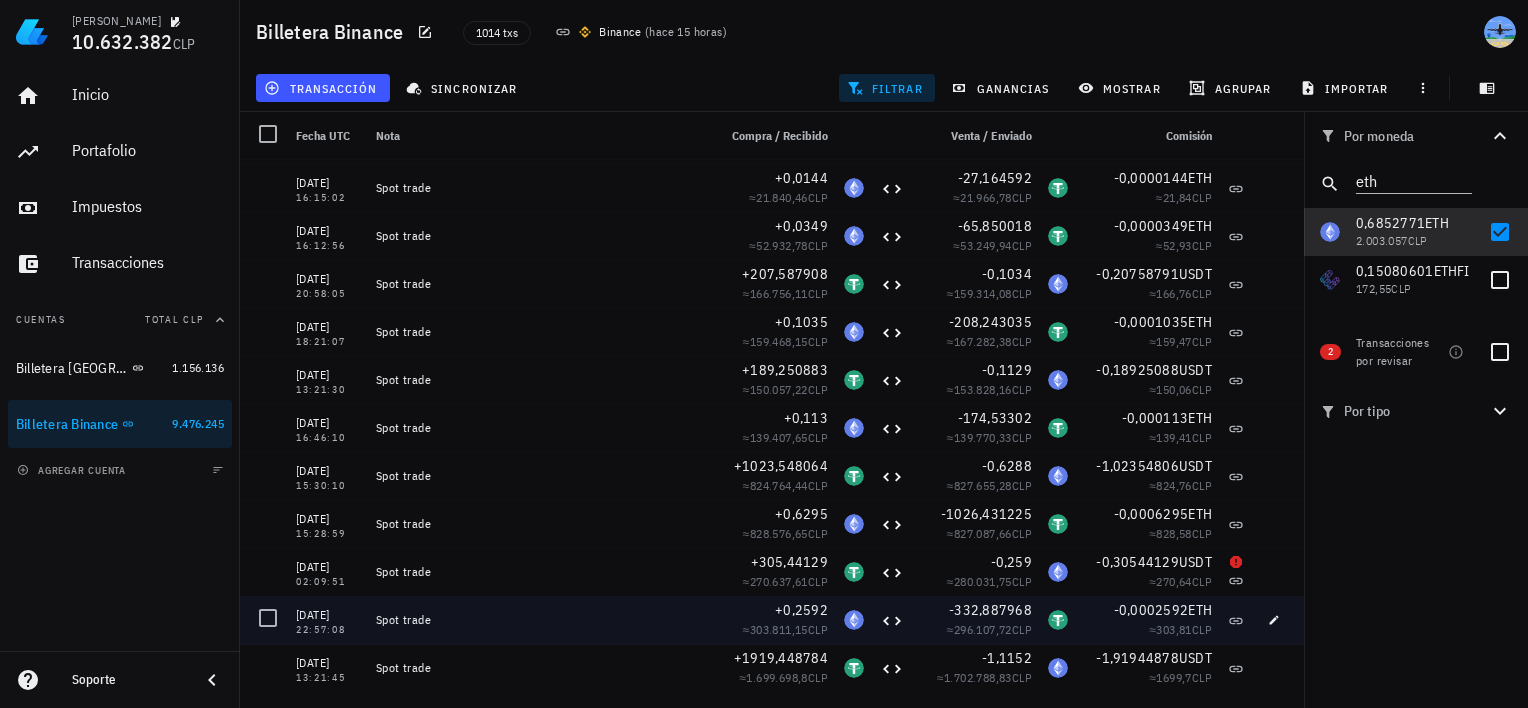 scroll, scrollTop: 1196, scrollLeft: 0, axis: vertical 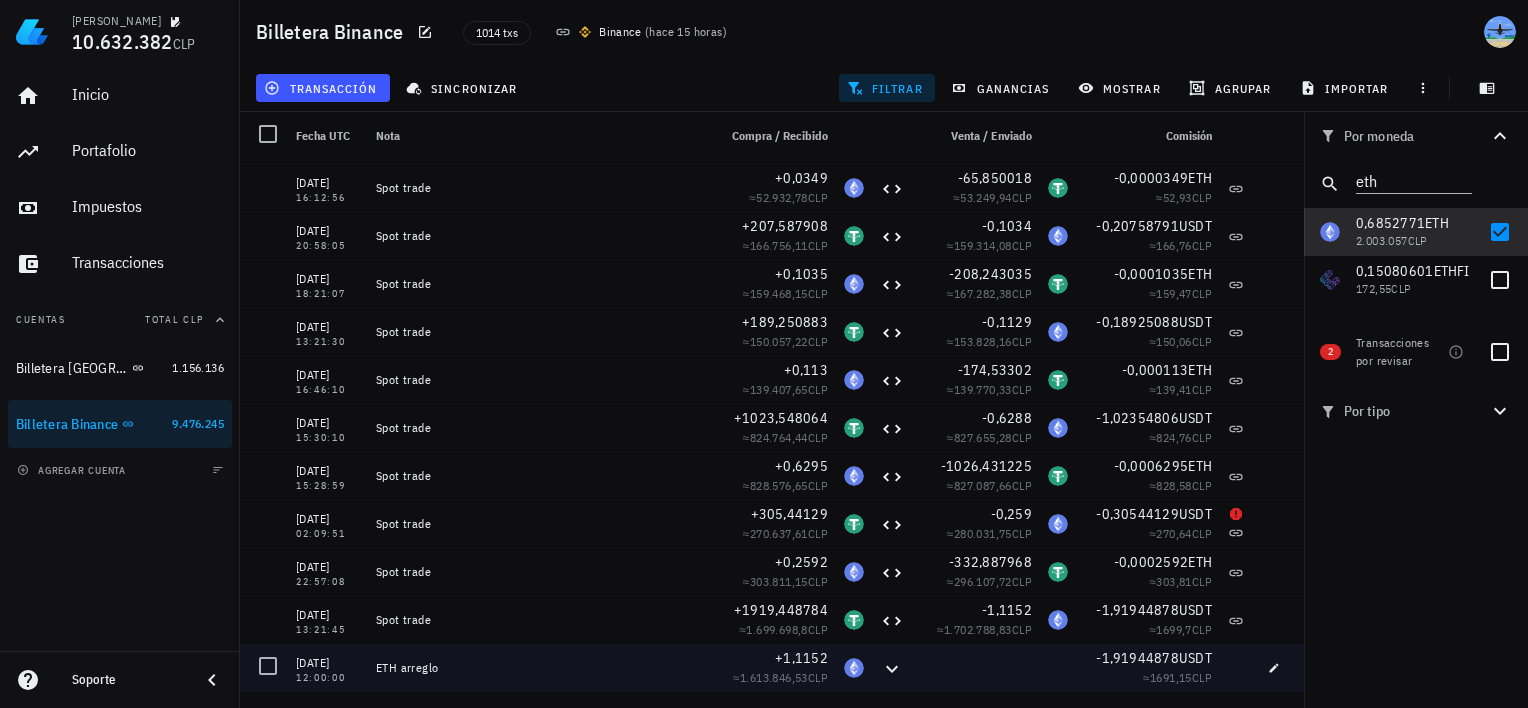 click at bounding box center [976, 668] 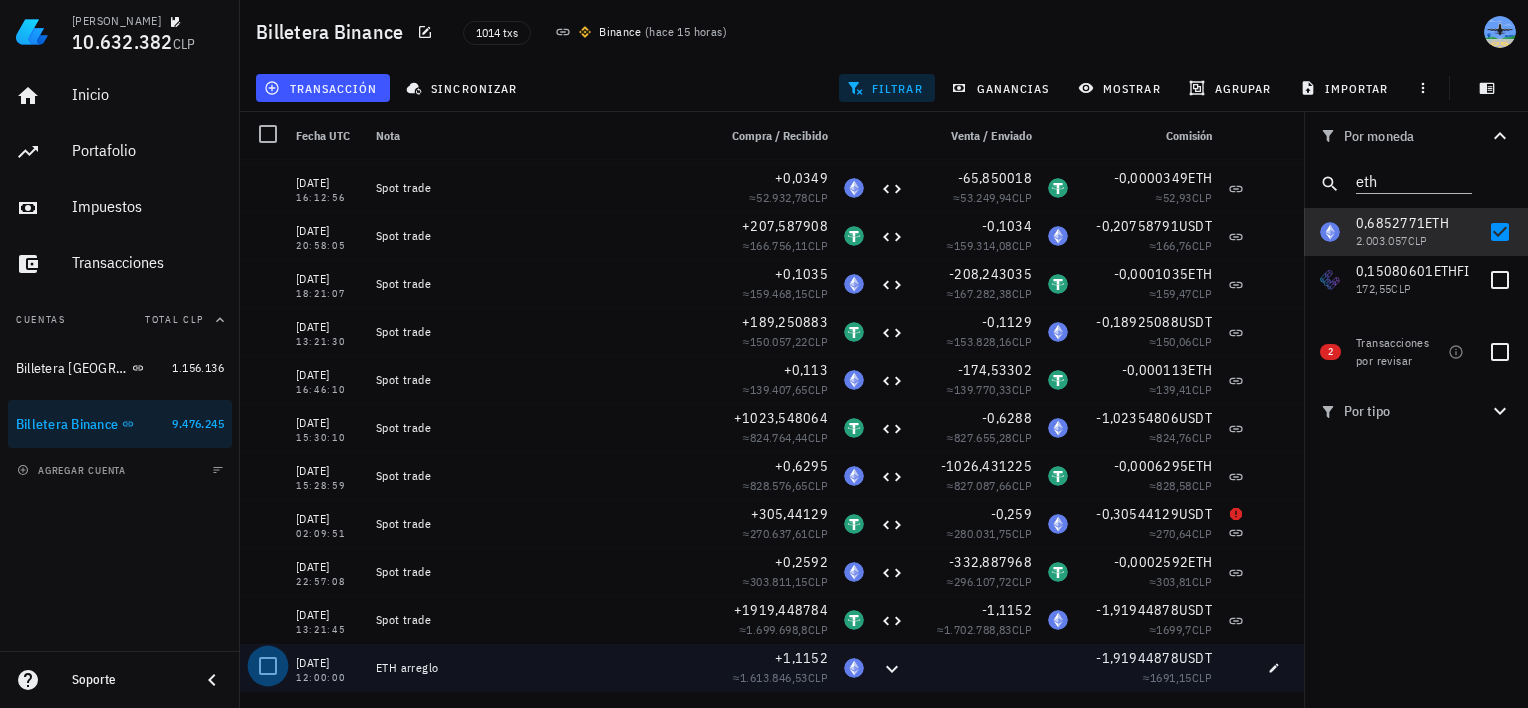 click at bounding box center [268, 666] 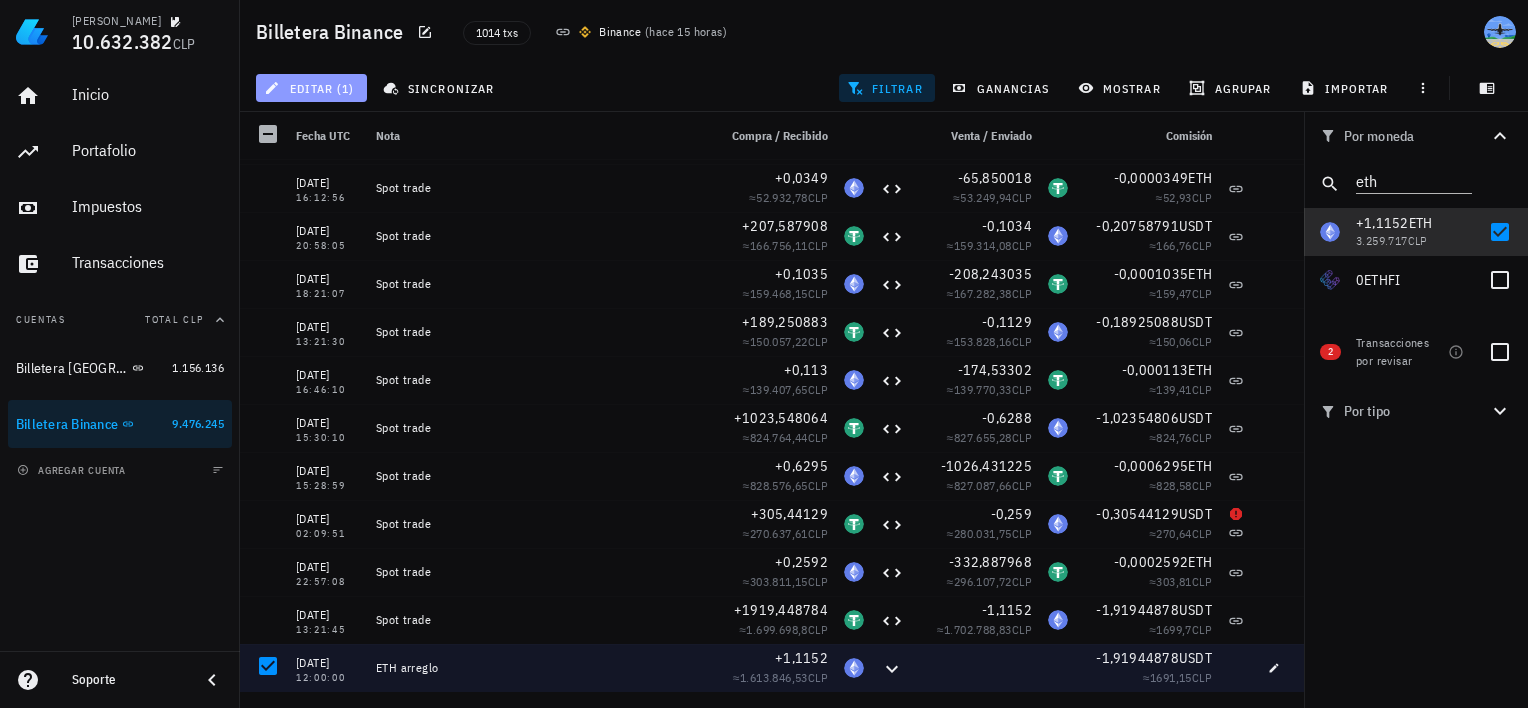 click on "editar (1)" at bounding box center [311, 88] 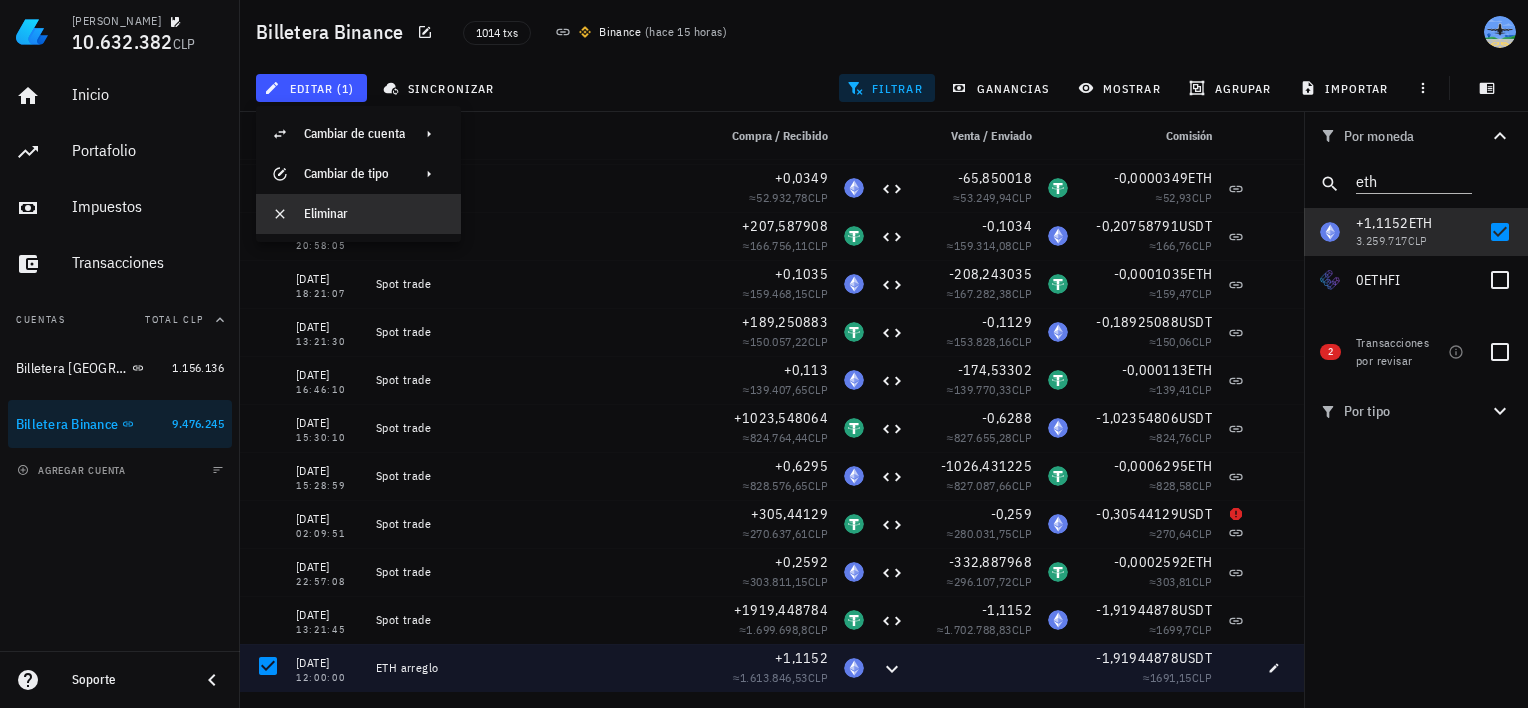 click on "Eliminar" at bounding box center (374, 214) 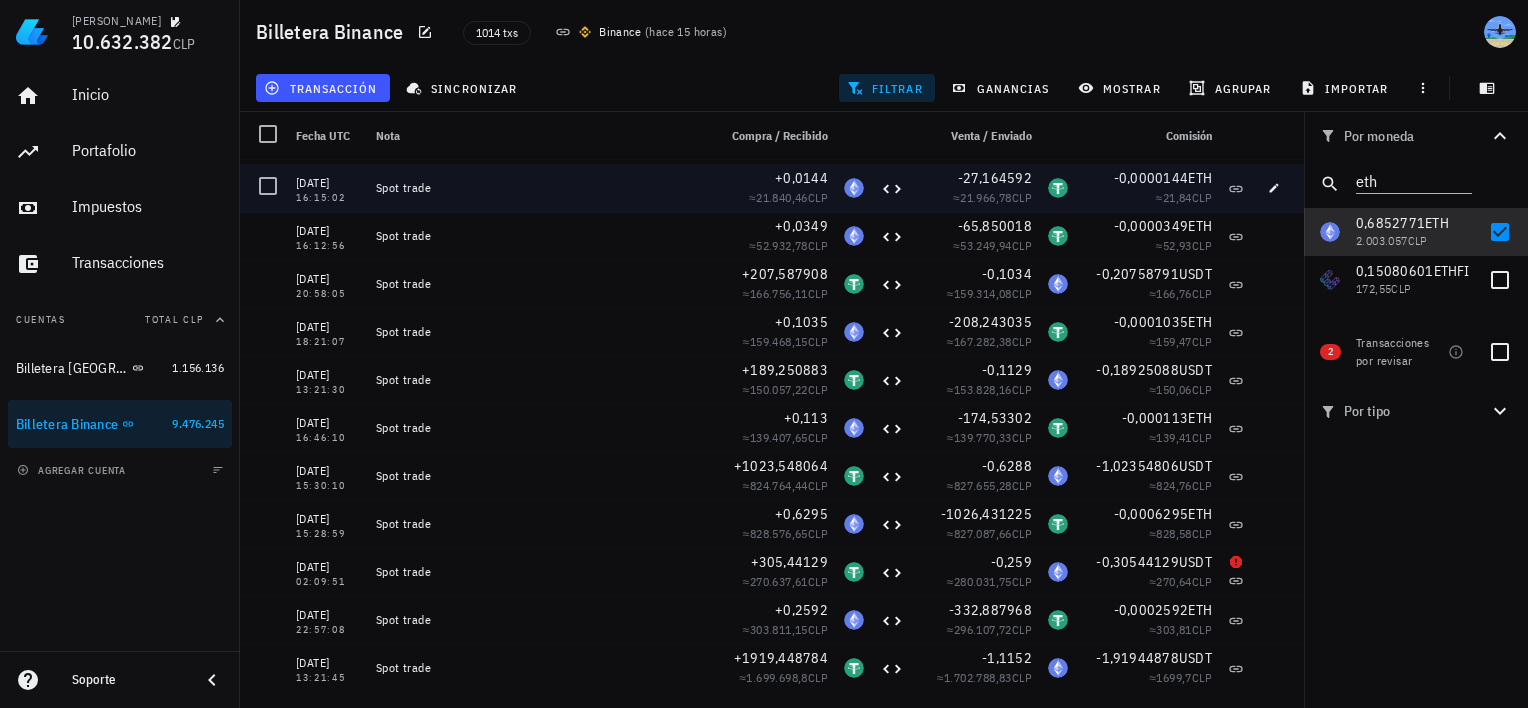 scroll, scrollTop: 1148, scrollLeft: 0, axis: vertical 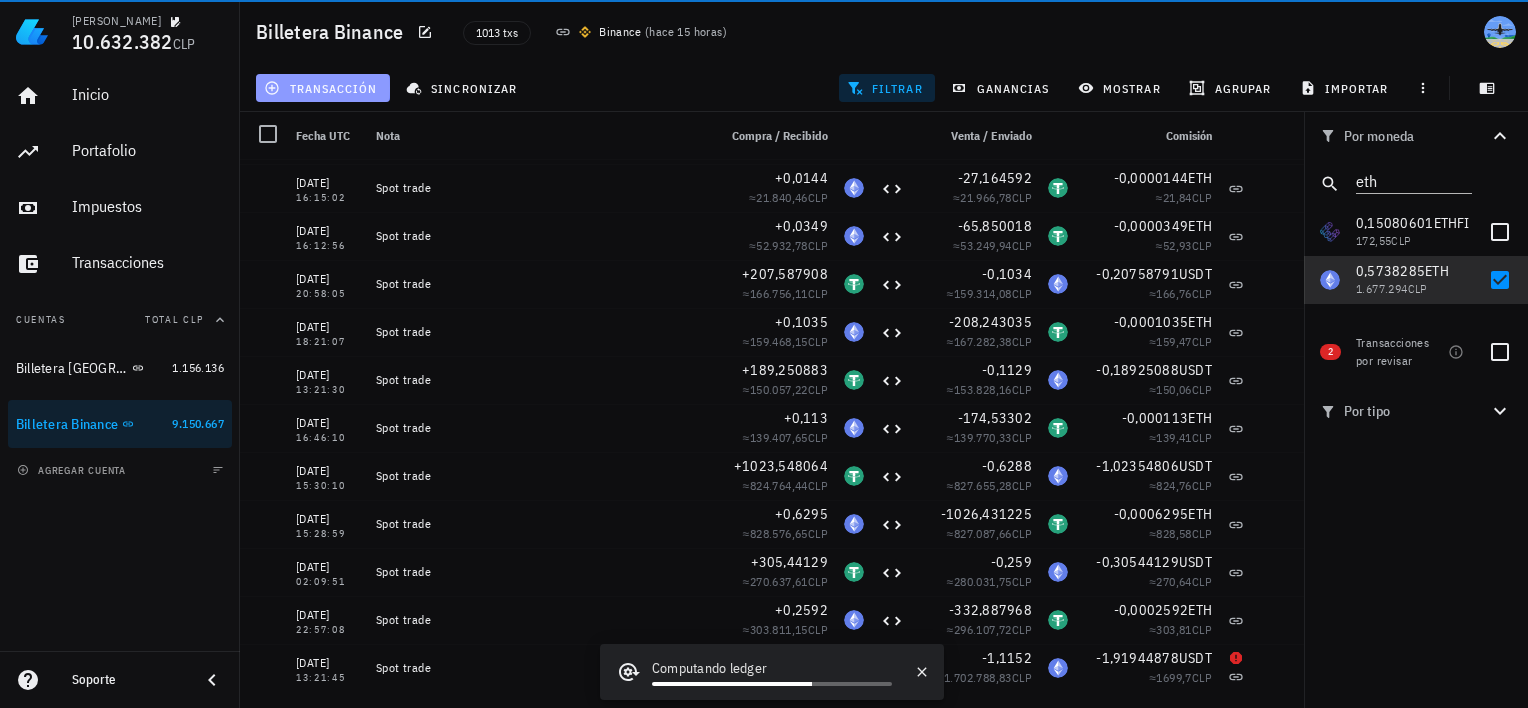 click on "transacción" at bounding box center [322, 88] 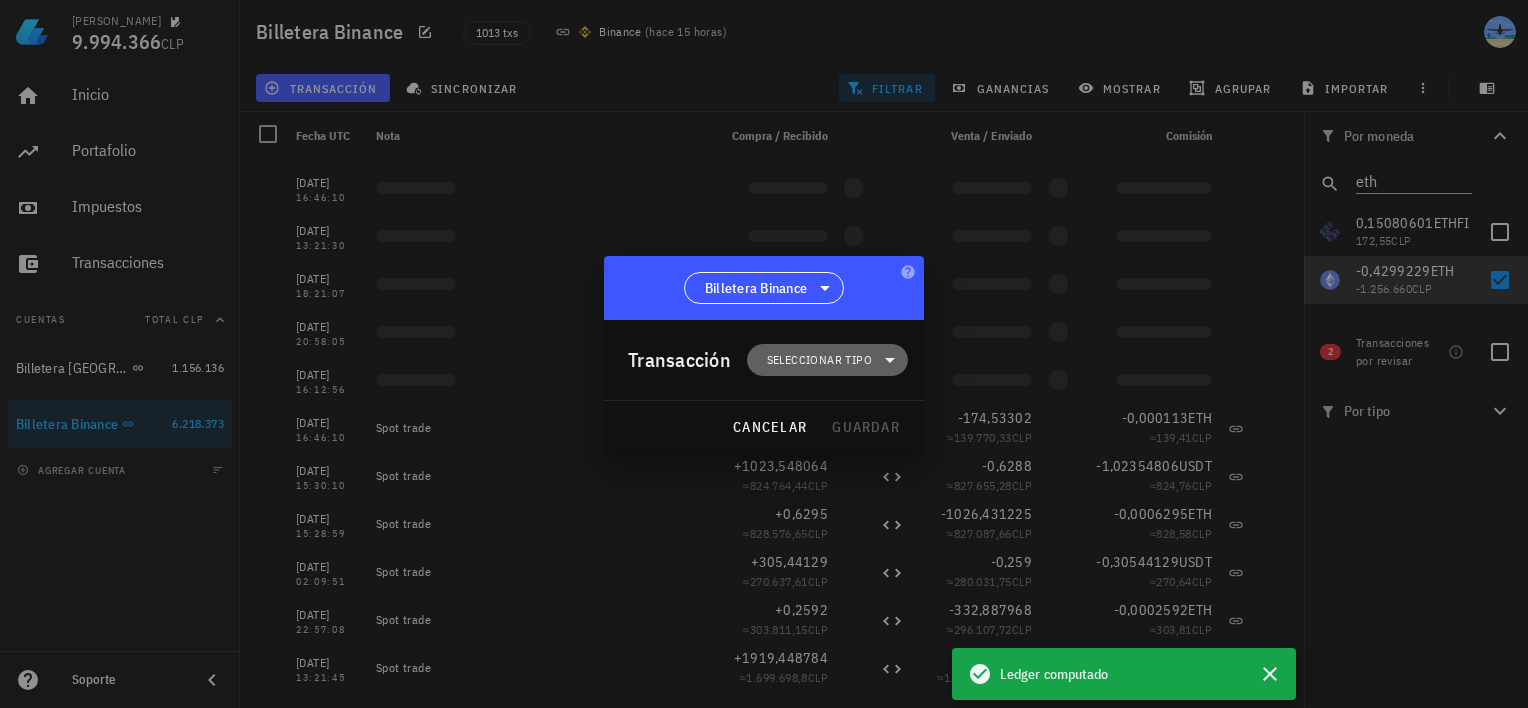 click on "Seleccionar tipo" at bounding box center [819, 360] 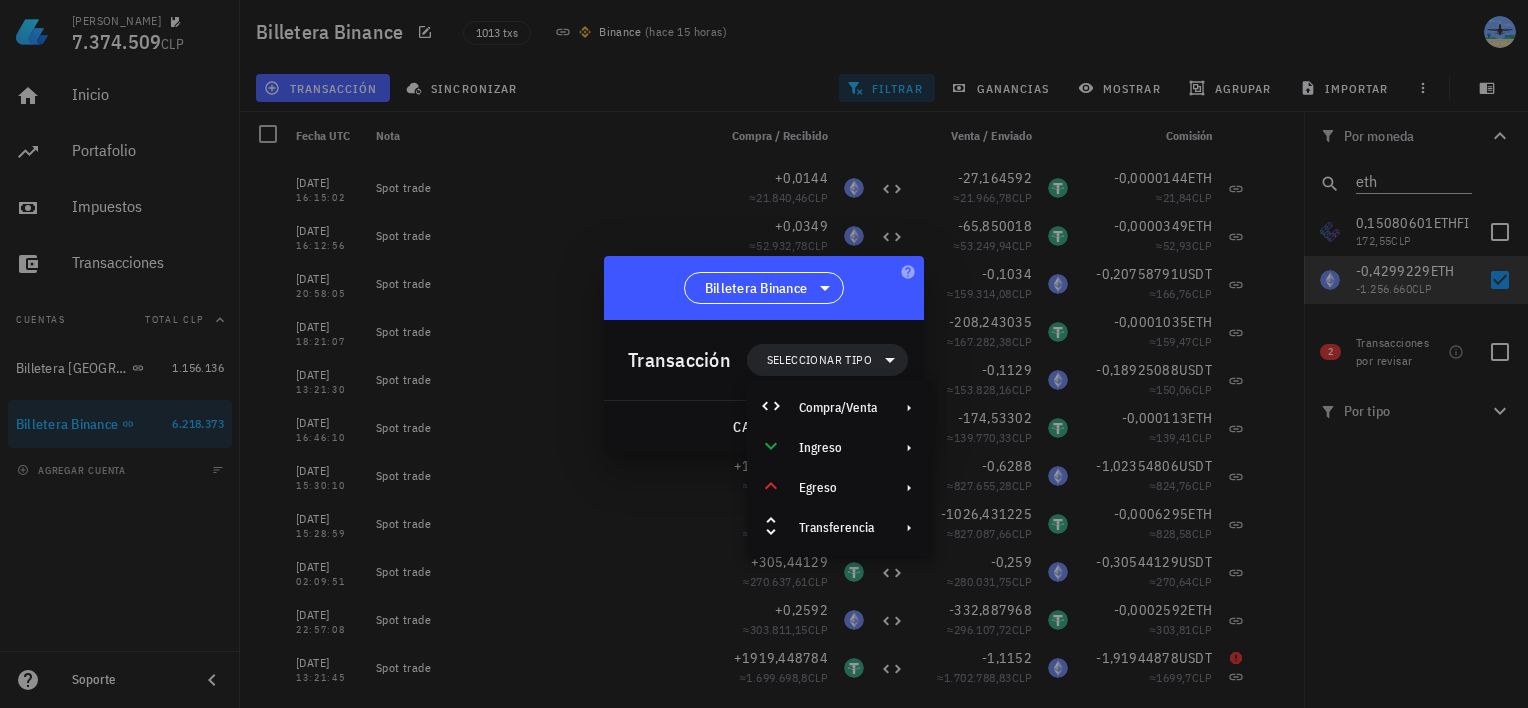click at bounding box center [764, 354] 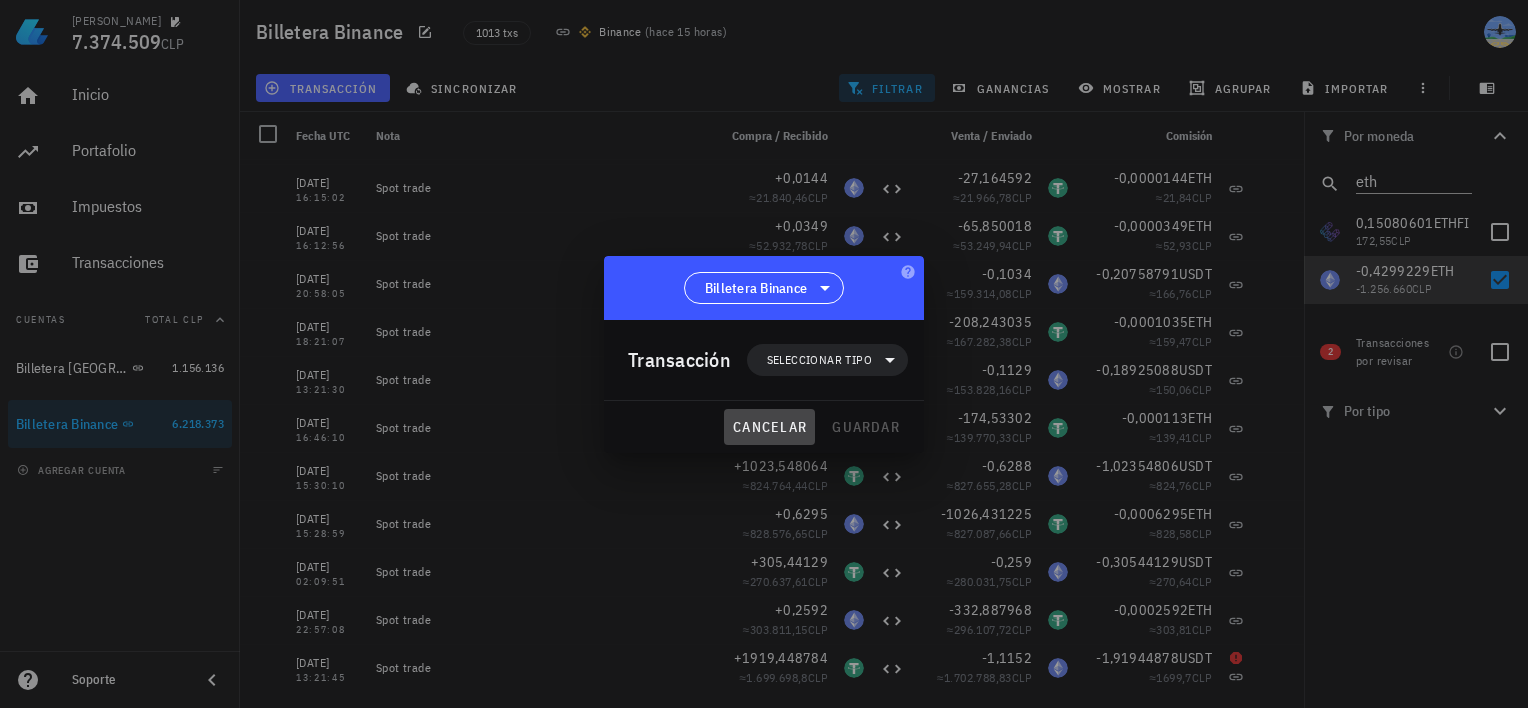 click on "cancelar" at bounding box center (769, 427) 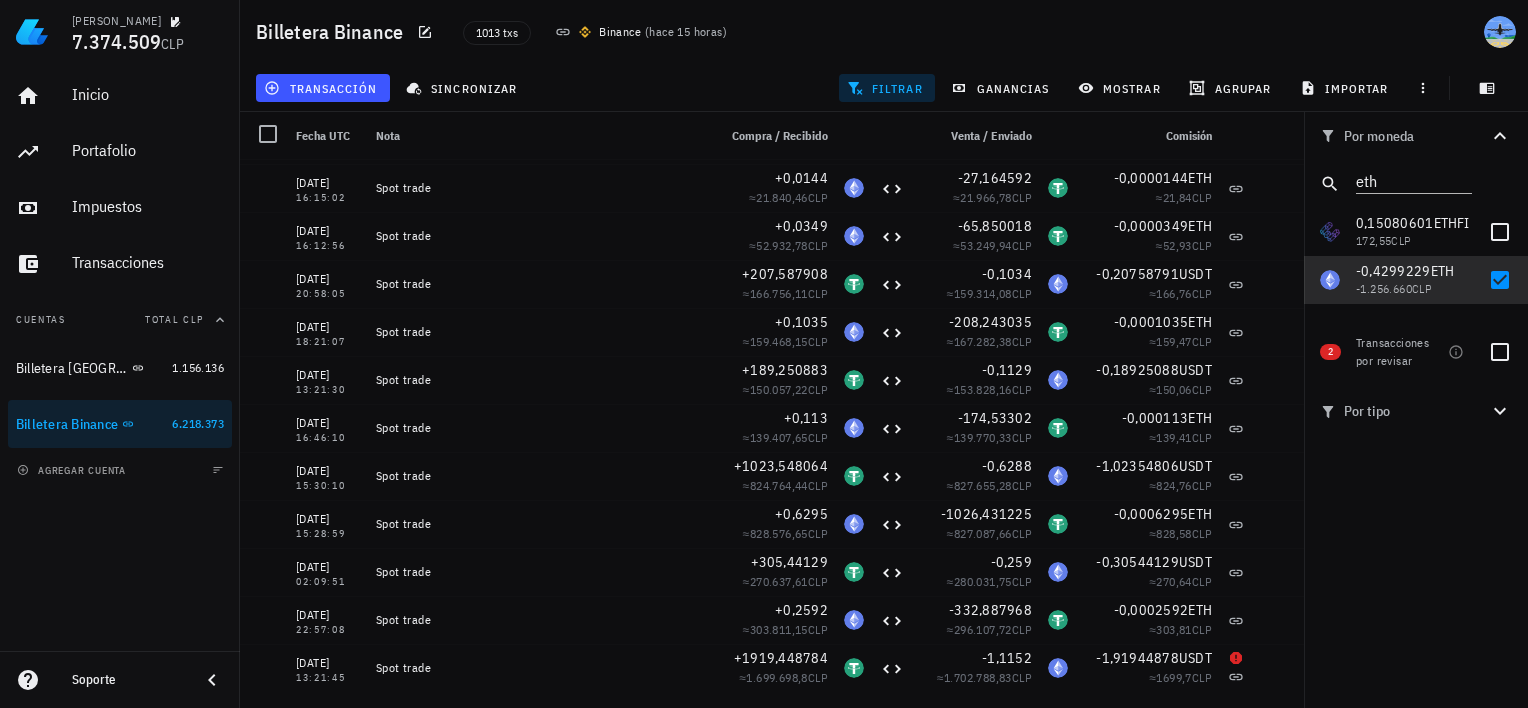 click on "transacción" at bounding box center [323, 88] 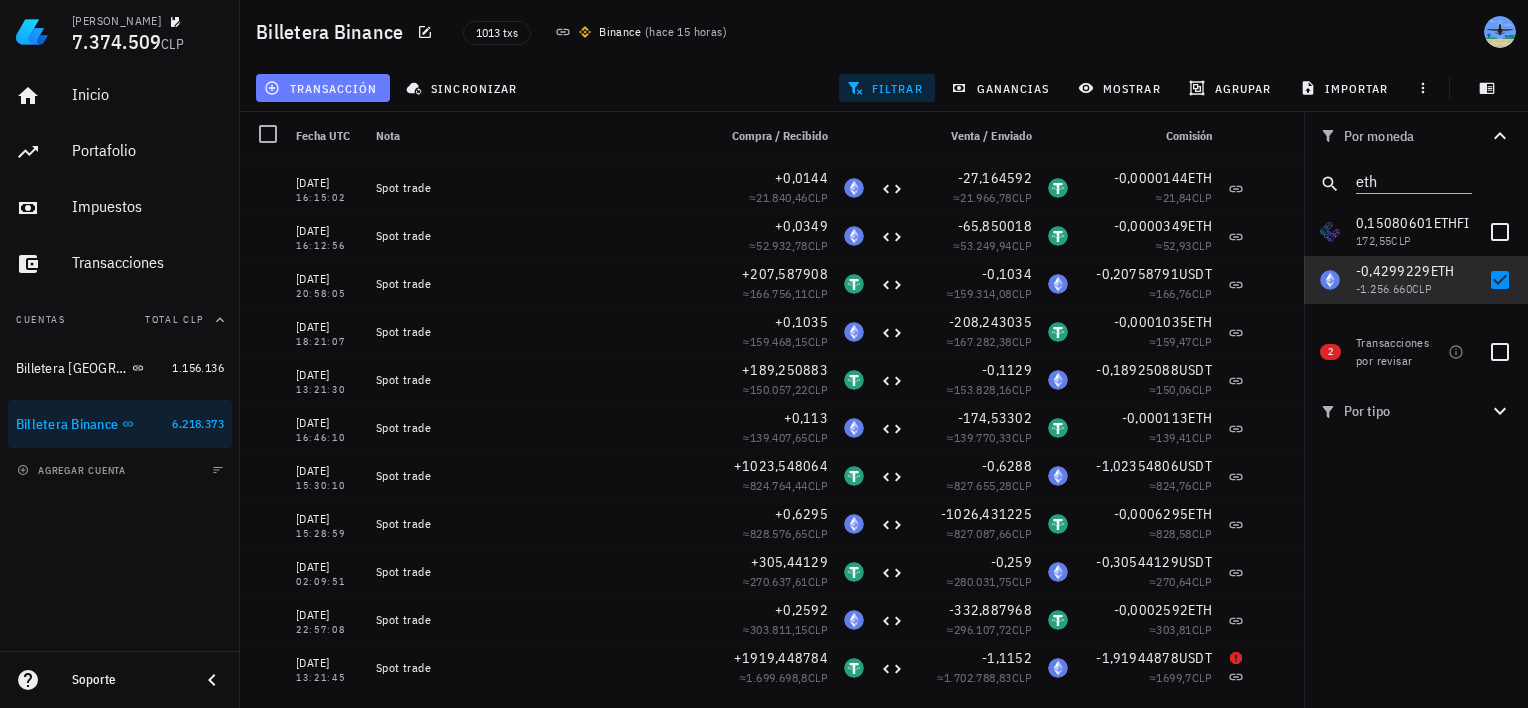 click on "transacción" at bounding box center (322, 88) 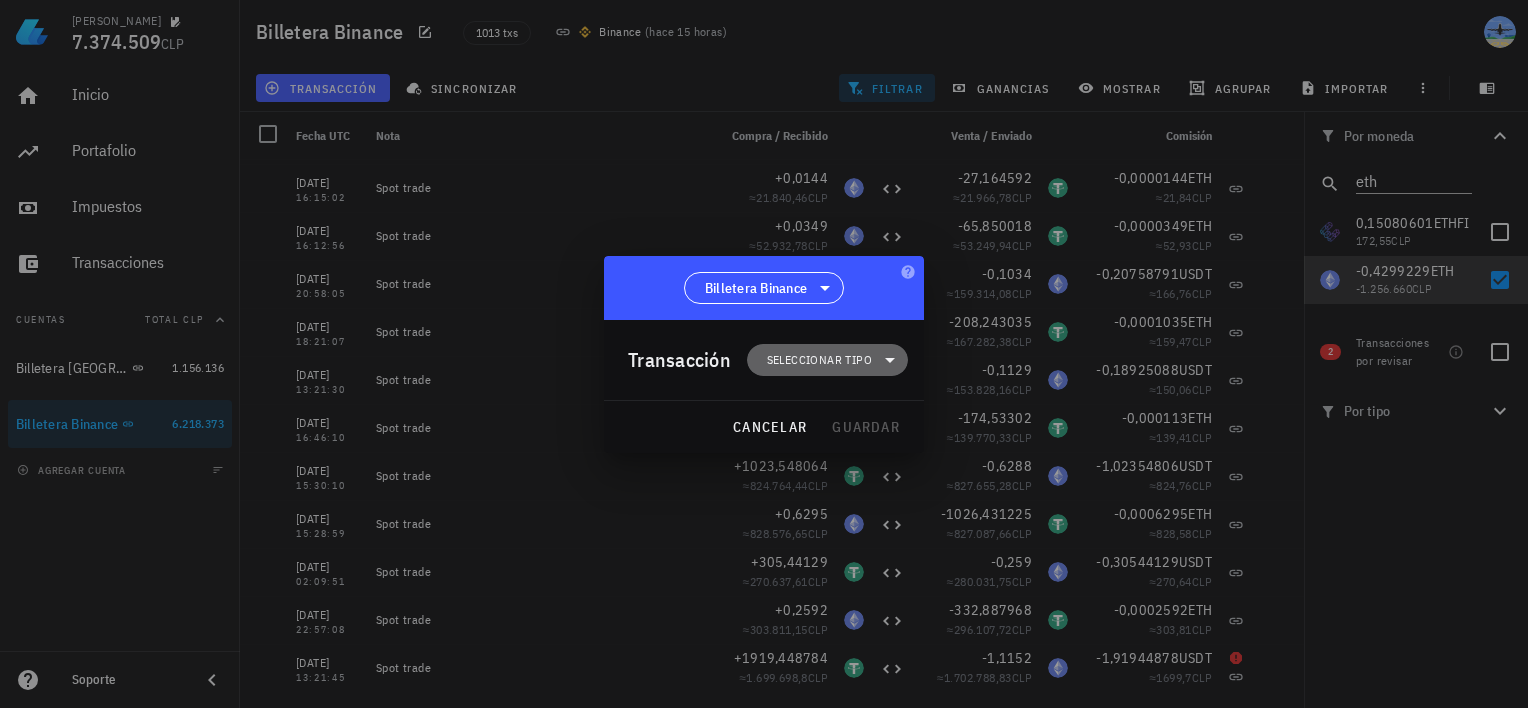 click on "Seleccionar tipo" at bounding box center (819, 360) 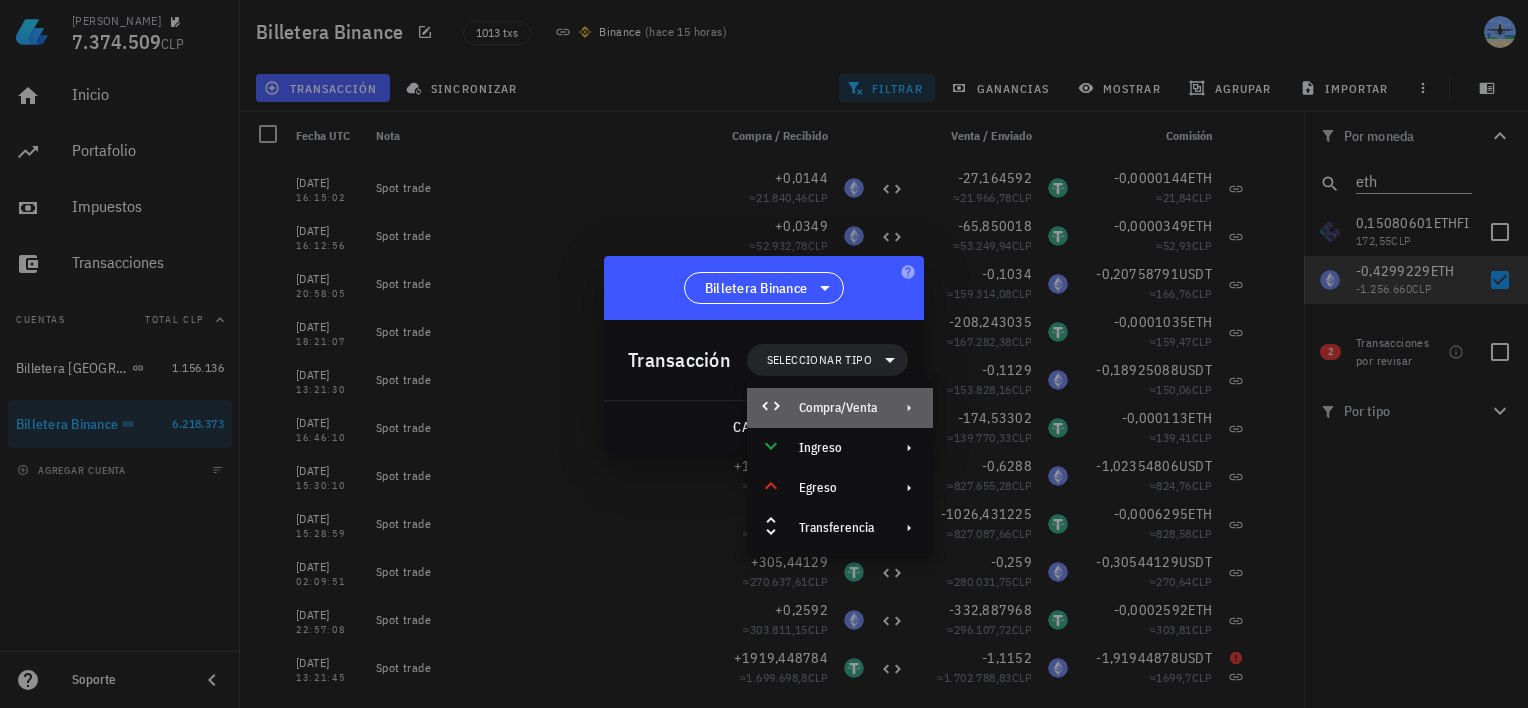 click on "Compra/Venta" at bounding box center (838, 408) 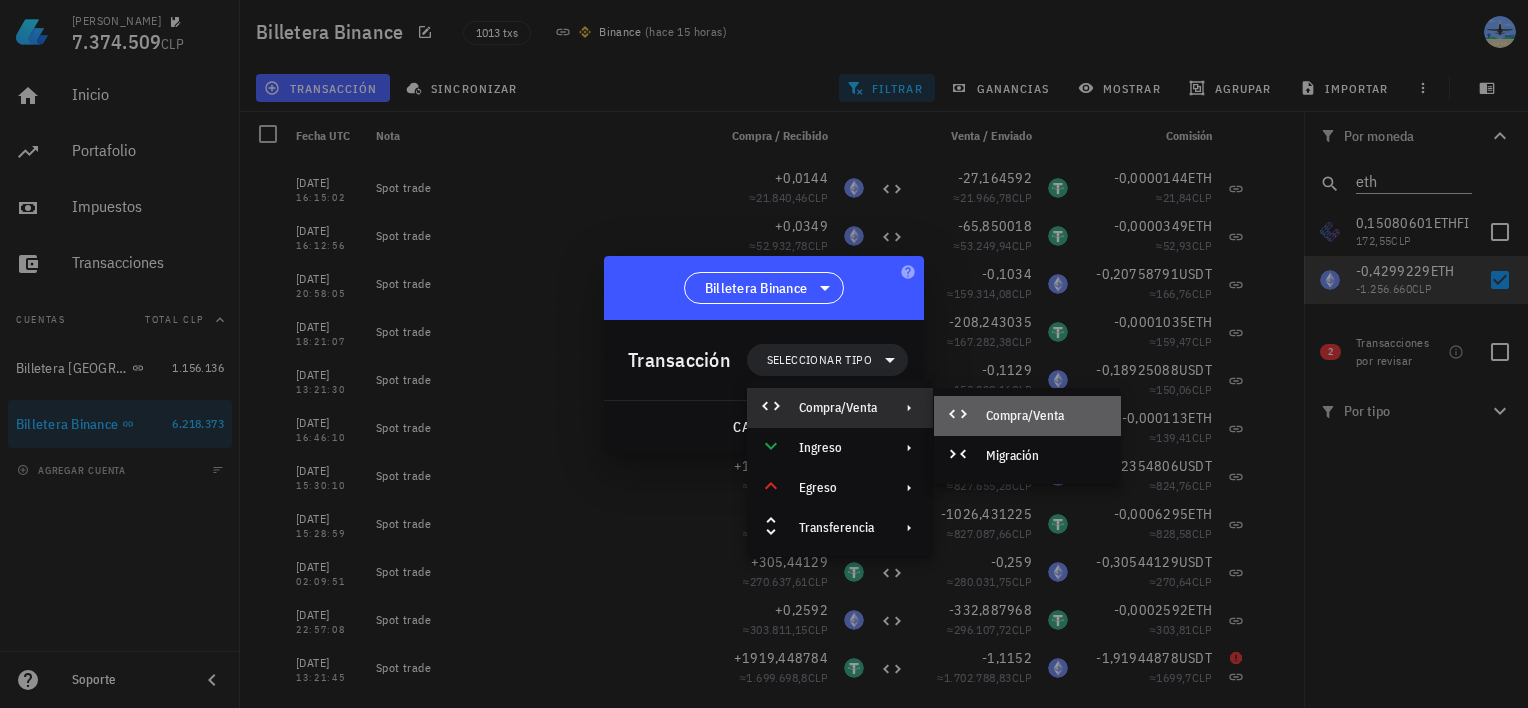 click on "Compra/Venta" at bounding box center [1045, 416] 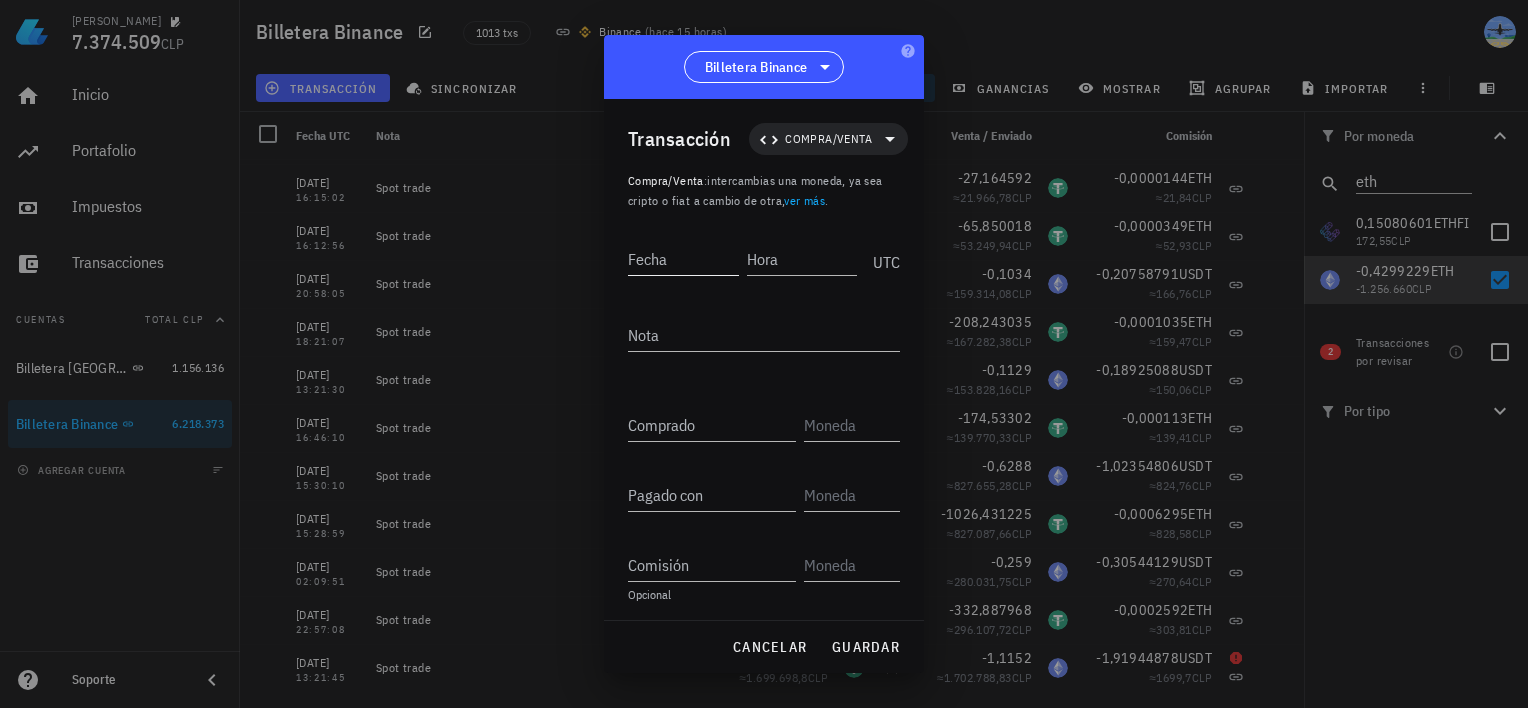 click on "Fecha" at bounding box center (683, 259) 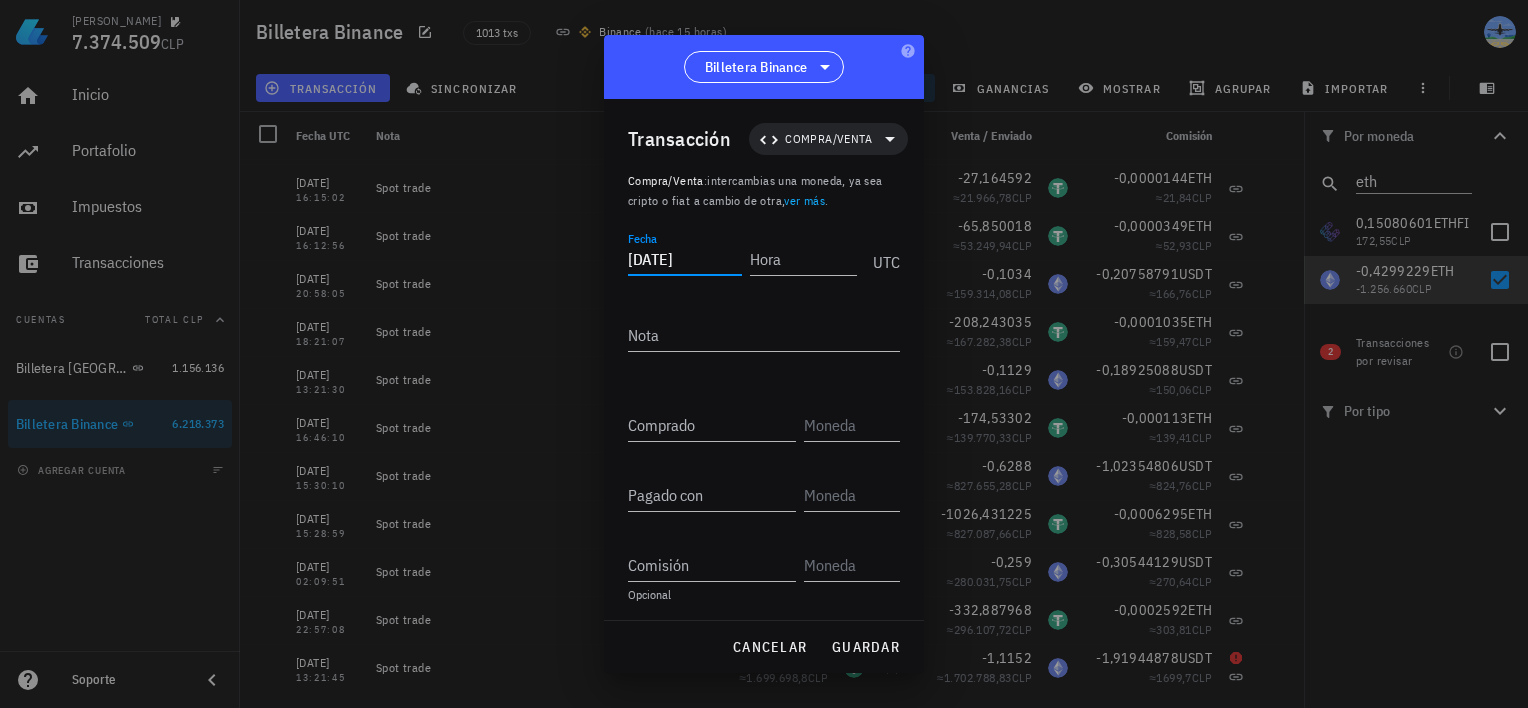 type on "[DATE]" 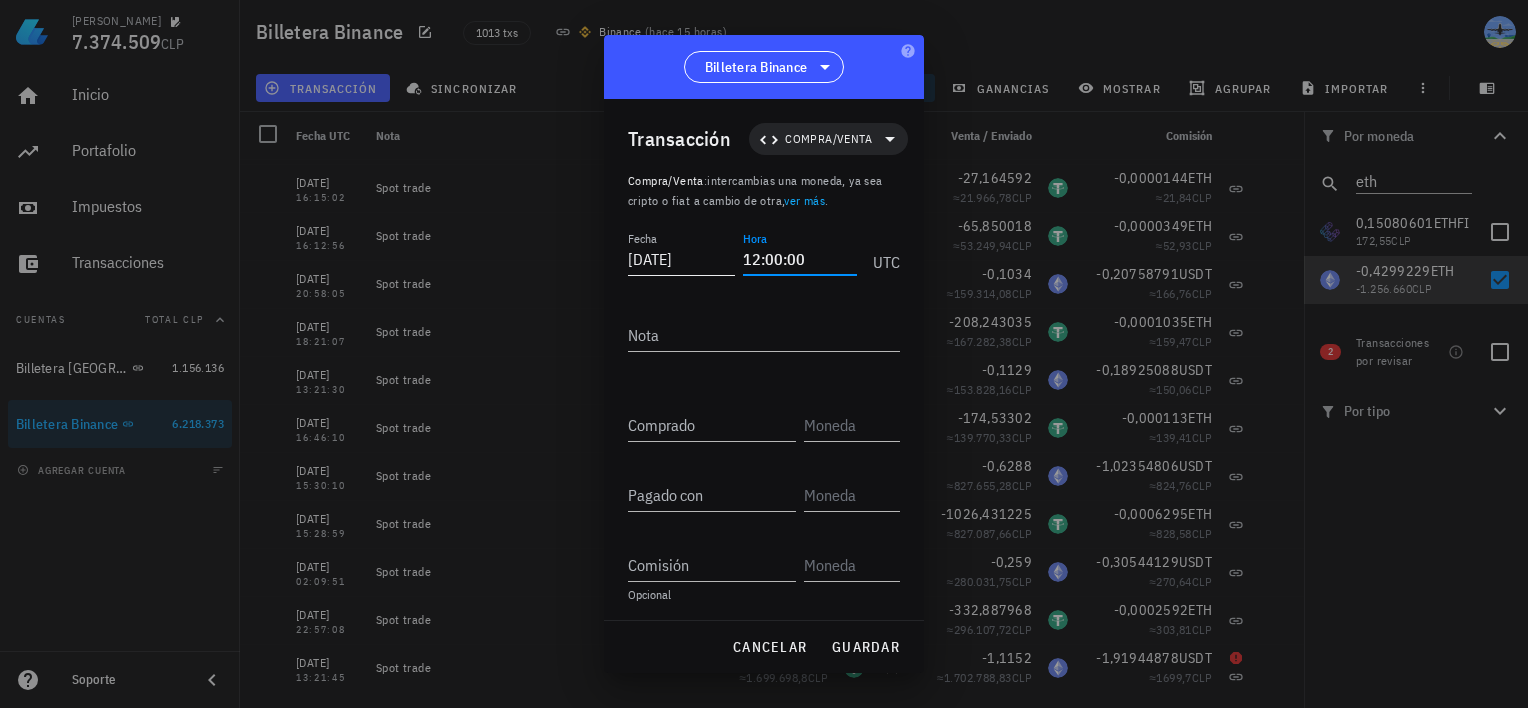 type on "12:00:00" 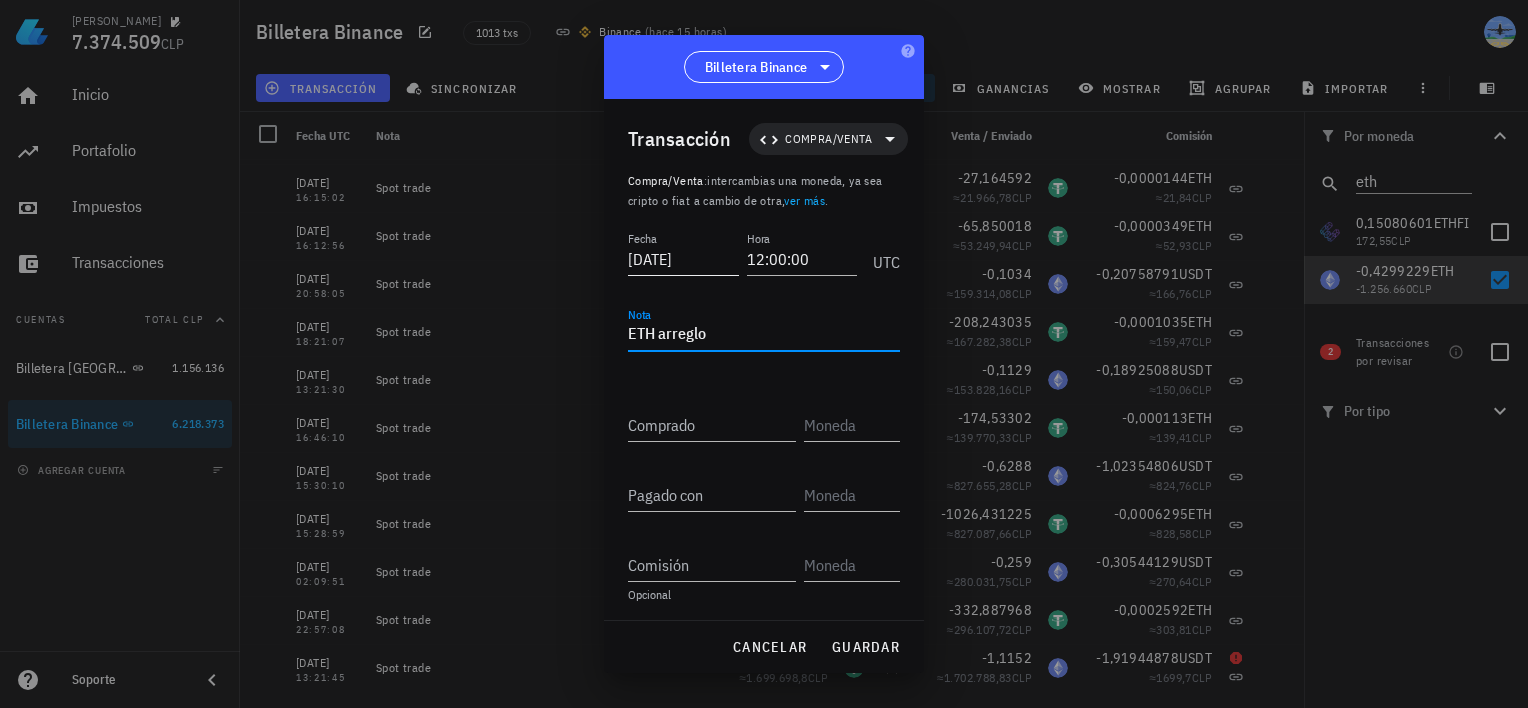 type on "ETH arreglo" 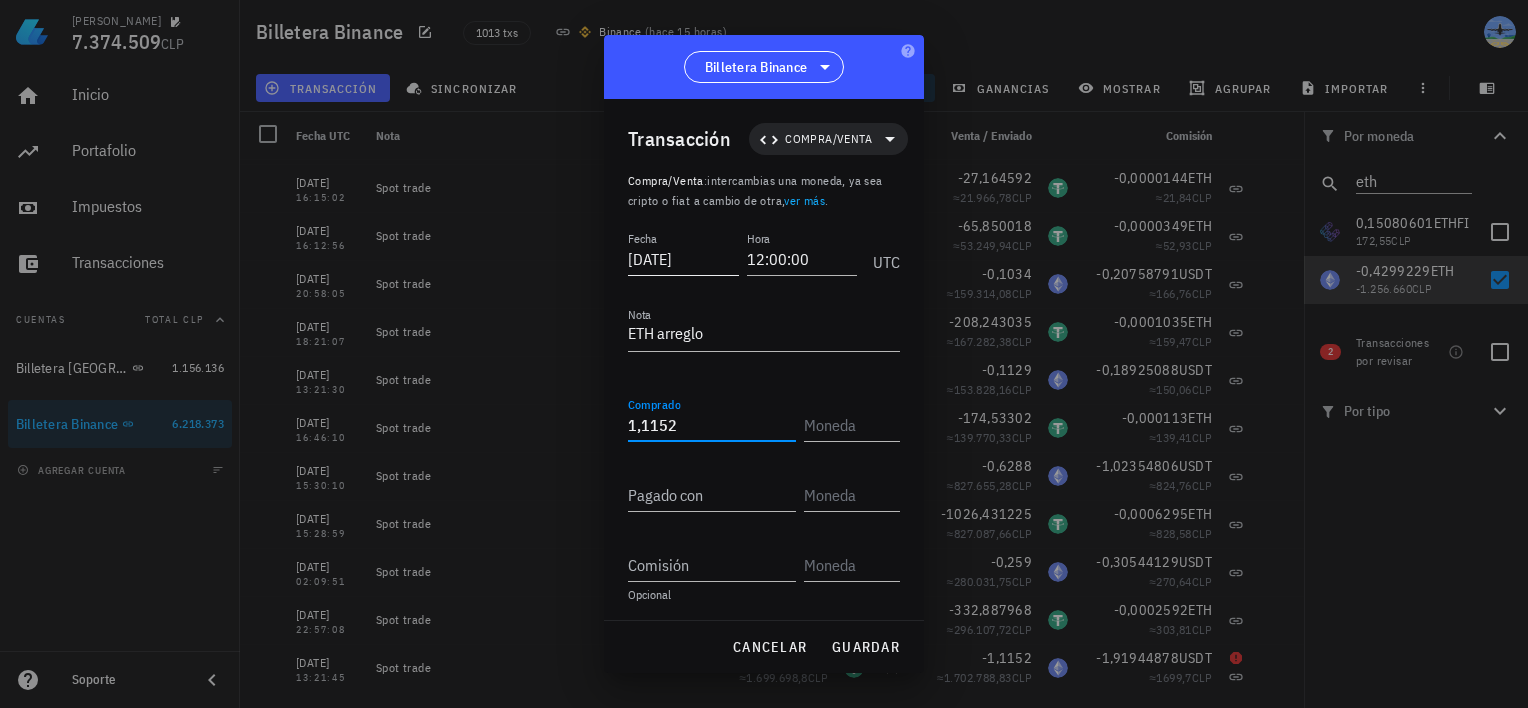 type on "1,1152" 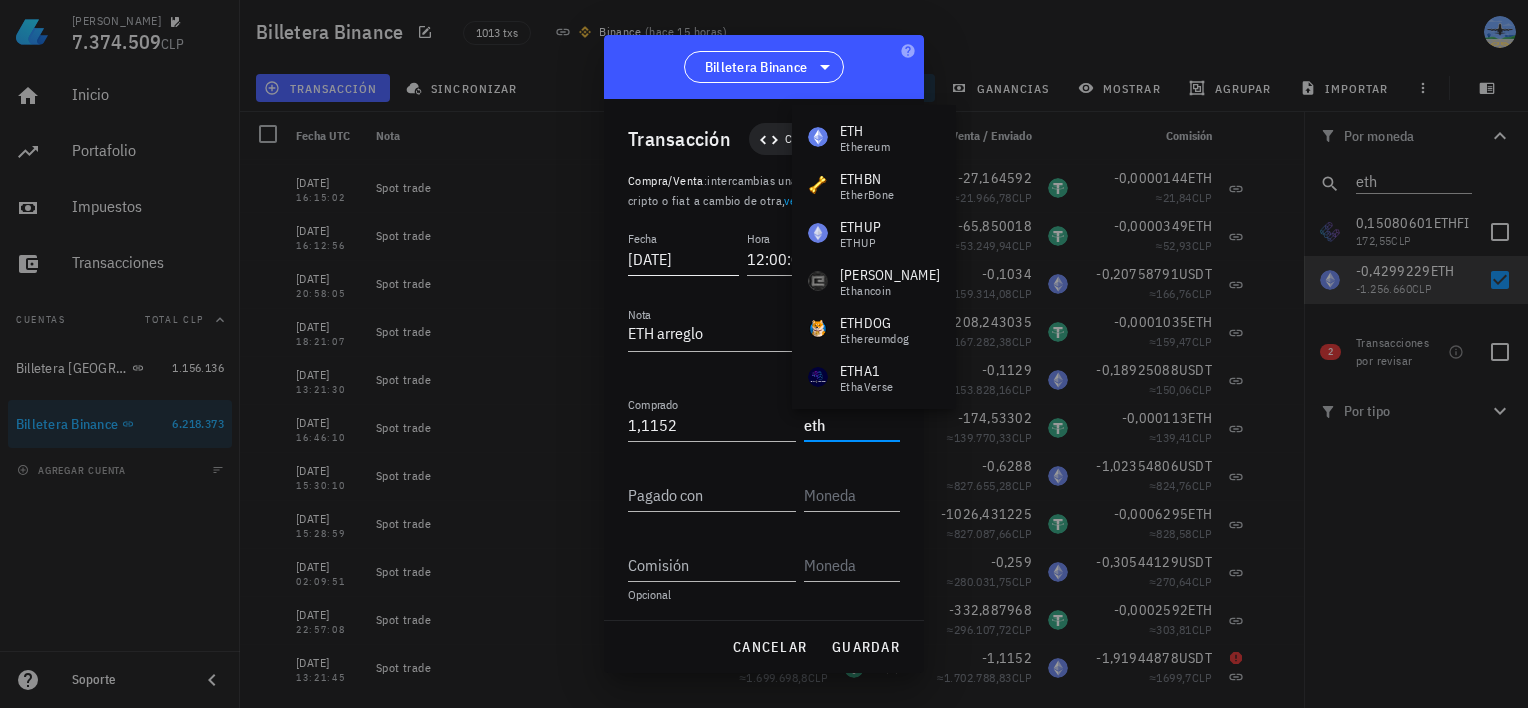 type on "ETH" 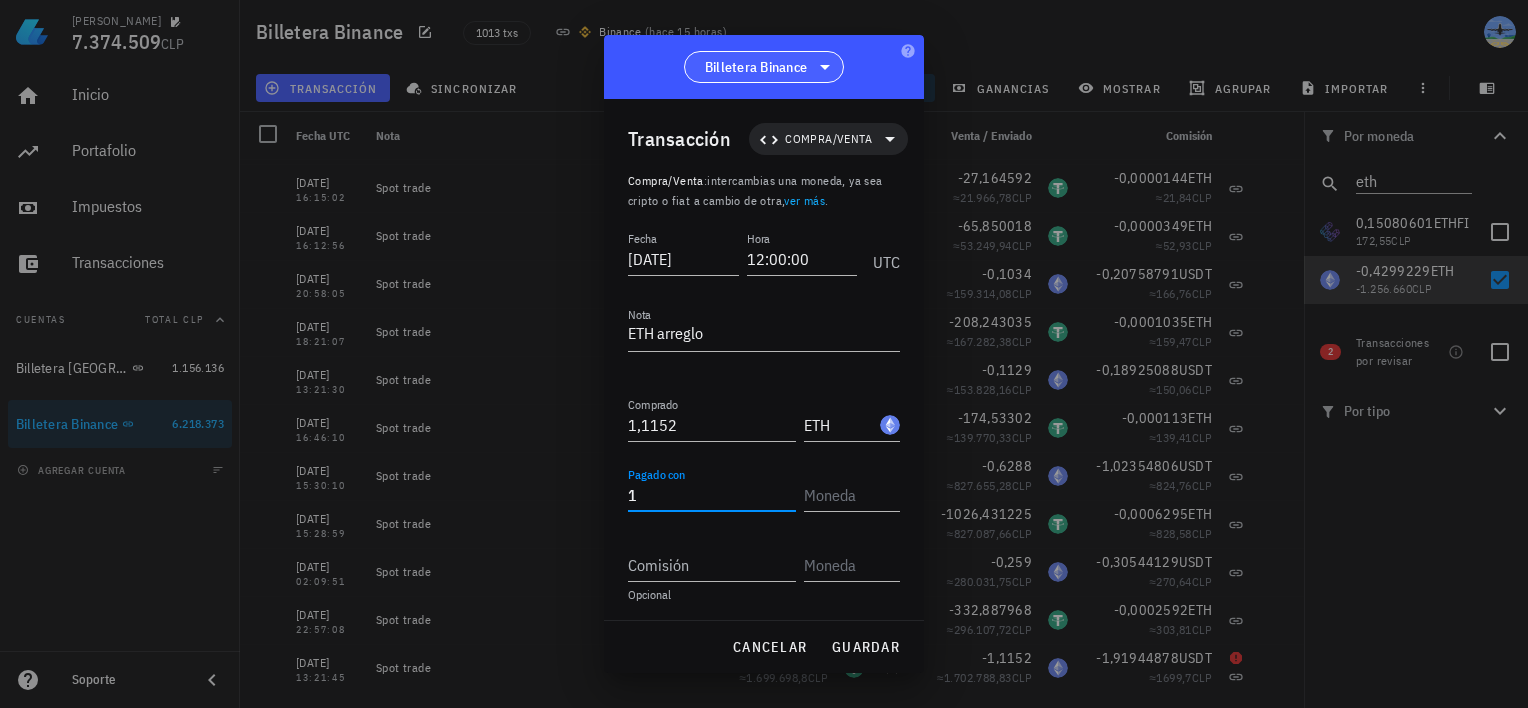 type on "1" 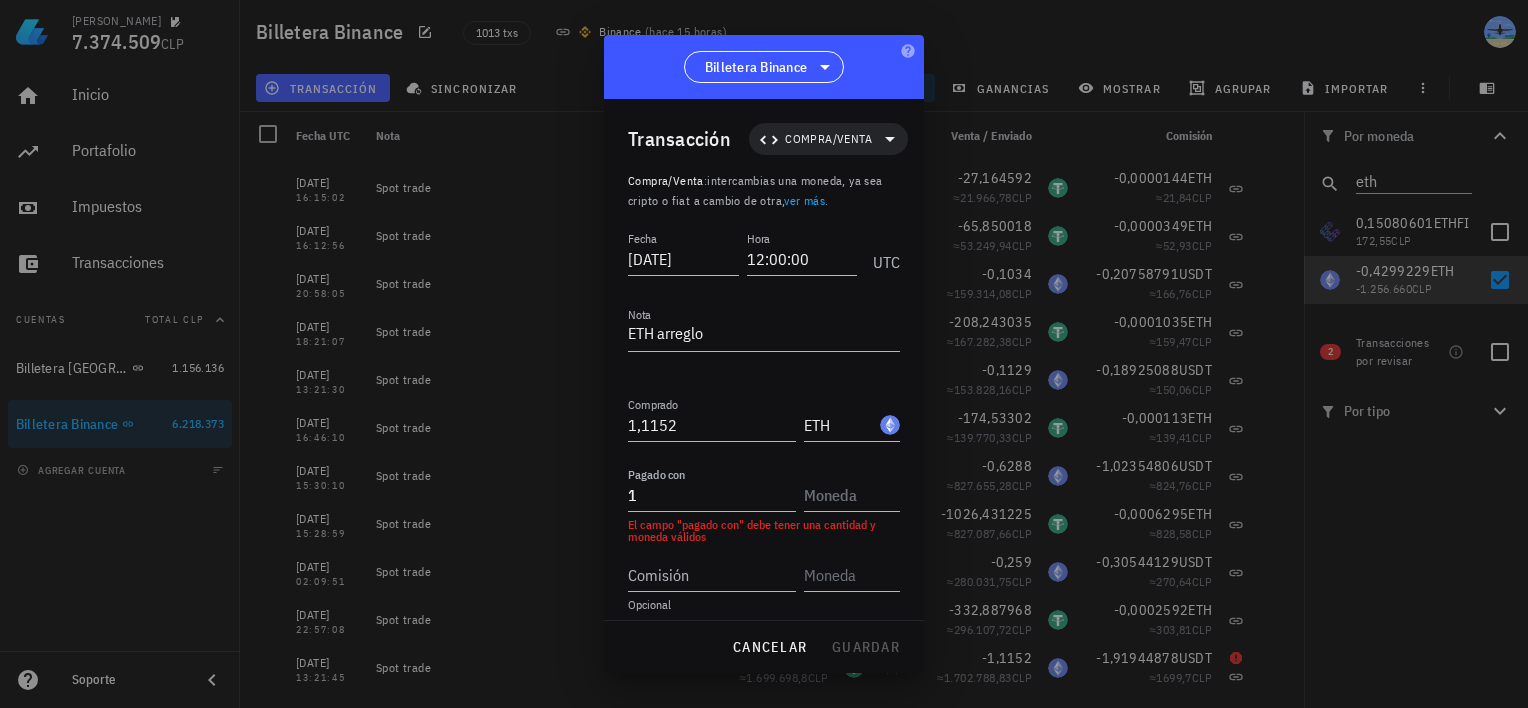 drag, startPoint x: 704, startPoint y: 52, endPoint x: 876, endPoint y: 73, distance: 173.27724 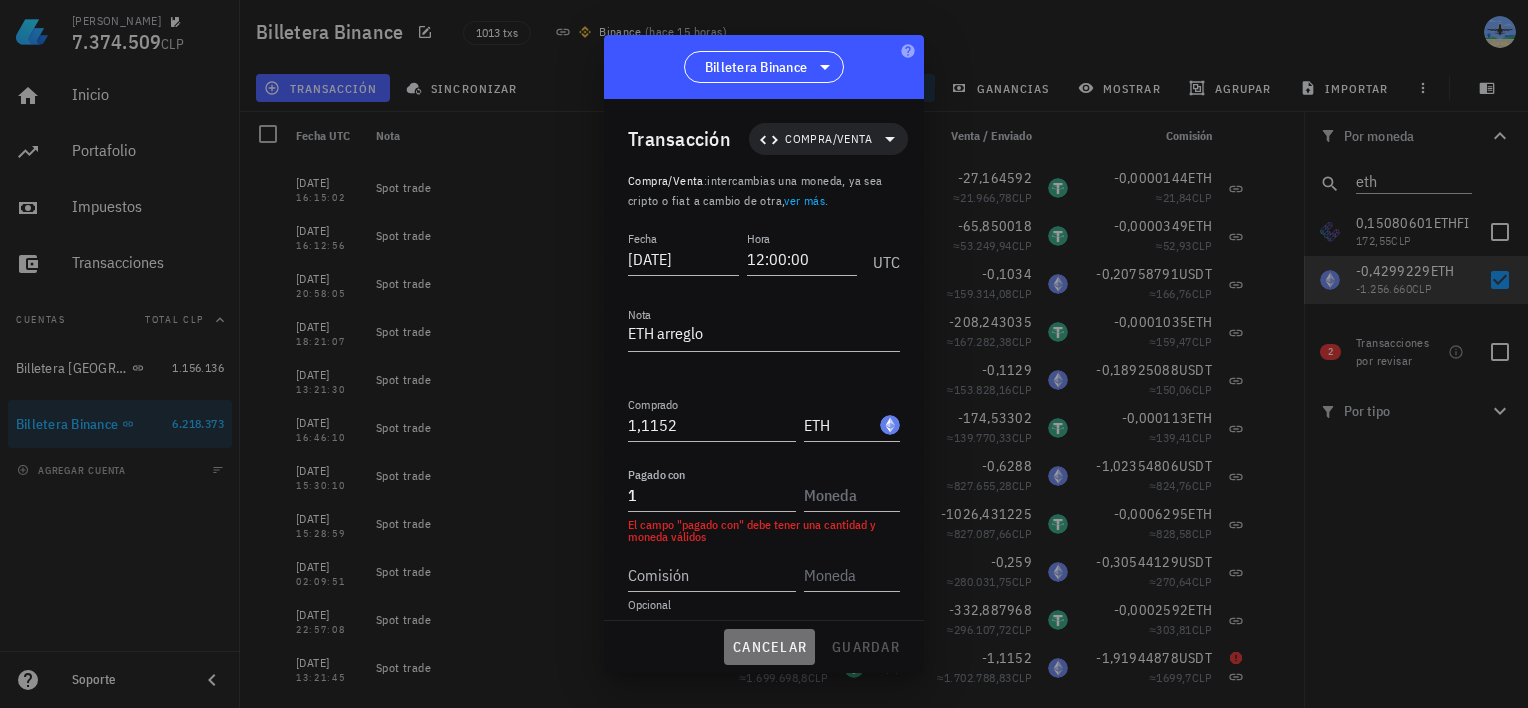 click on "cancelar" at bounding box center (769, 647) 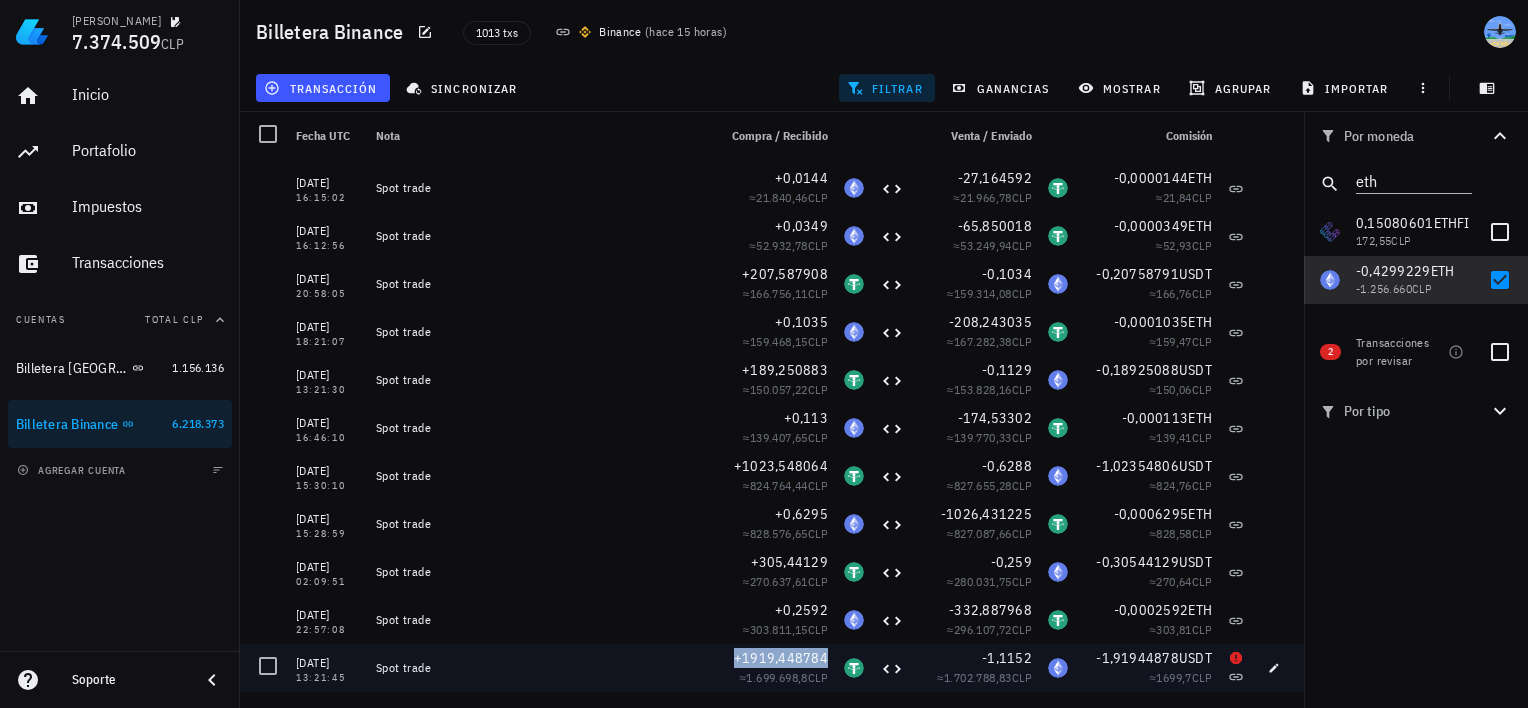 click on "+1919,448784" at bounding box center [781, 658] 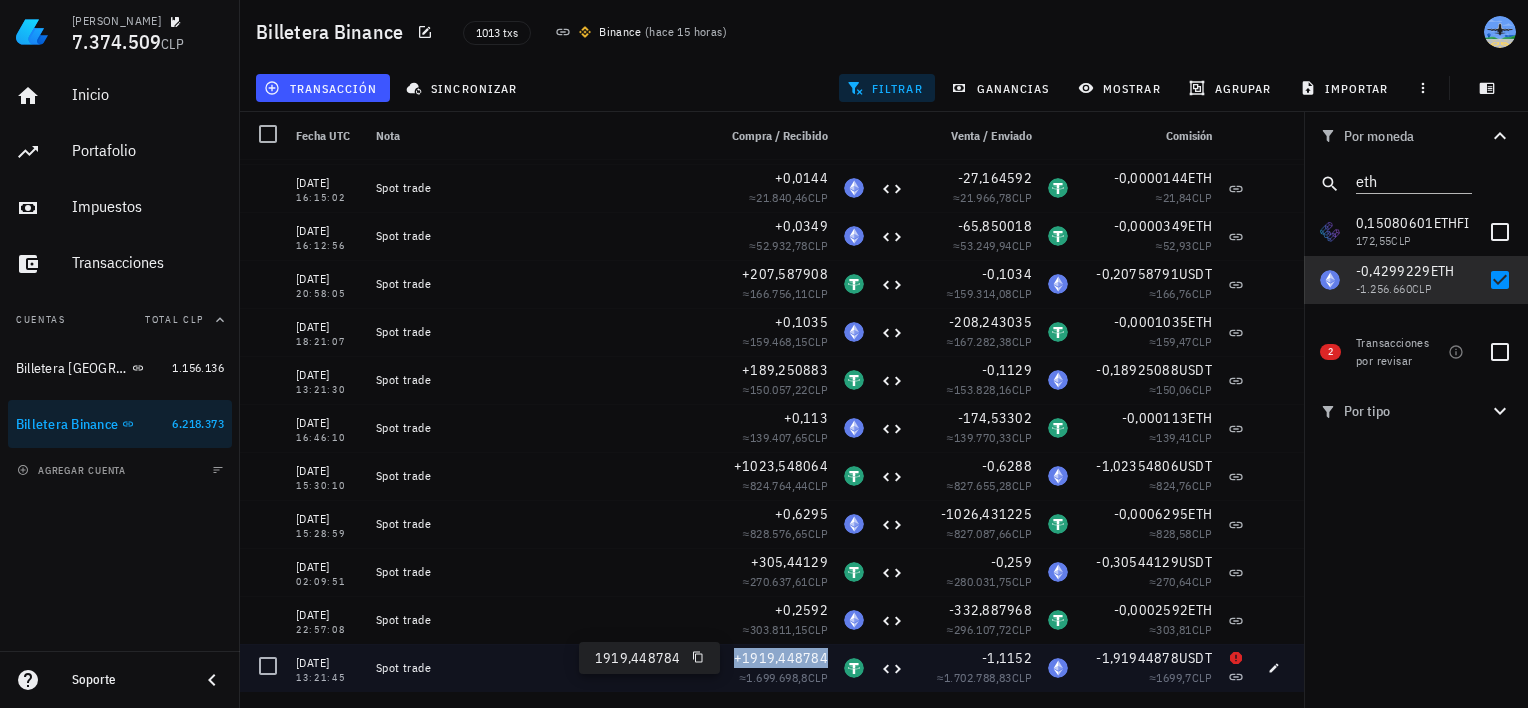 copy on "+1919,448784" 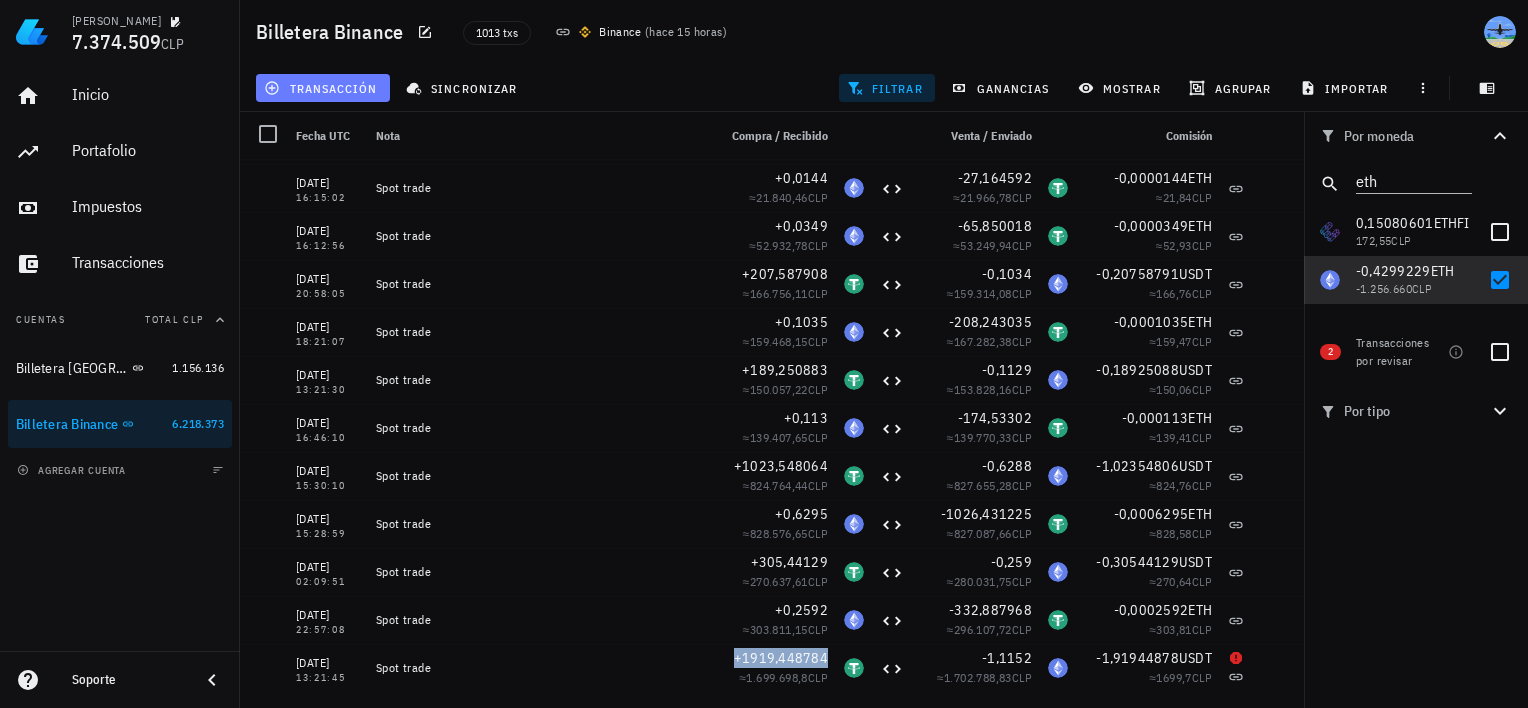 click on "transacción" at bounding box center [323, 88] 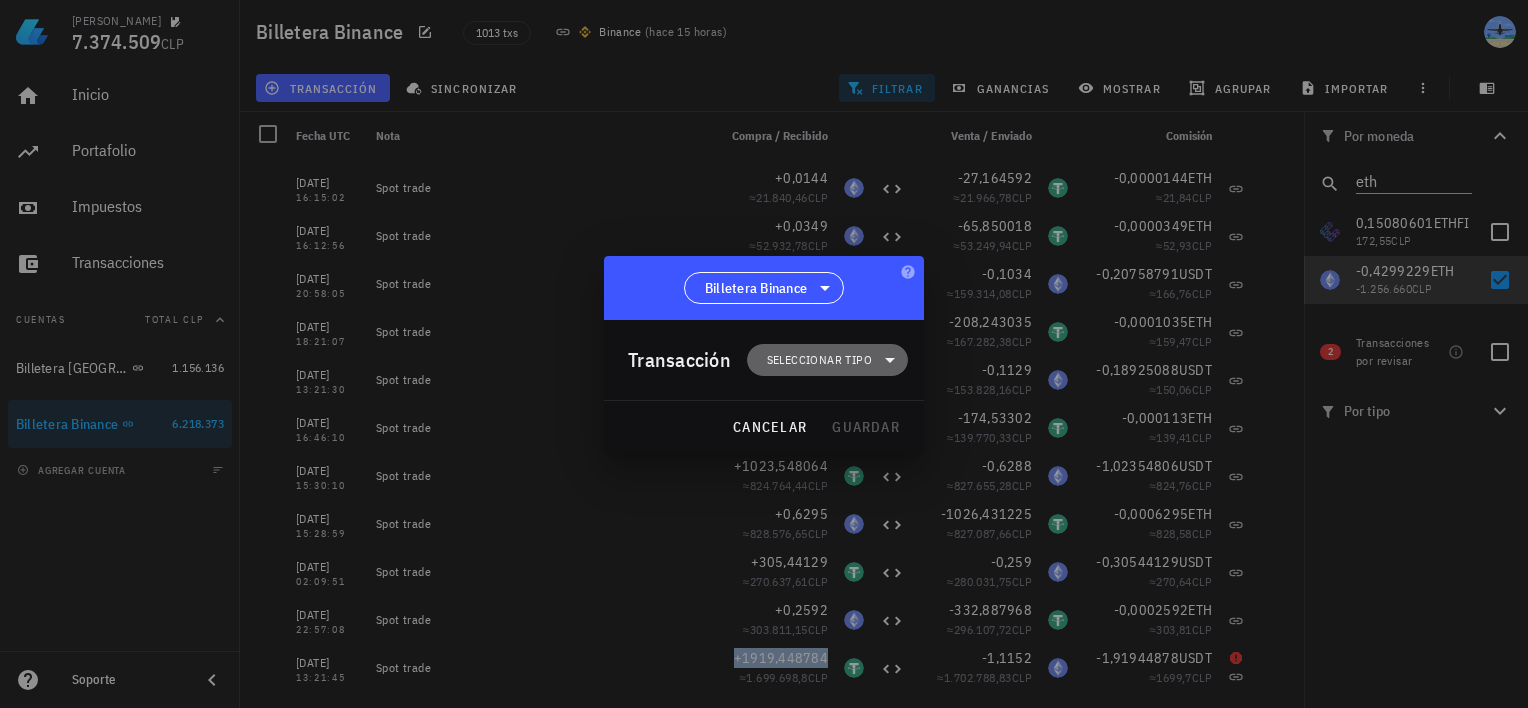 click on "Seleccionar tipo" at bounding box center [819, 360] 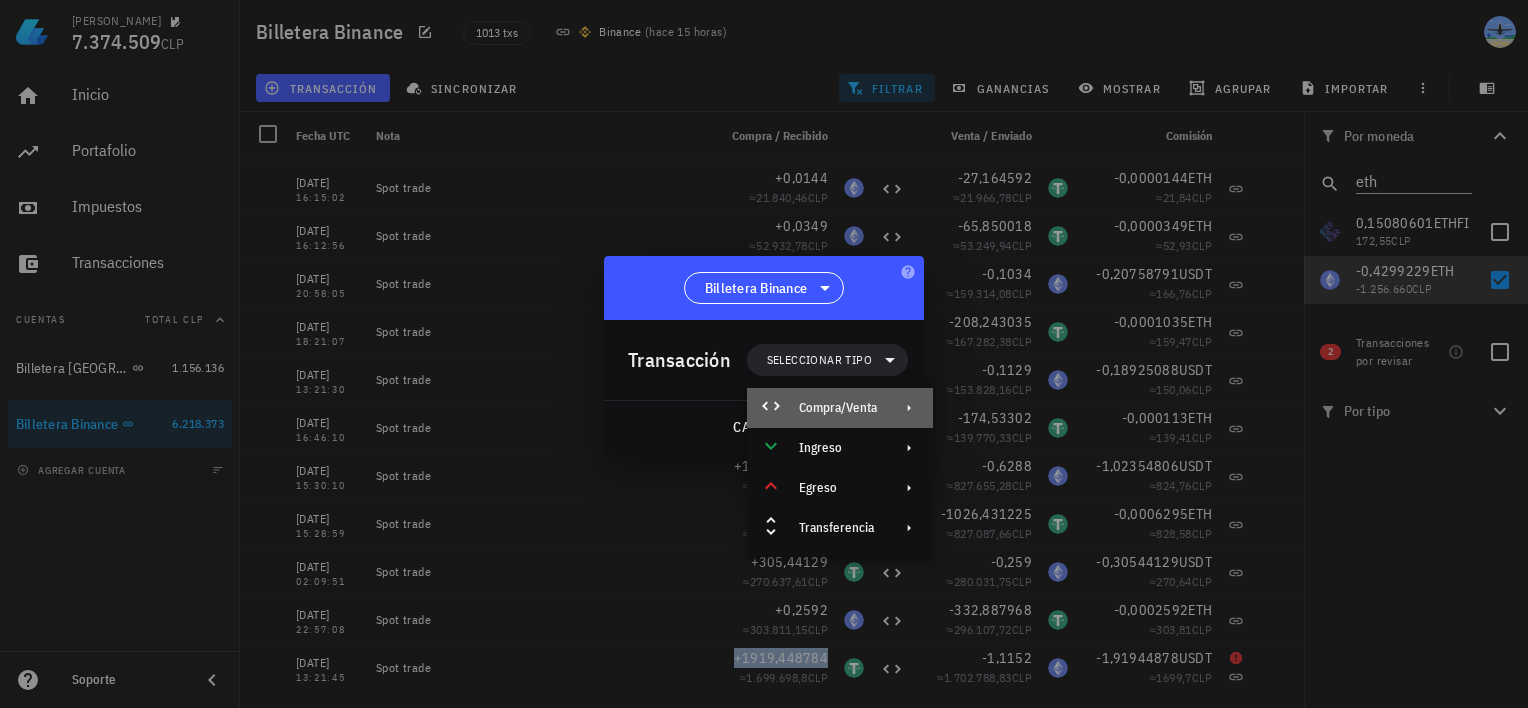 click on "Compra/Venta" at bounding box center (838, 408) 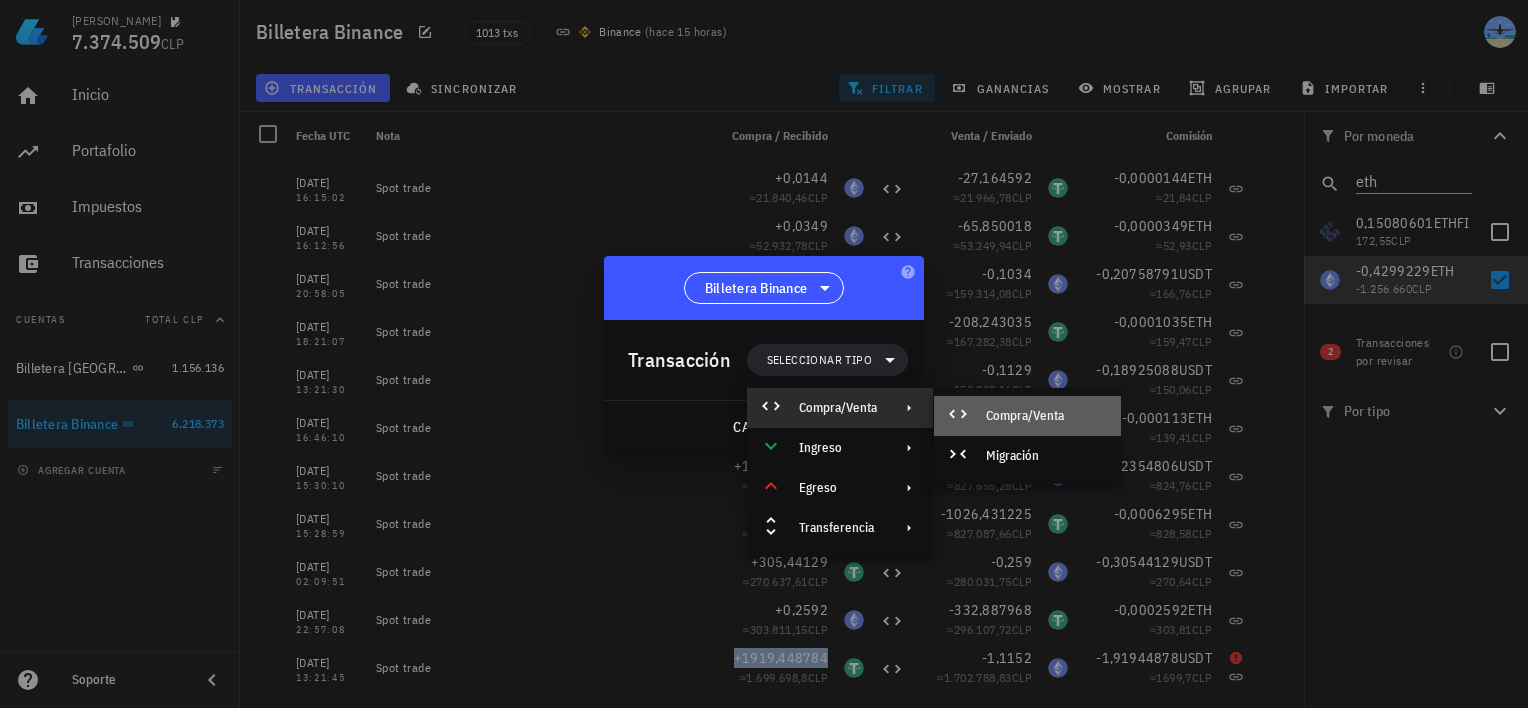 click on "Compra/Venta" at bounding box center [1045, 416] 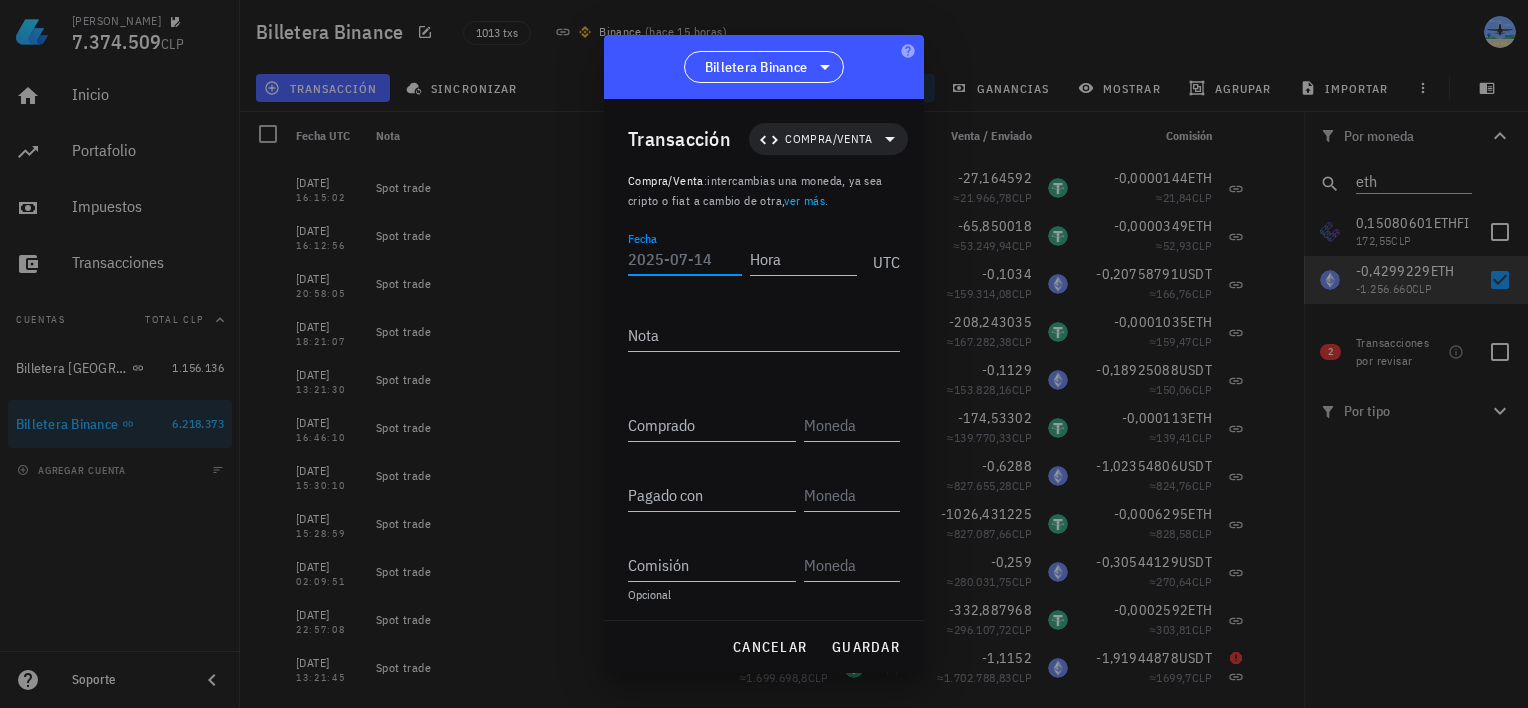 click on "Fecha" at bounding box center [685, 259] 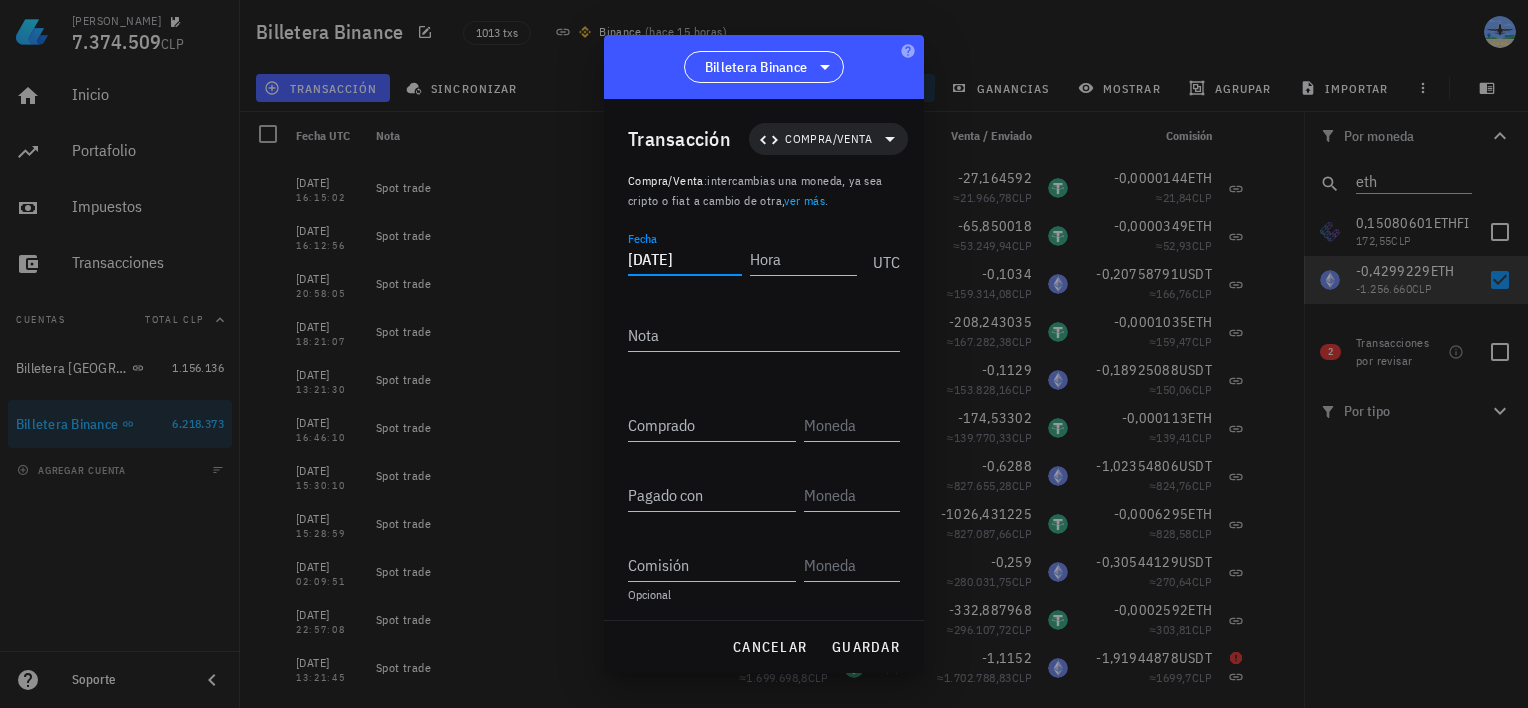 type on "[DATE]" 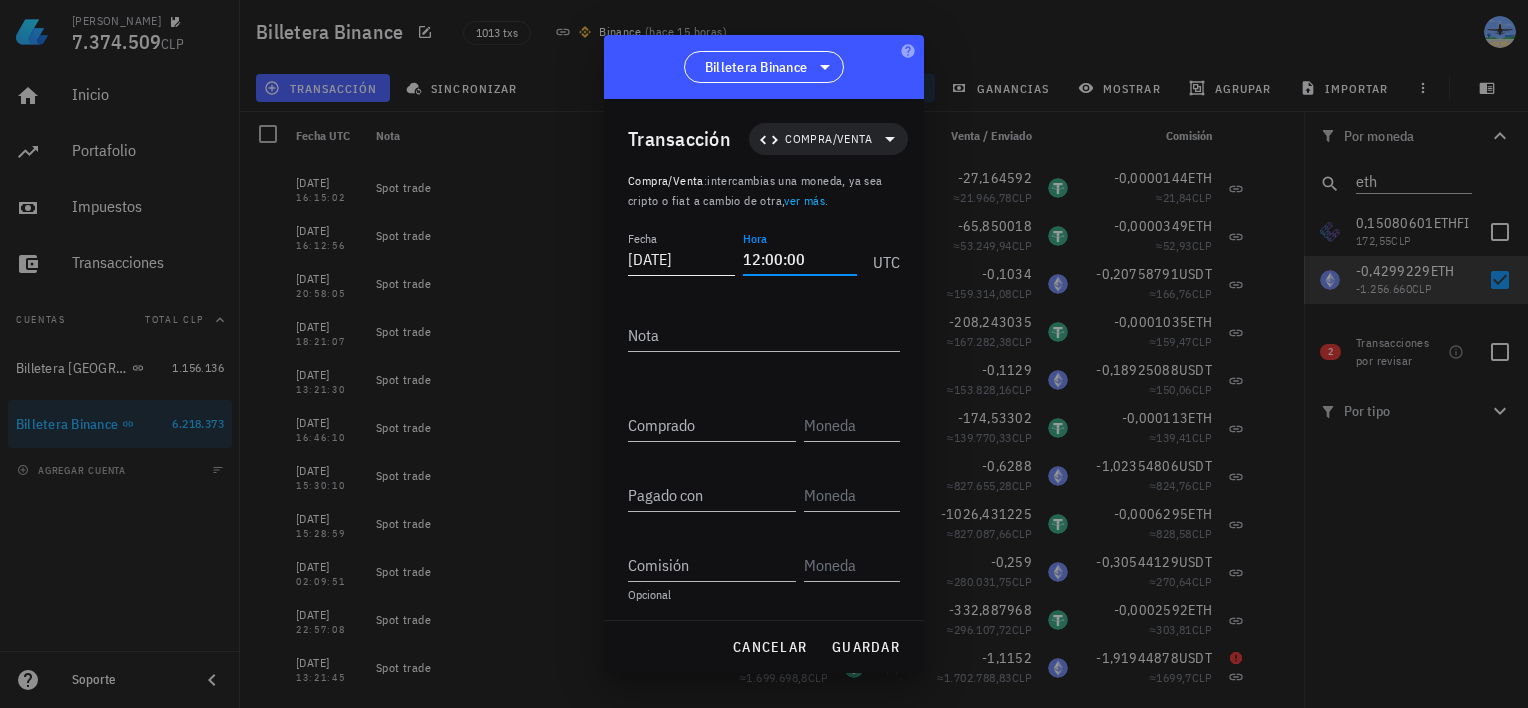 type on "12:00:00" 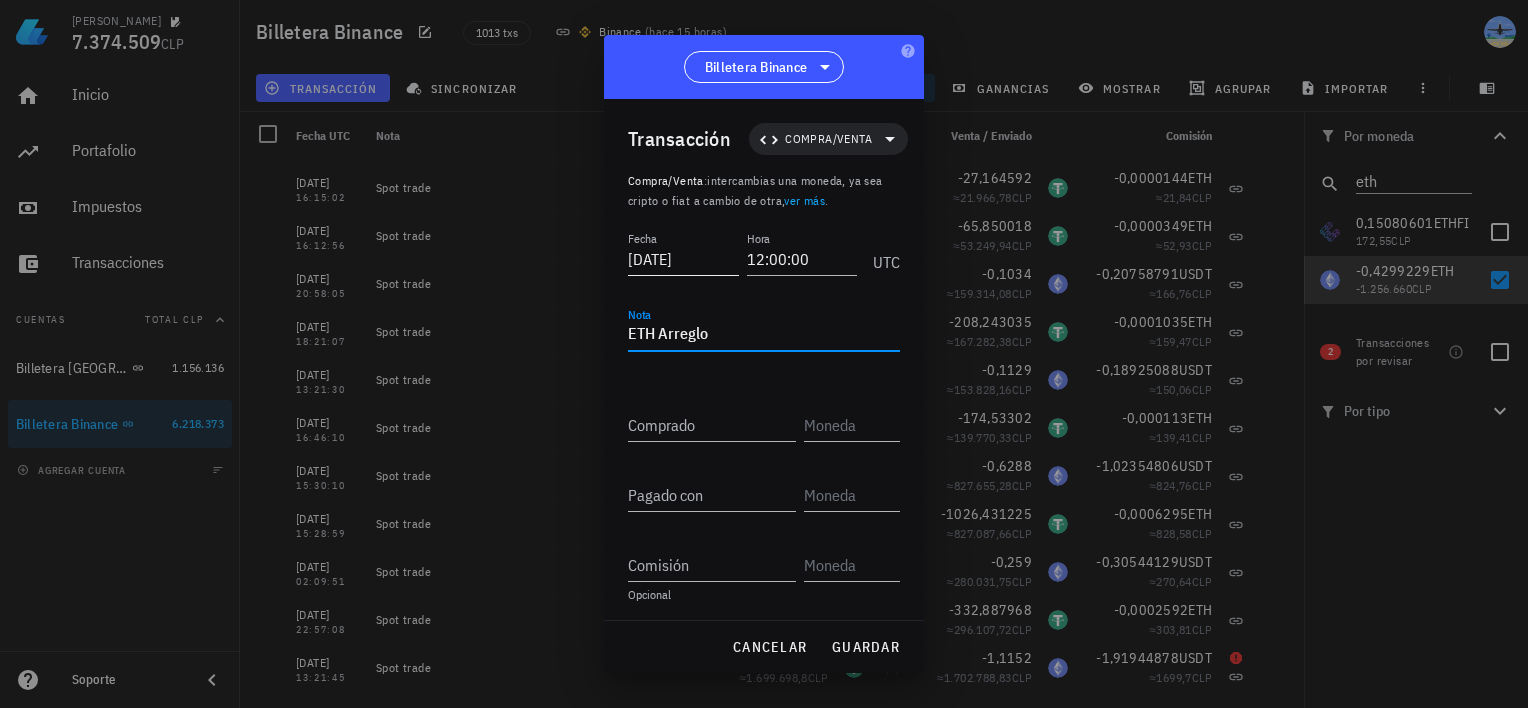 type on "ETH Arreglo" 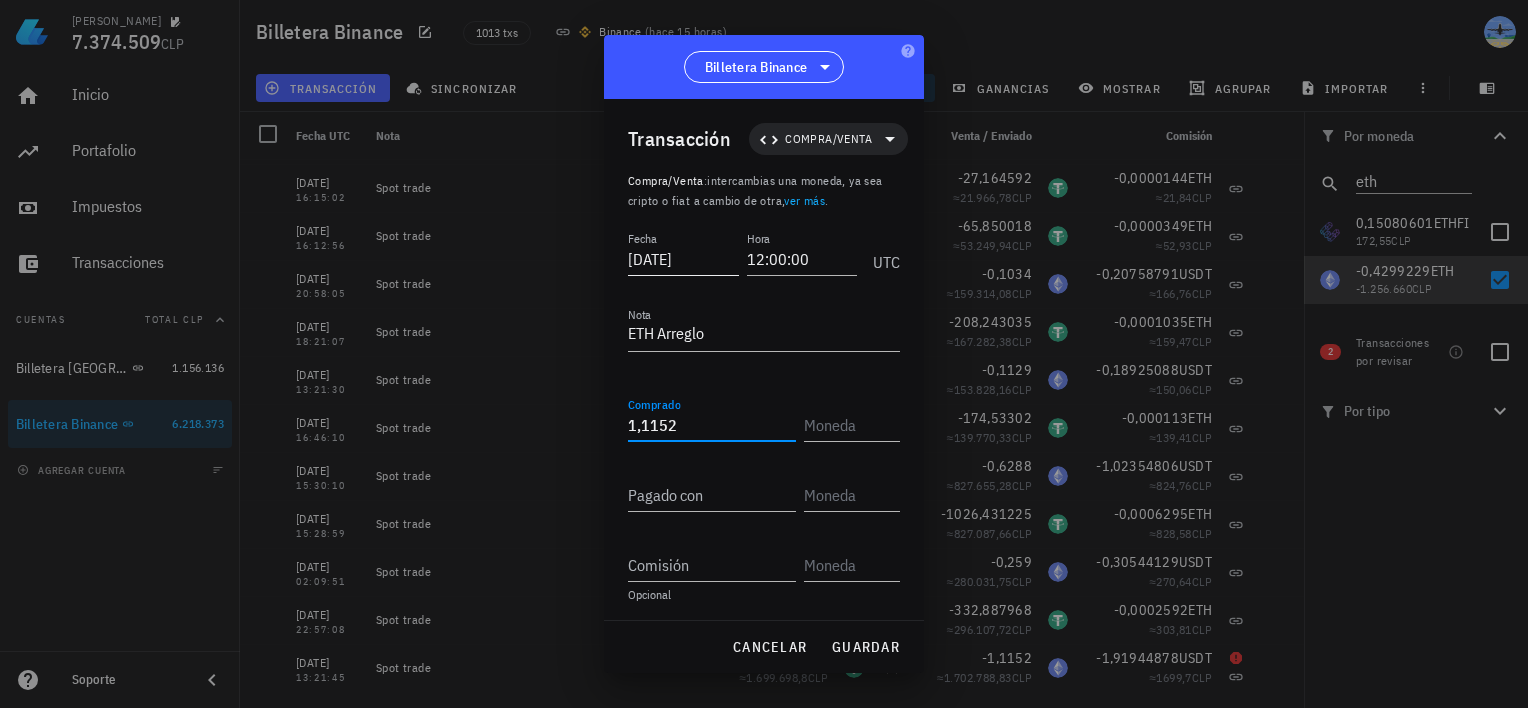 type on "1,1152" 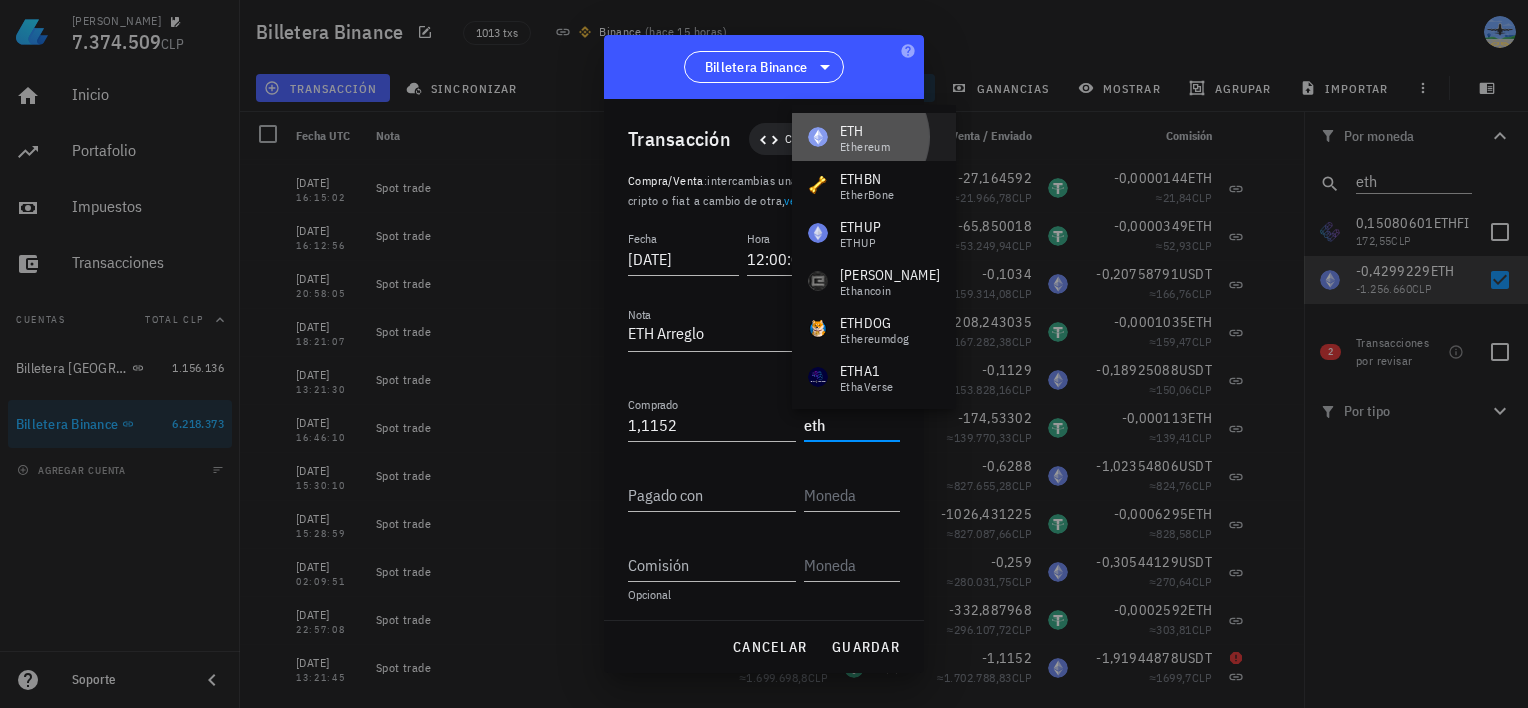 click on "ETH" at bounding box center [865, 131] 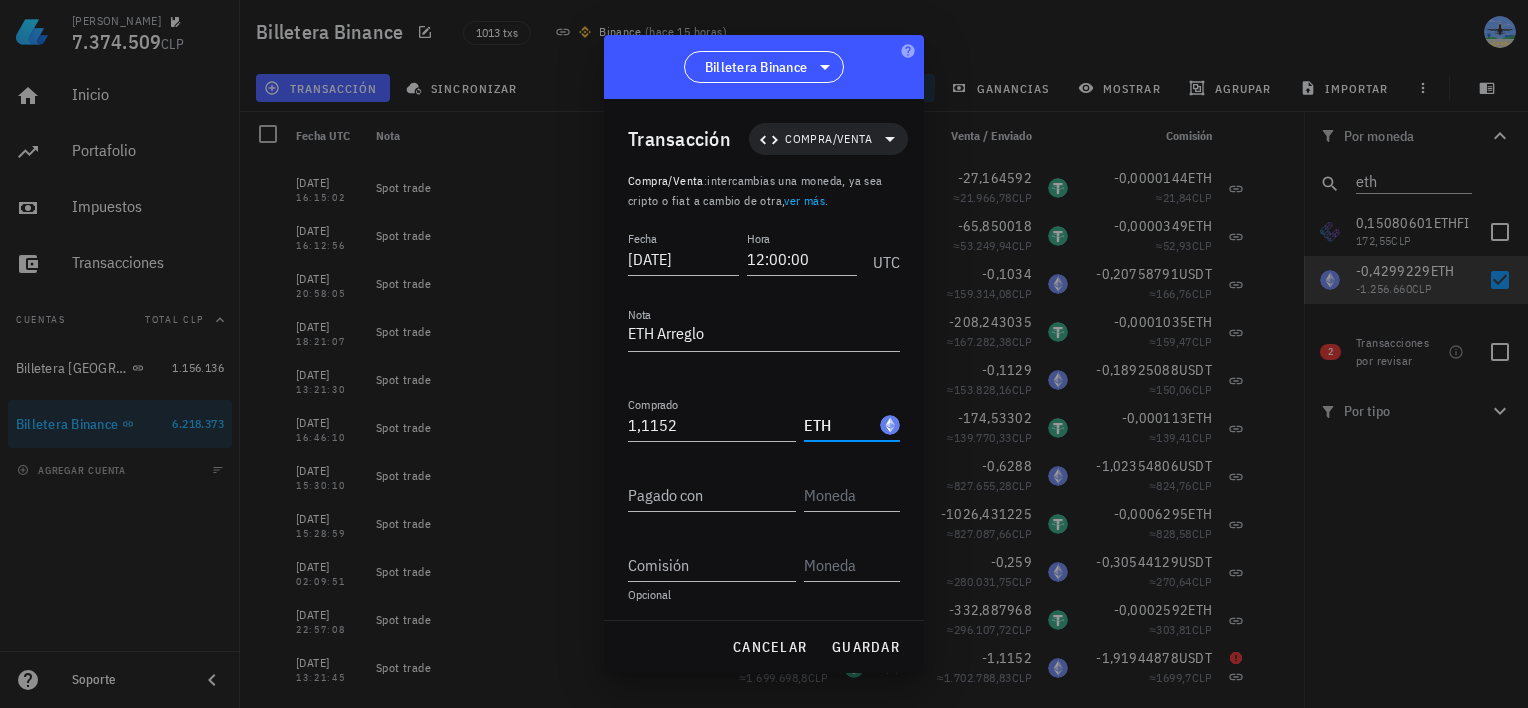 type on "ETH" 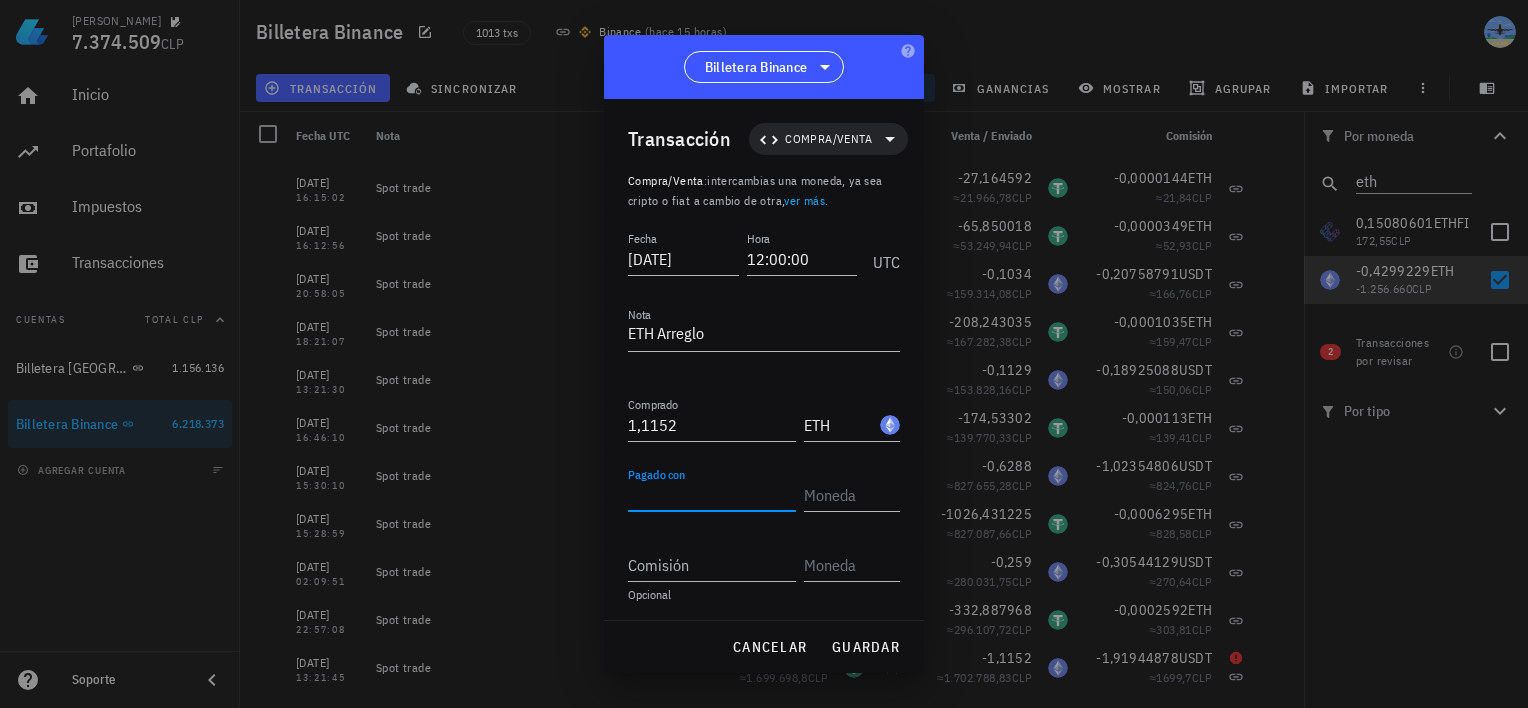 paste on "1919,448784" 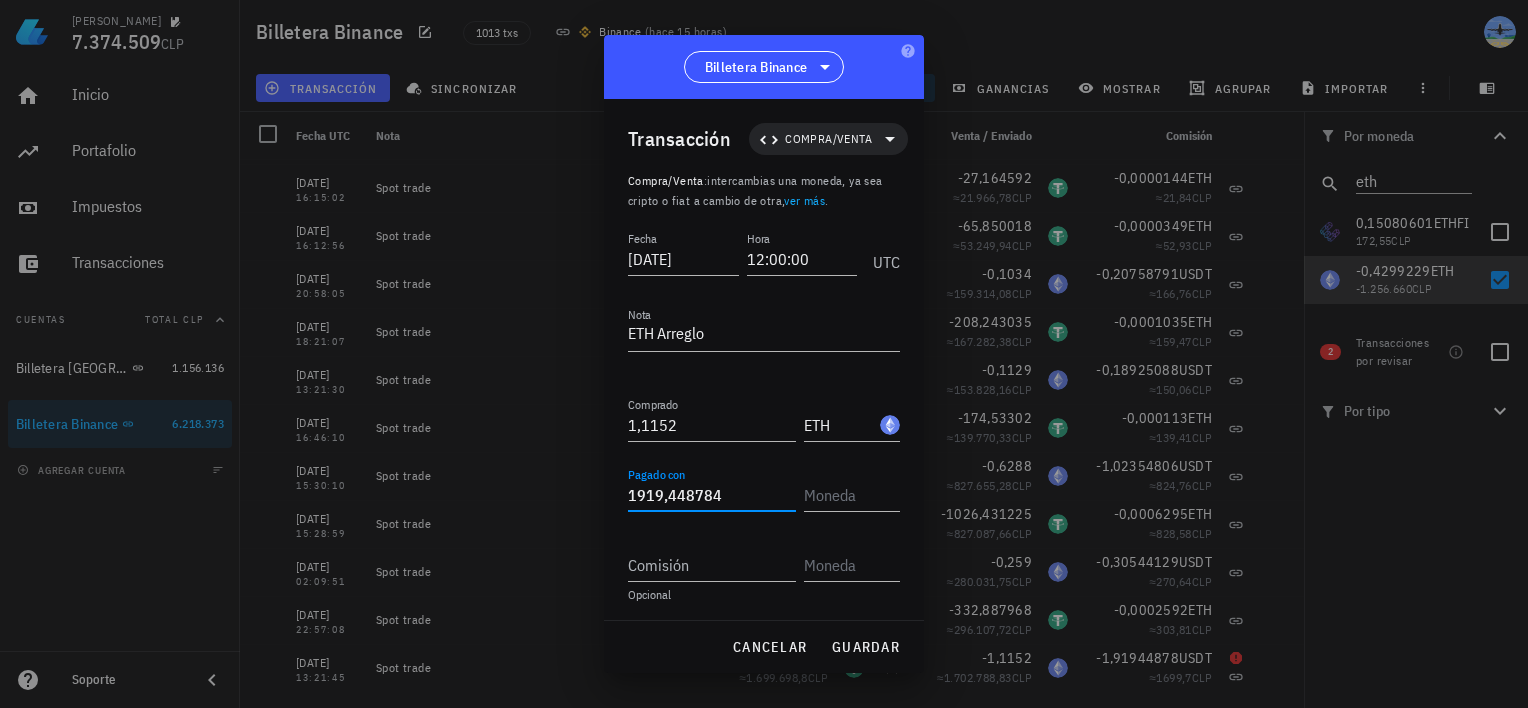type on "1.919,448784" 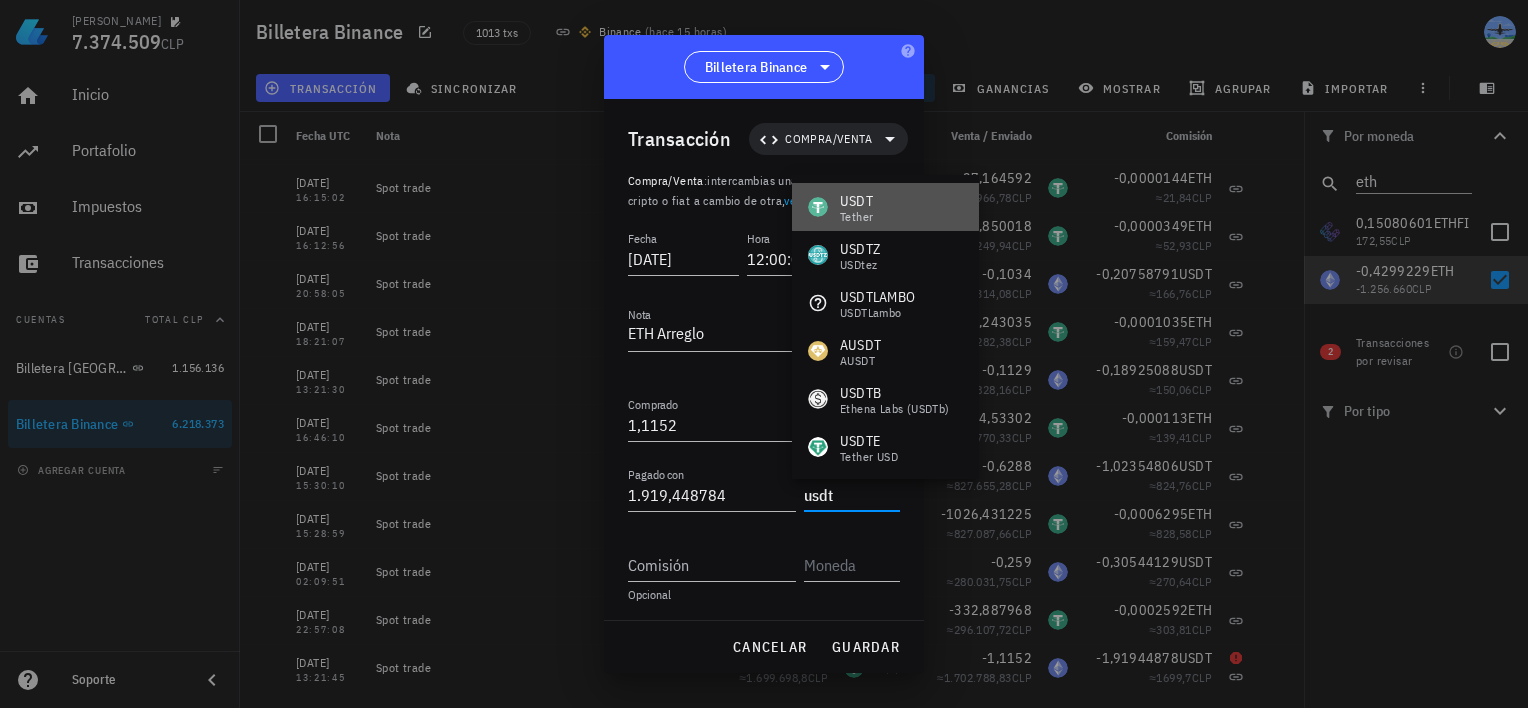 click on "USDT   Tether" at bounding box center [885, 207] 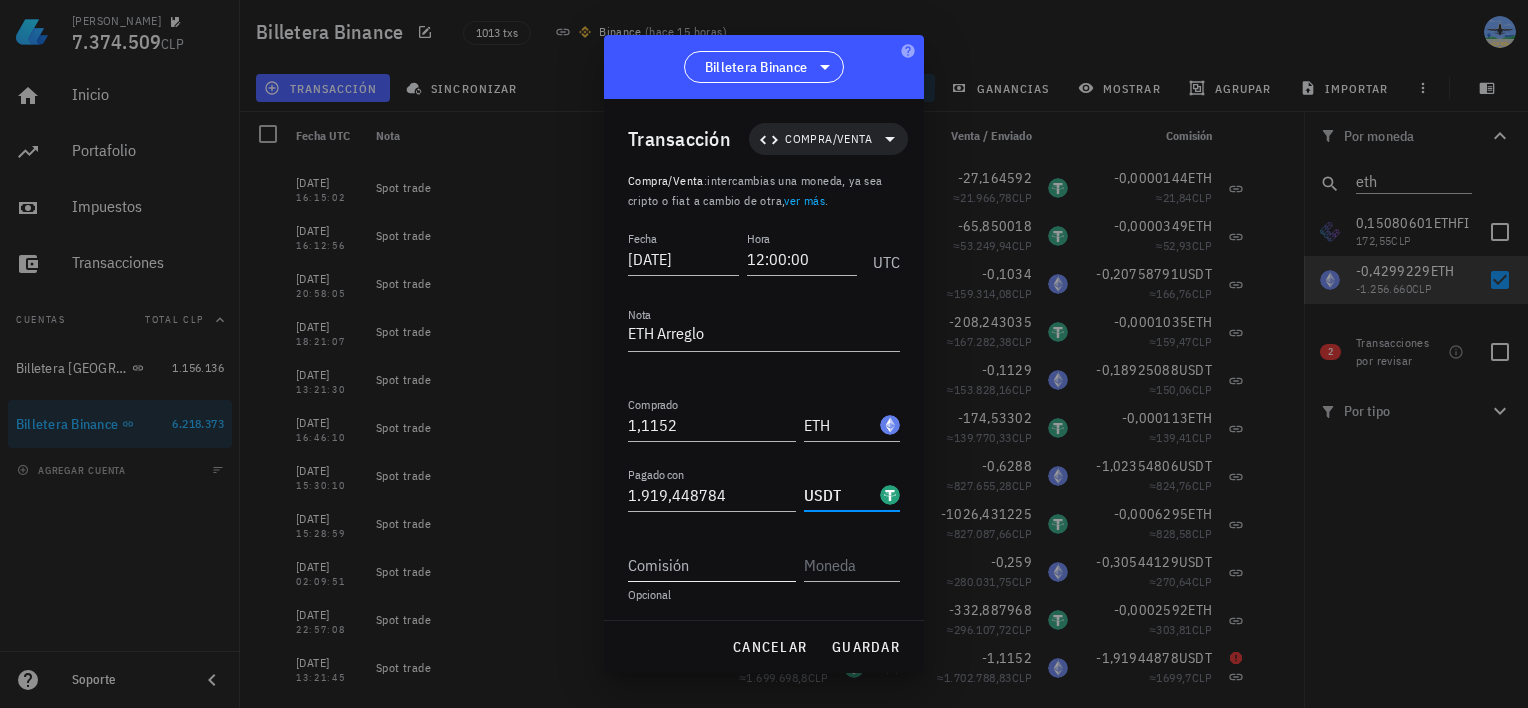 type on "USDT" 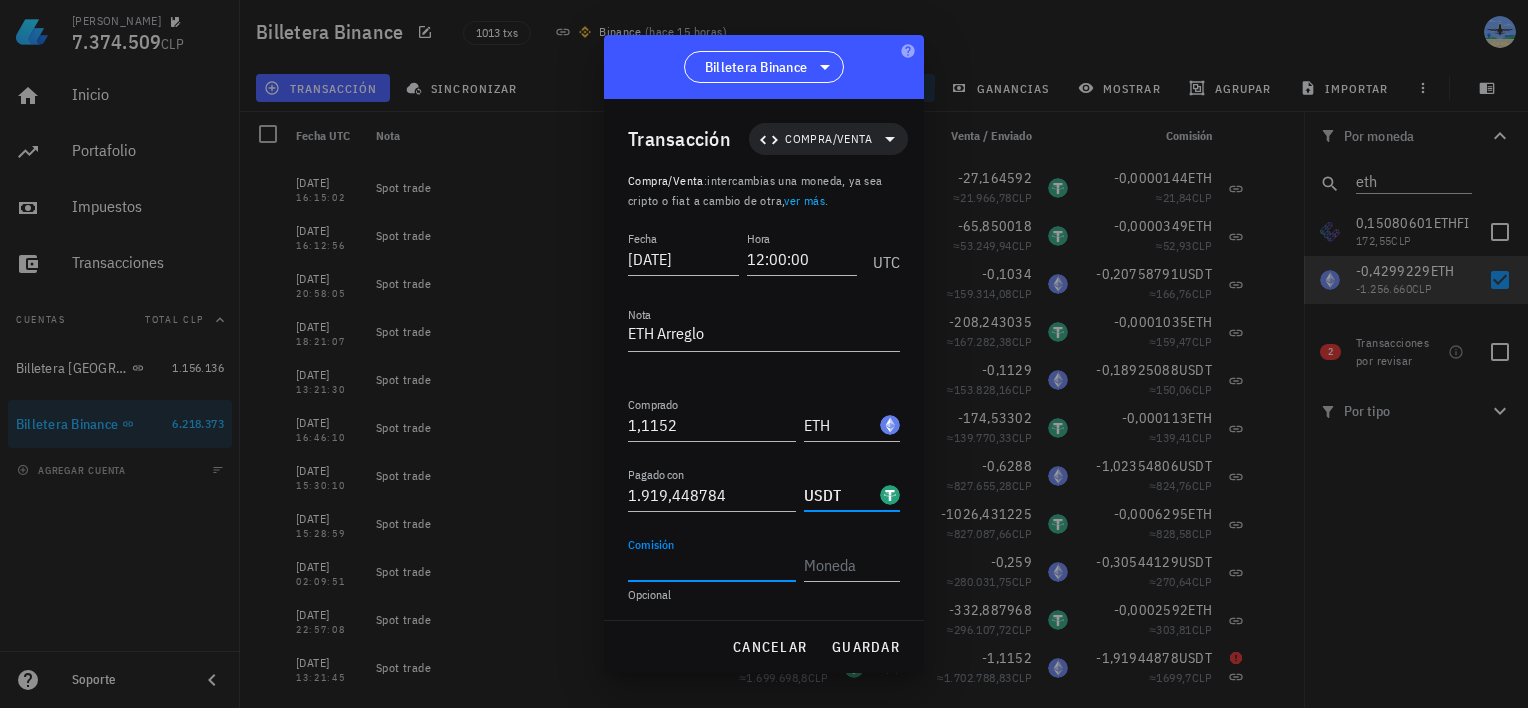 click on "Comisión" at bounding box center (712, 565) 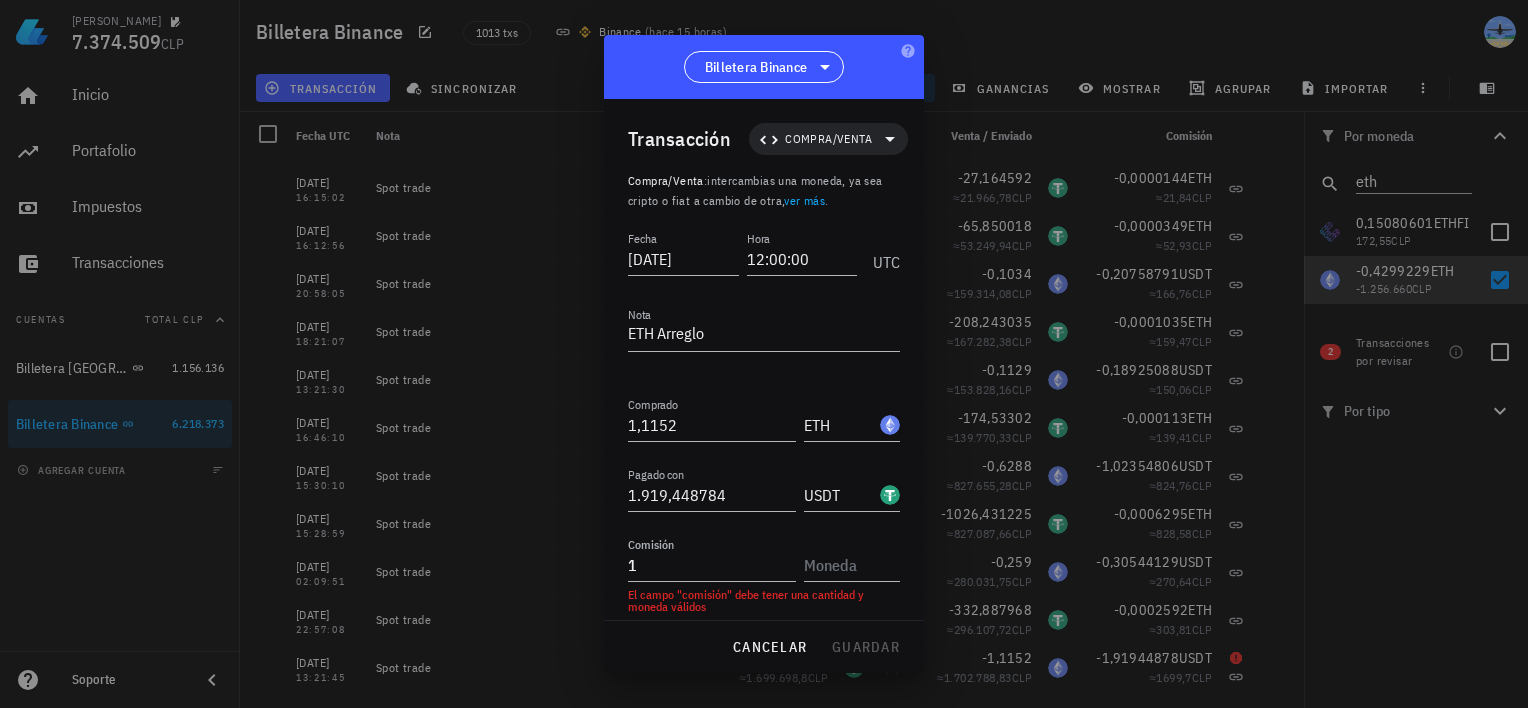 click on "Comisión 1" at bounding box center [764, 557] 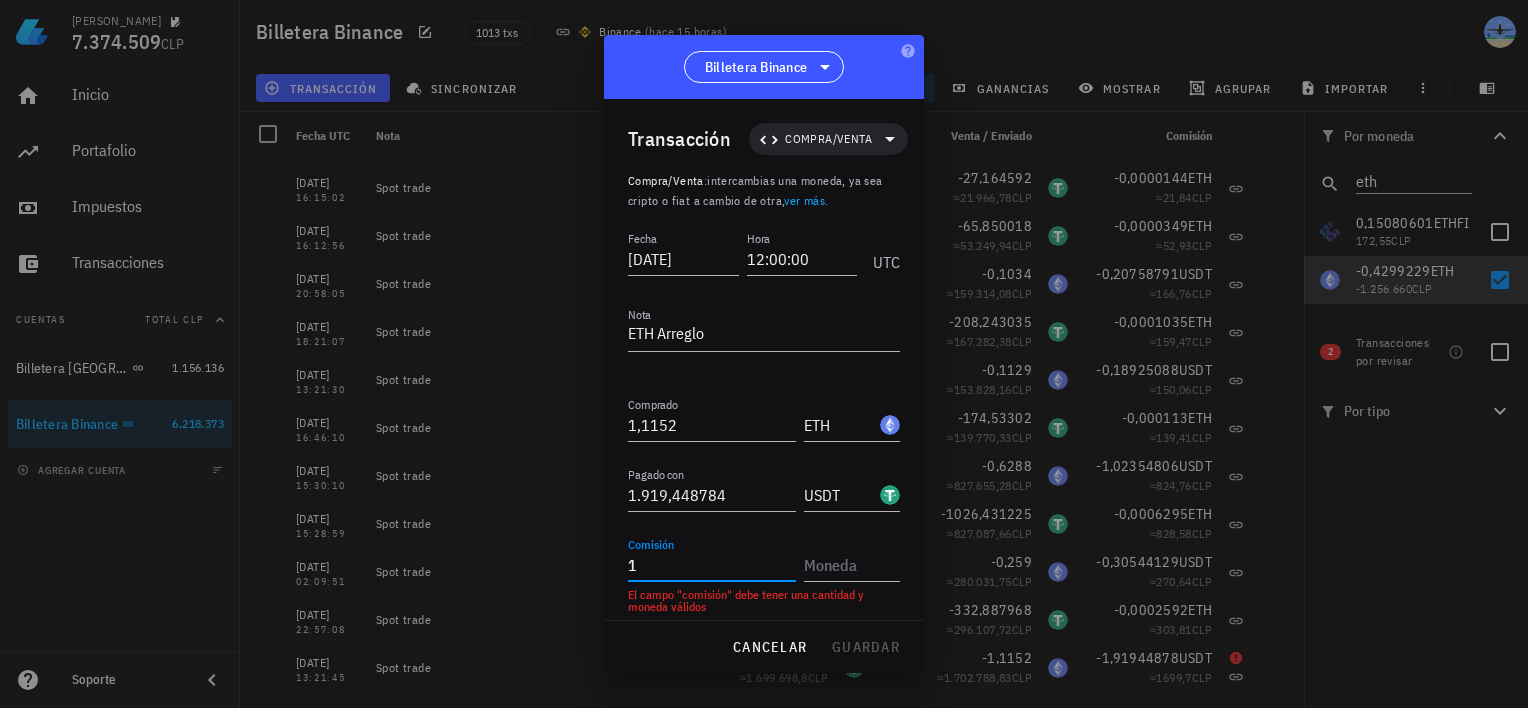 click on "1" at bounding box center [712, 565] 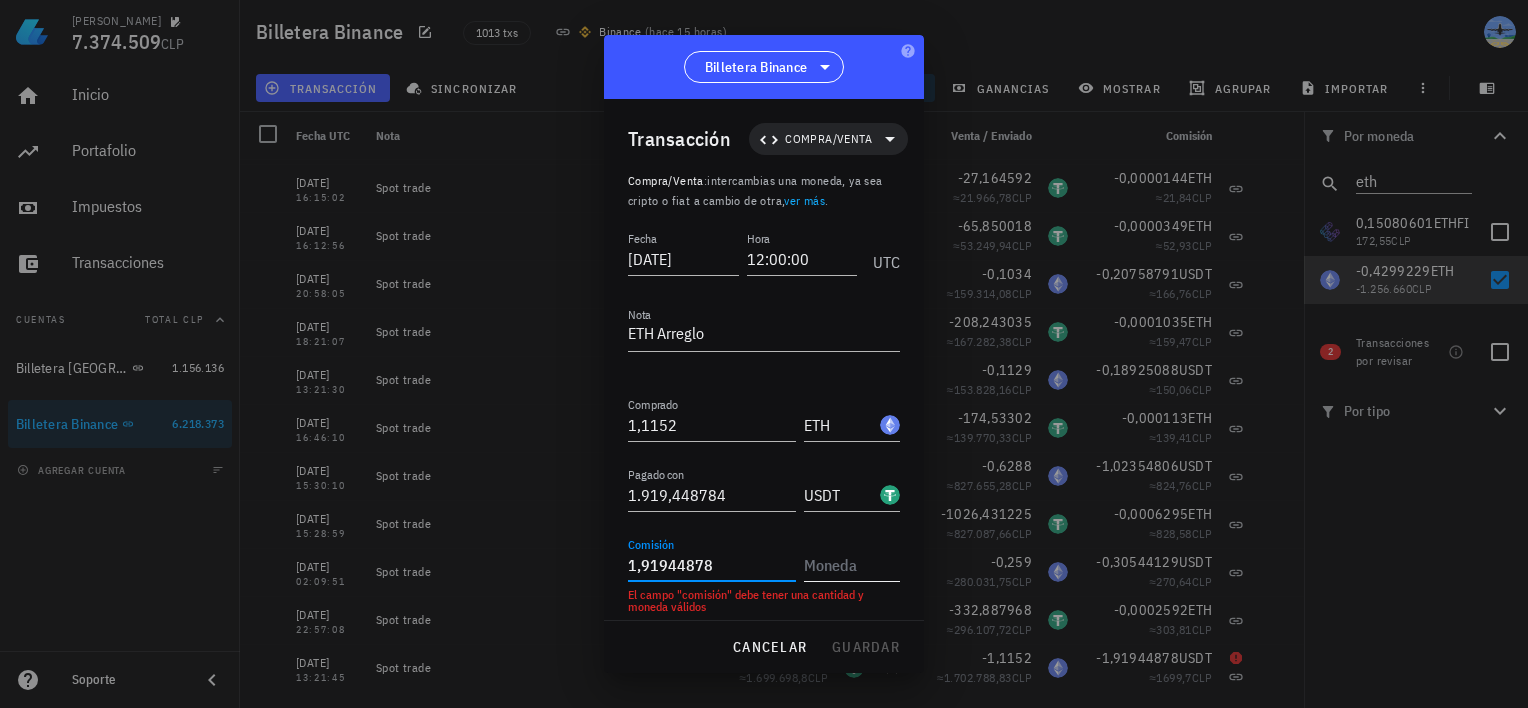 type on "1,91944878" 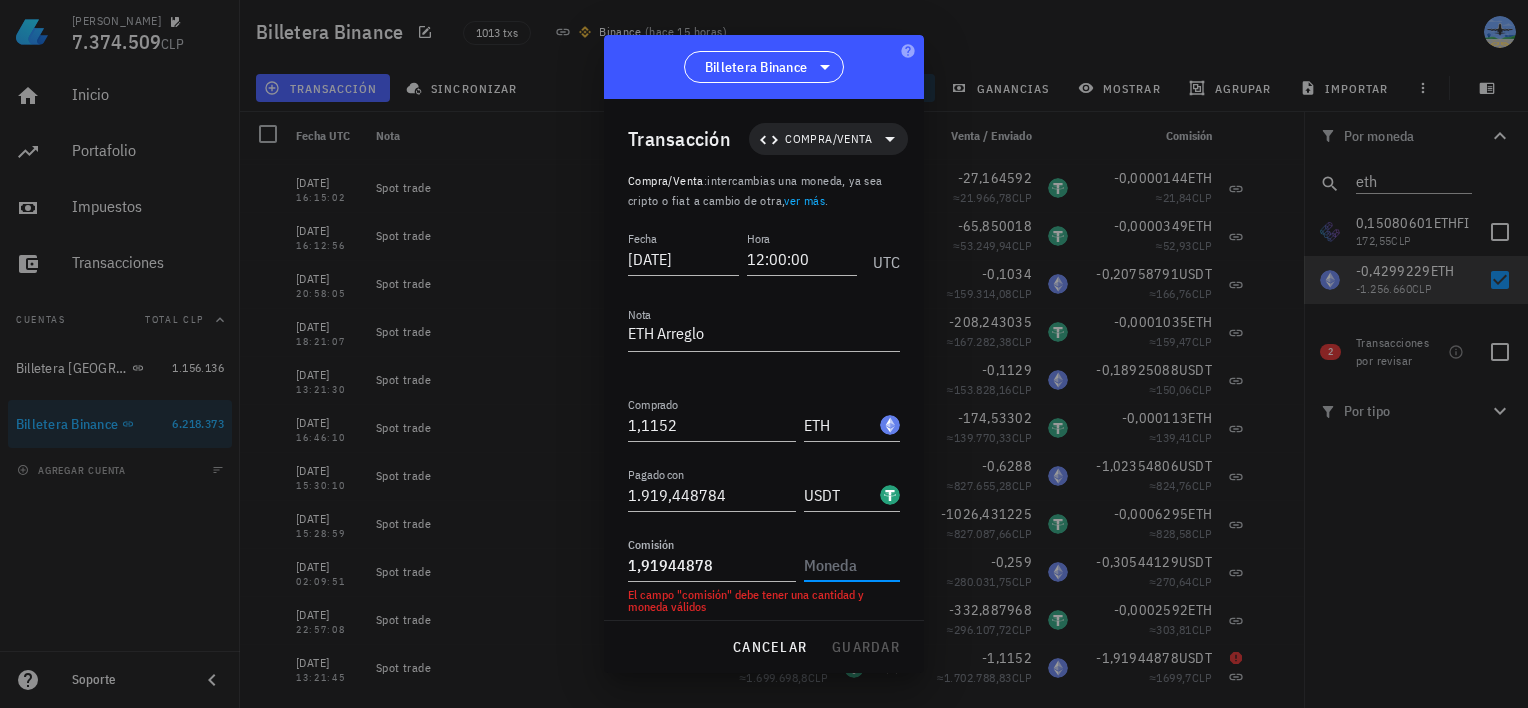 click at bounding box center [850, 565] 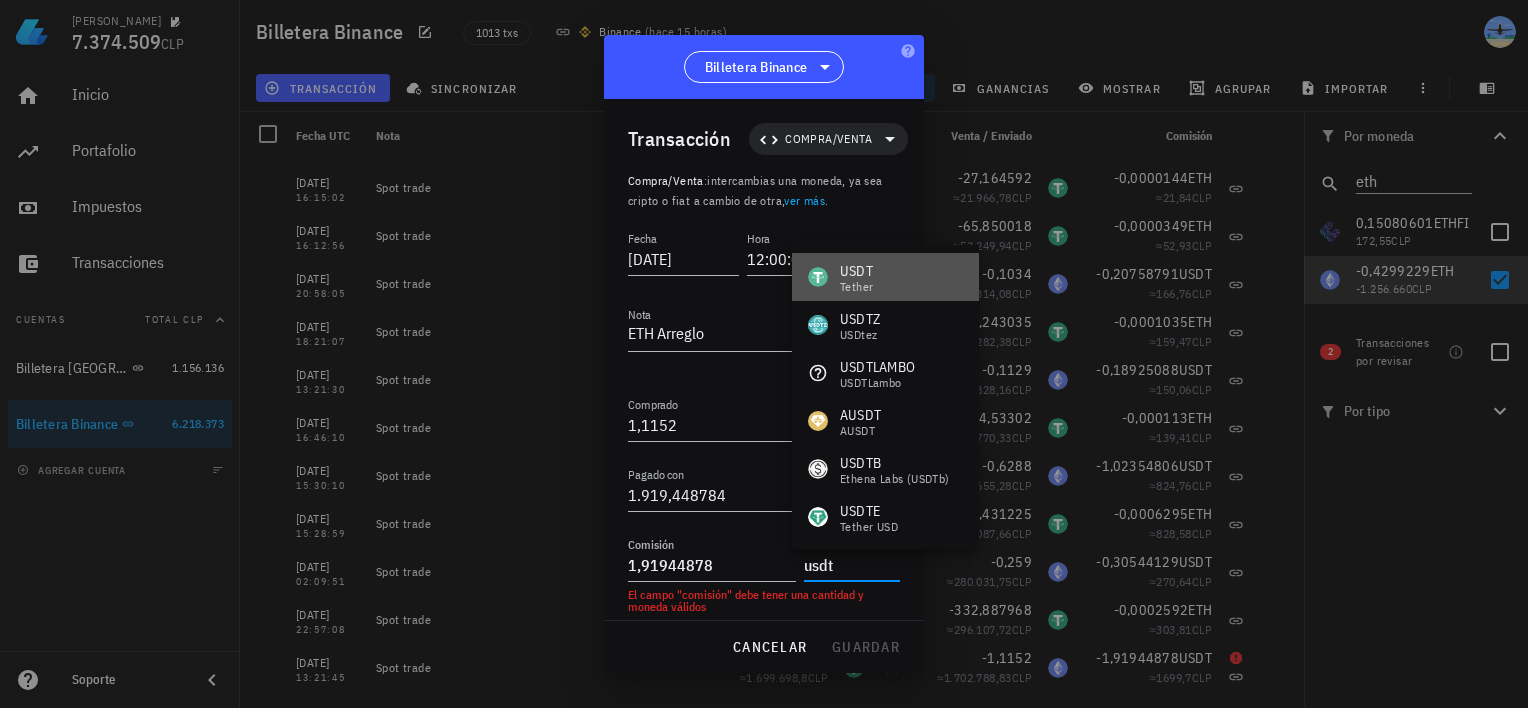 click on "USDT   Tether" at bounding box center [885, 277] 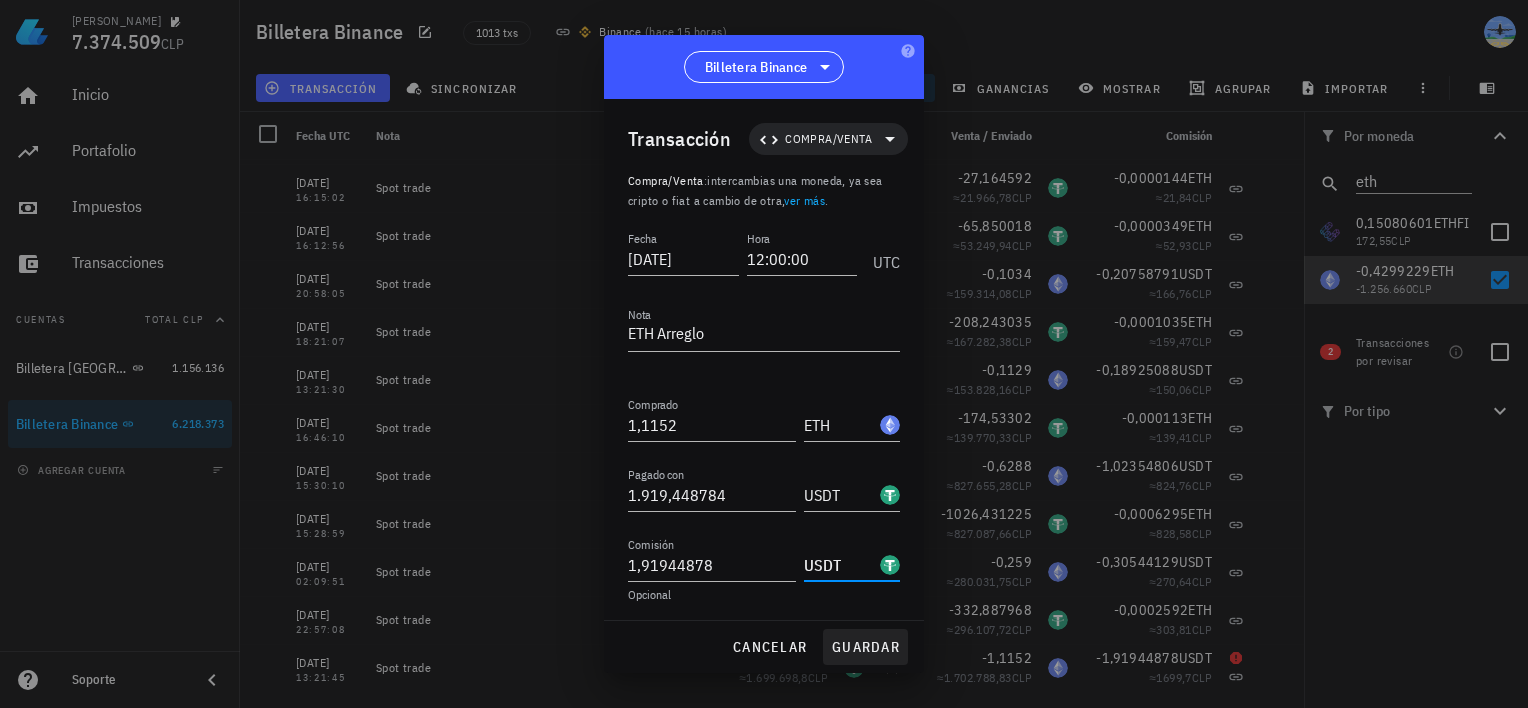 type on "USDT" 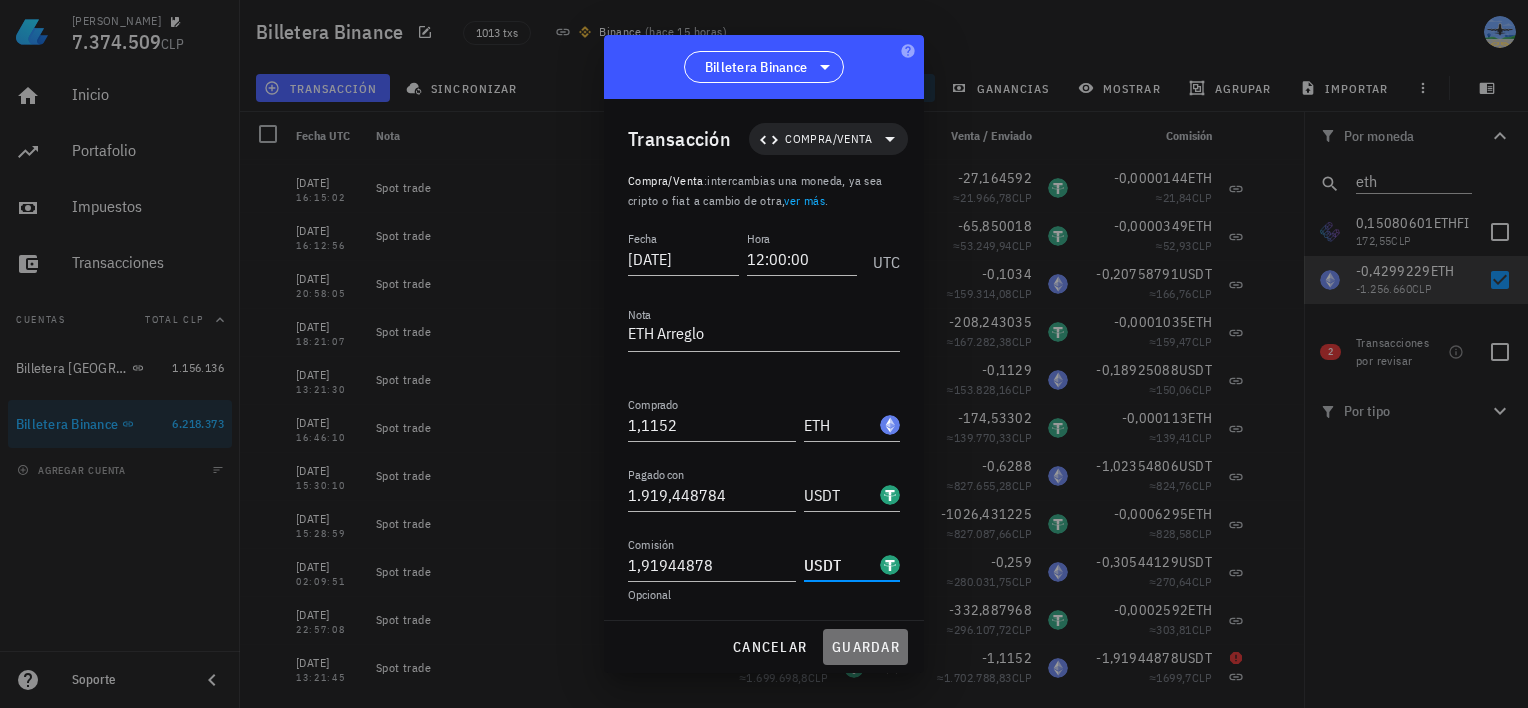 click on "guardar" at bounding box center (865, 647) 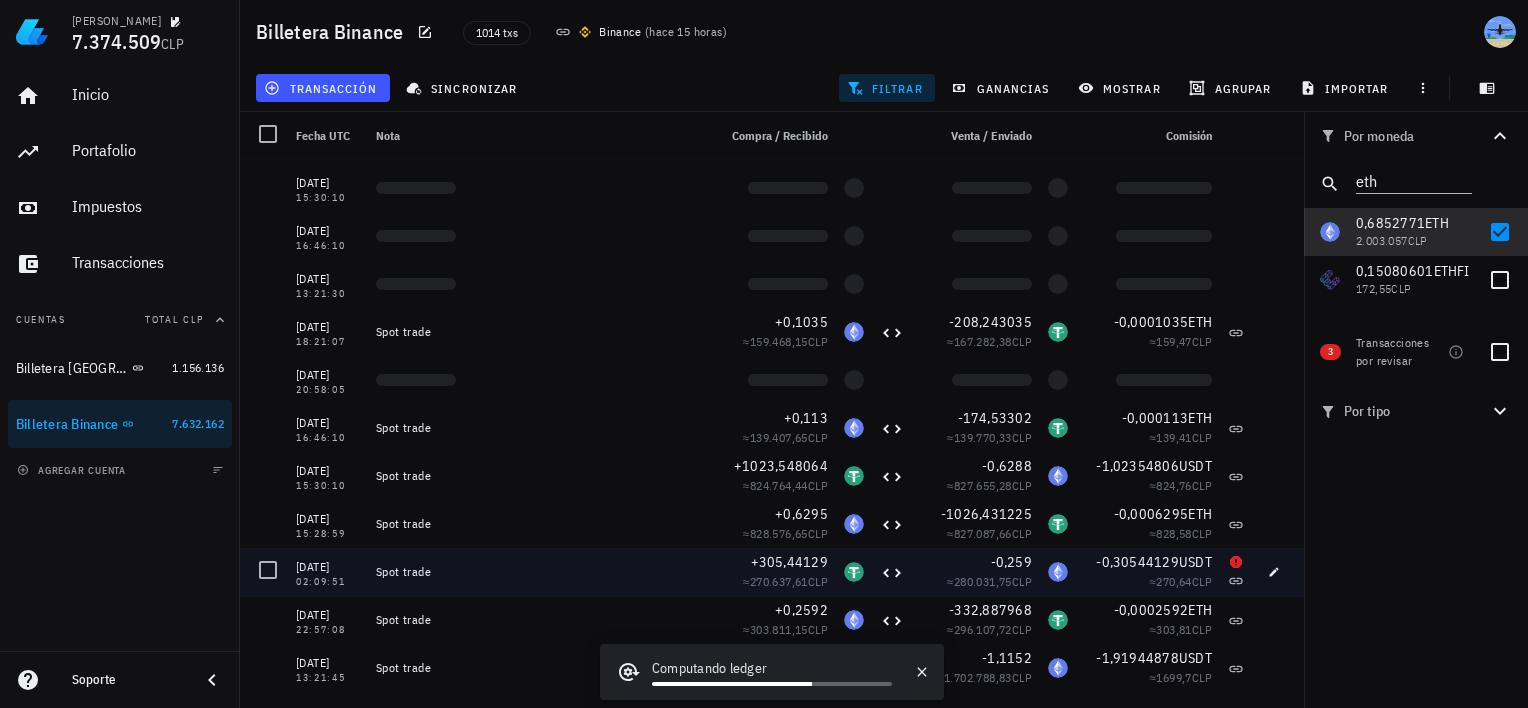 scroll, scrollTop: 1196, scrollLeft: 0, axis: vertical 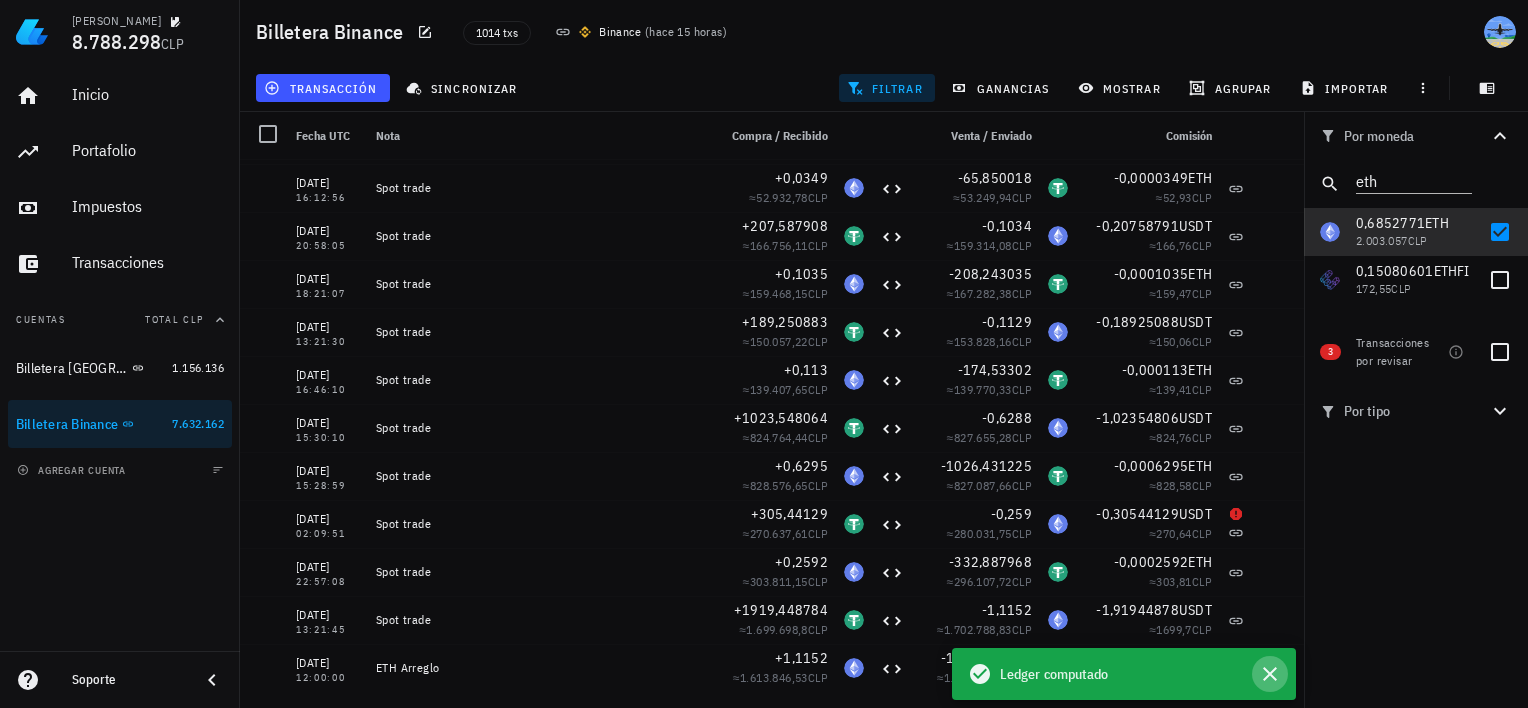 click 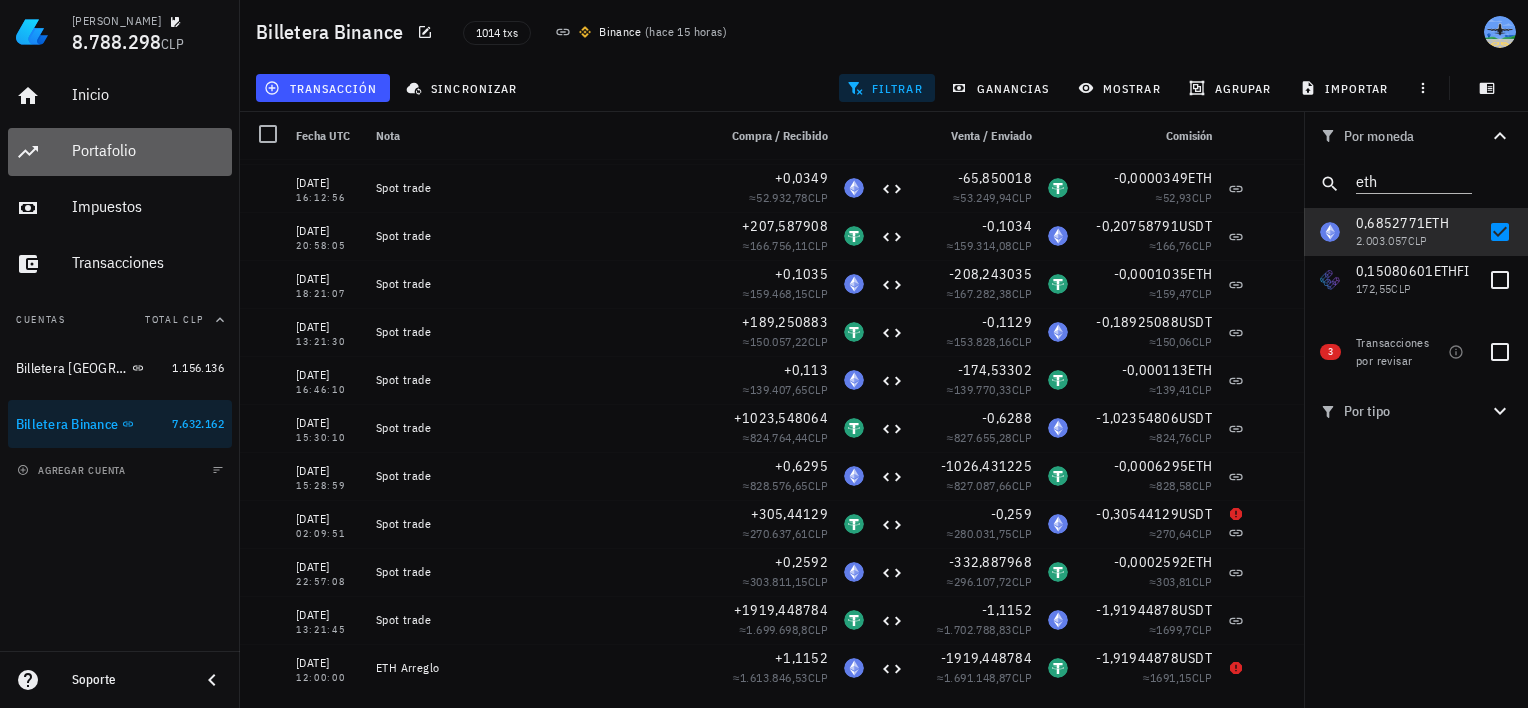 click on "Portafolio" at bounding box center [148, 150] 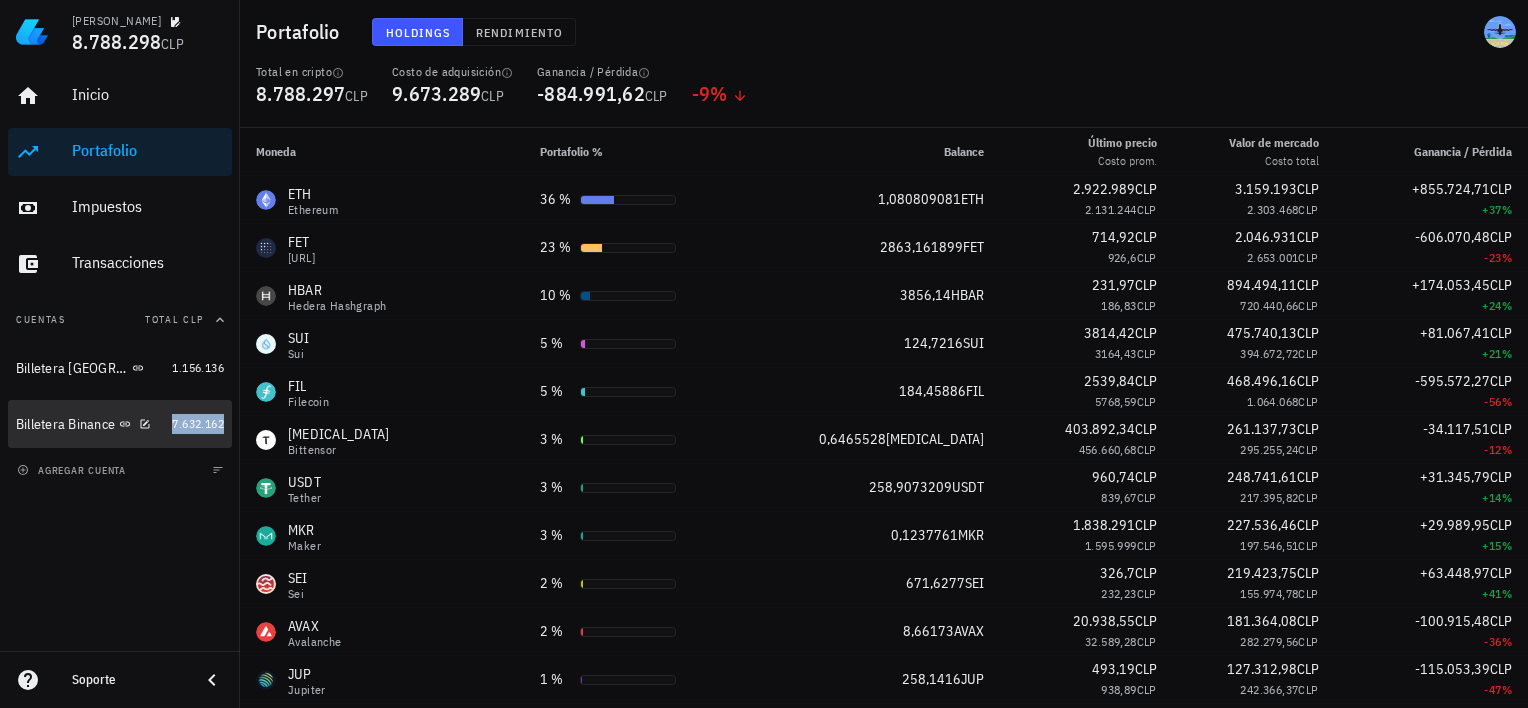 click on "7.632.162" at bounding box center [198, 423] 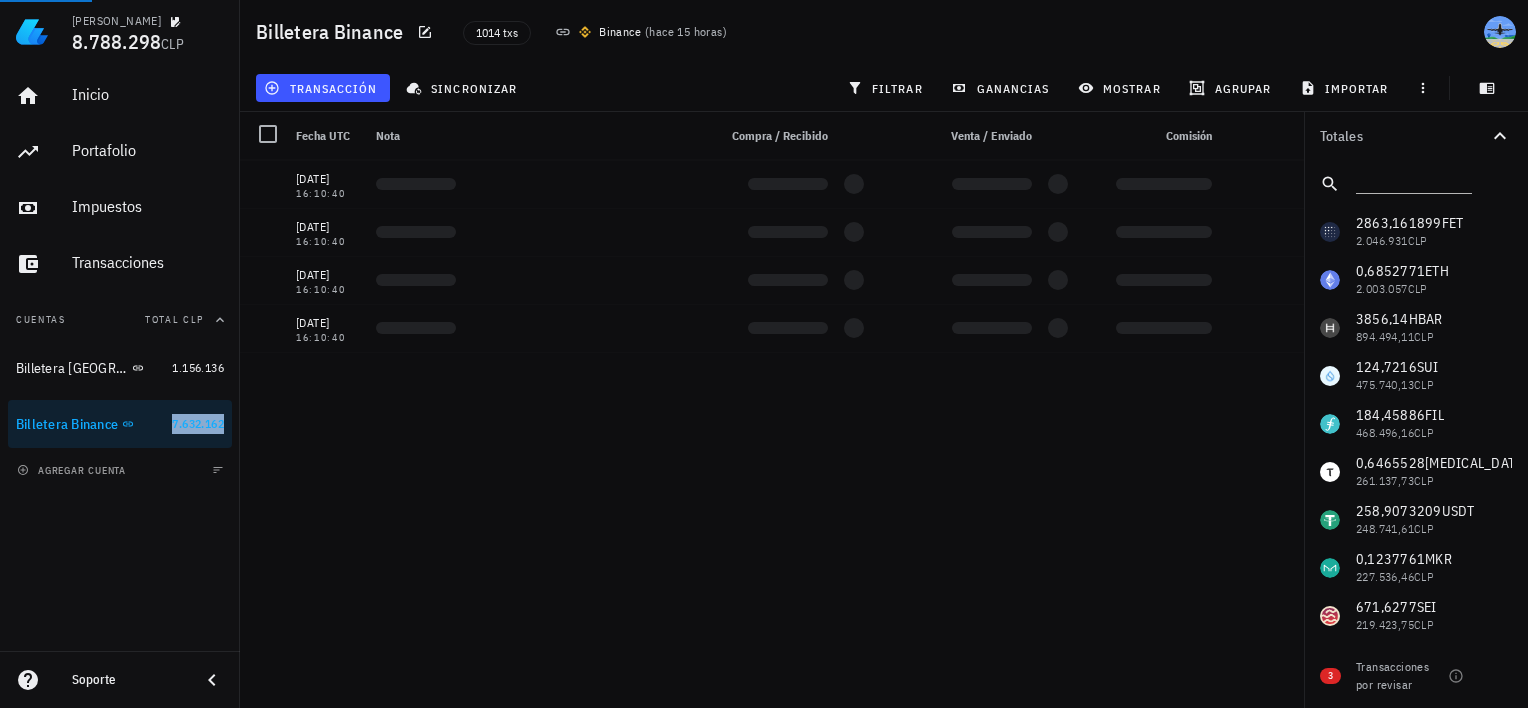 scroll, scrollTop: 0, scrollLeft: 0, axis: both 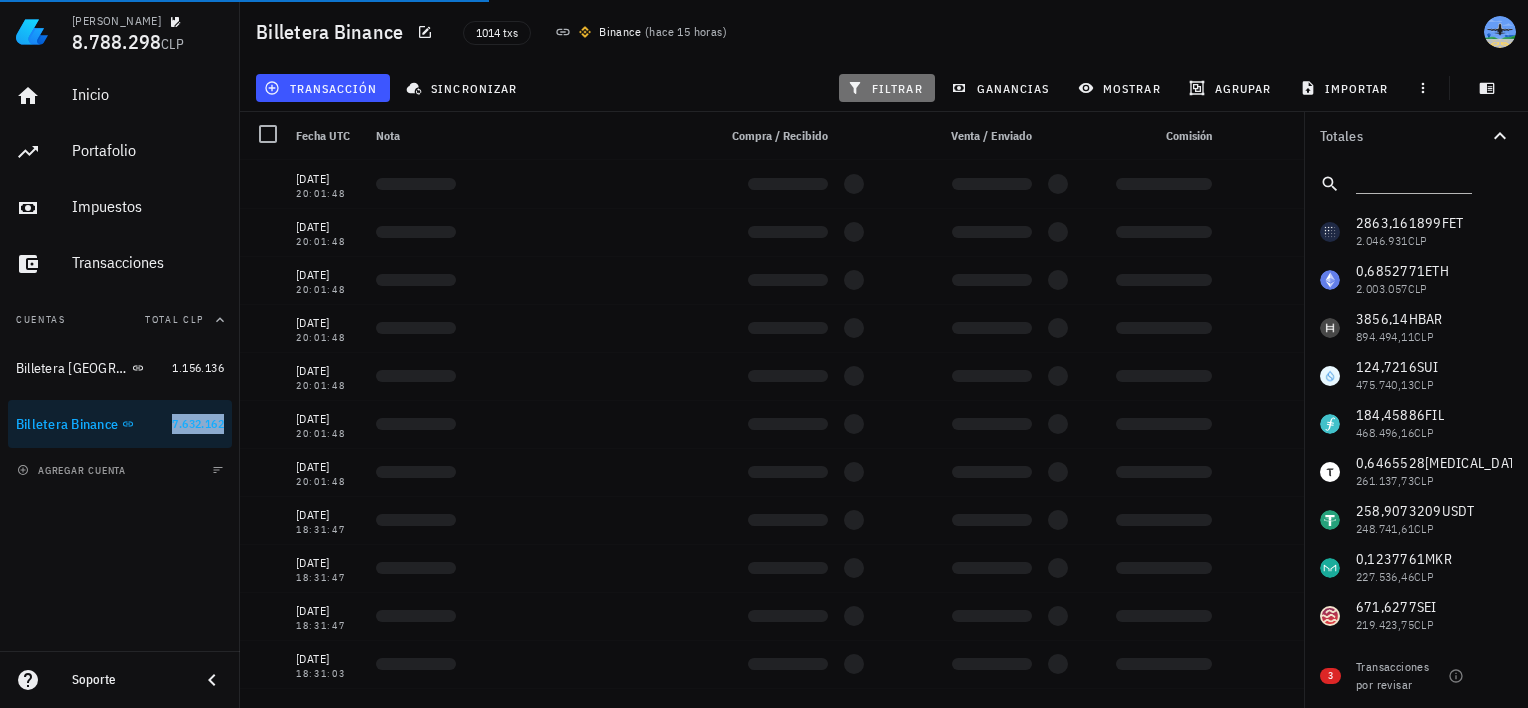 click on "filtrar" at bounding box center [887, 88] 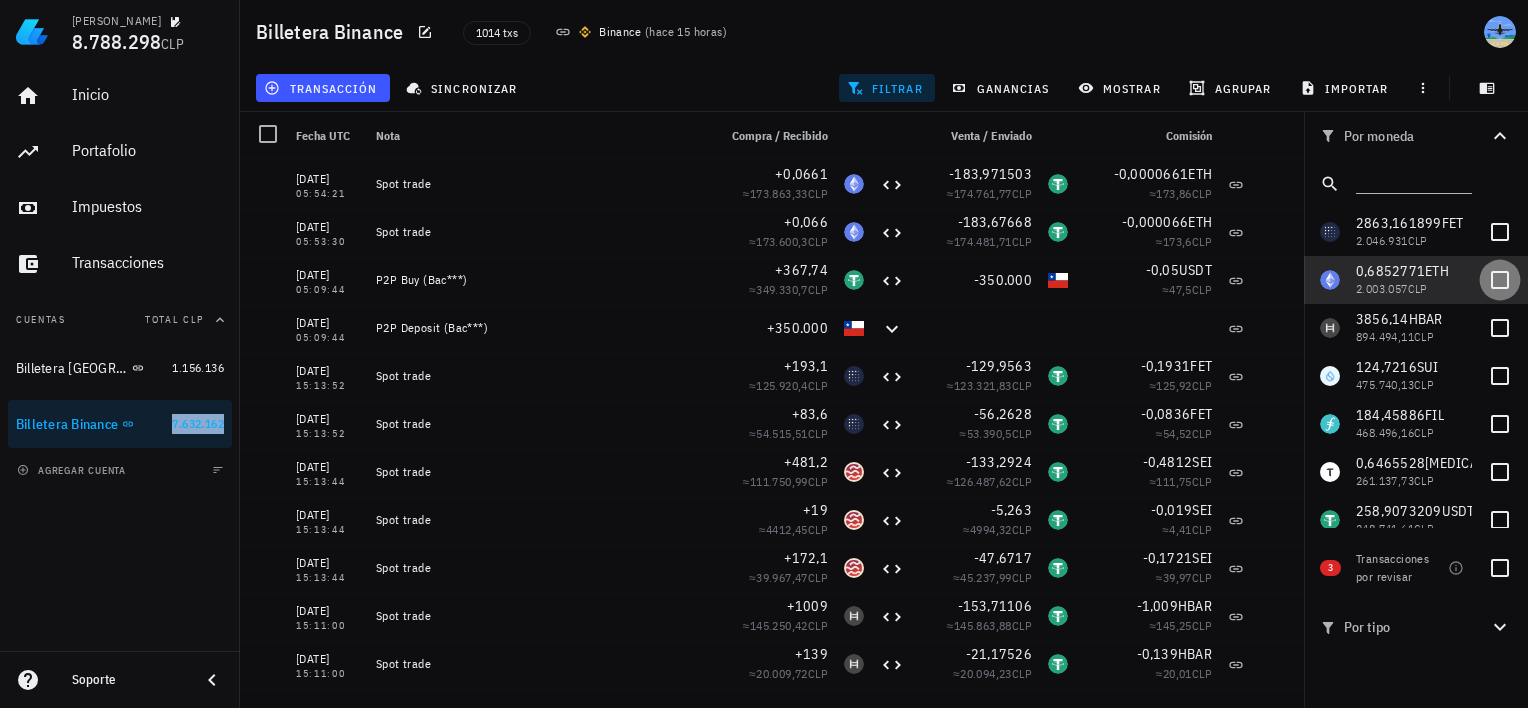 click at bounding box center [1500, 280] 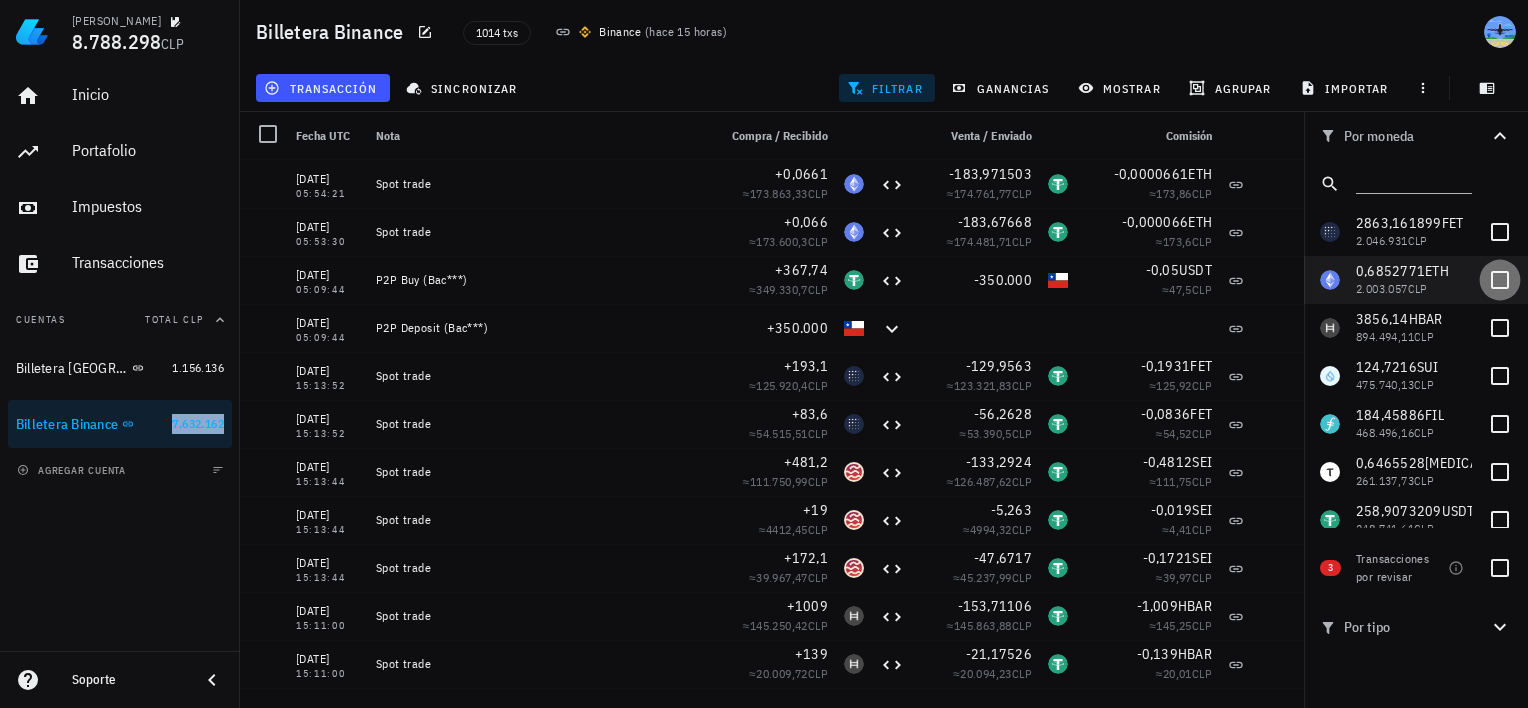 checkbox on "true" 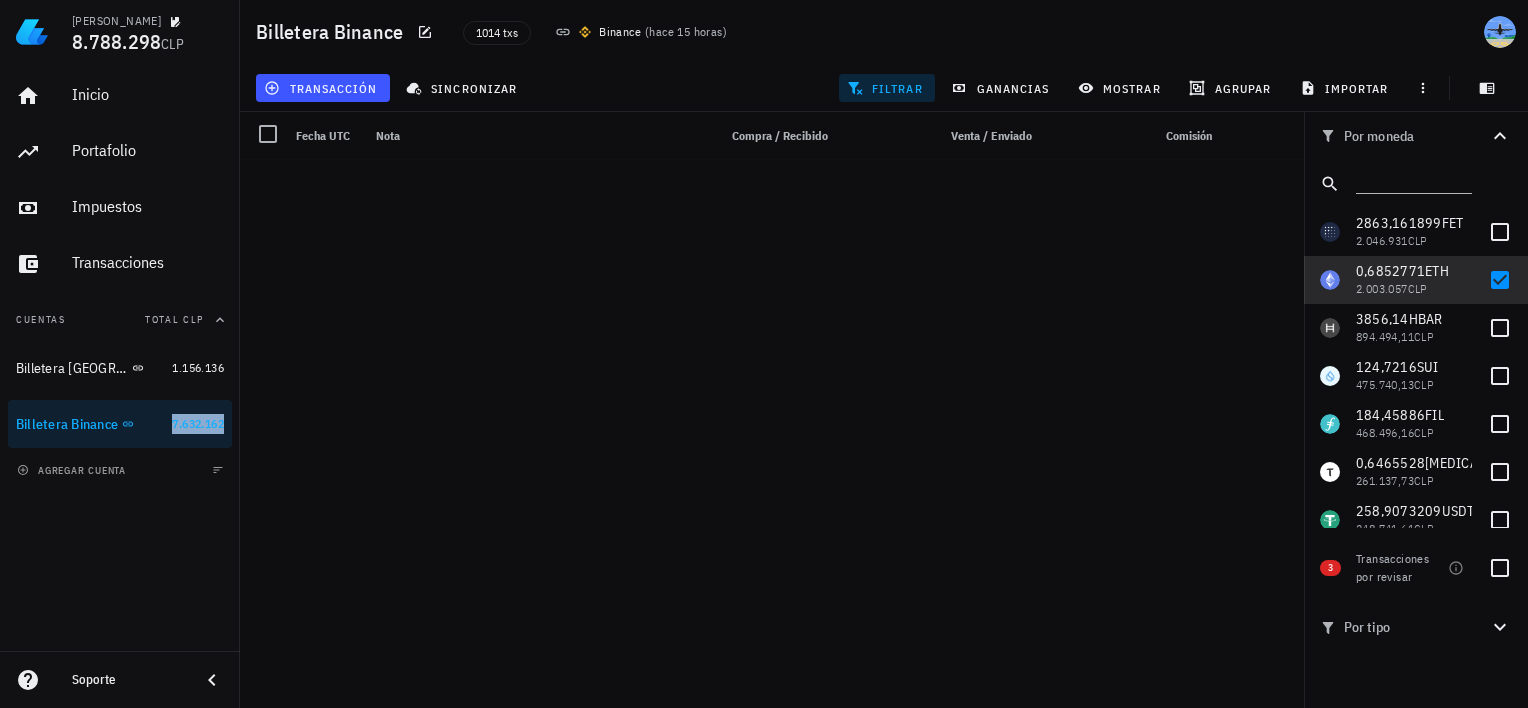scroll, scrollTop: 1196, scrollLeft: 0, axis: vertical 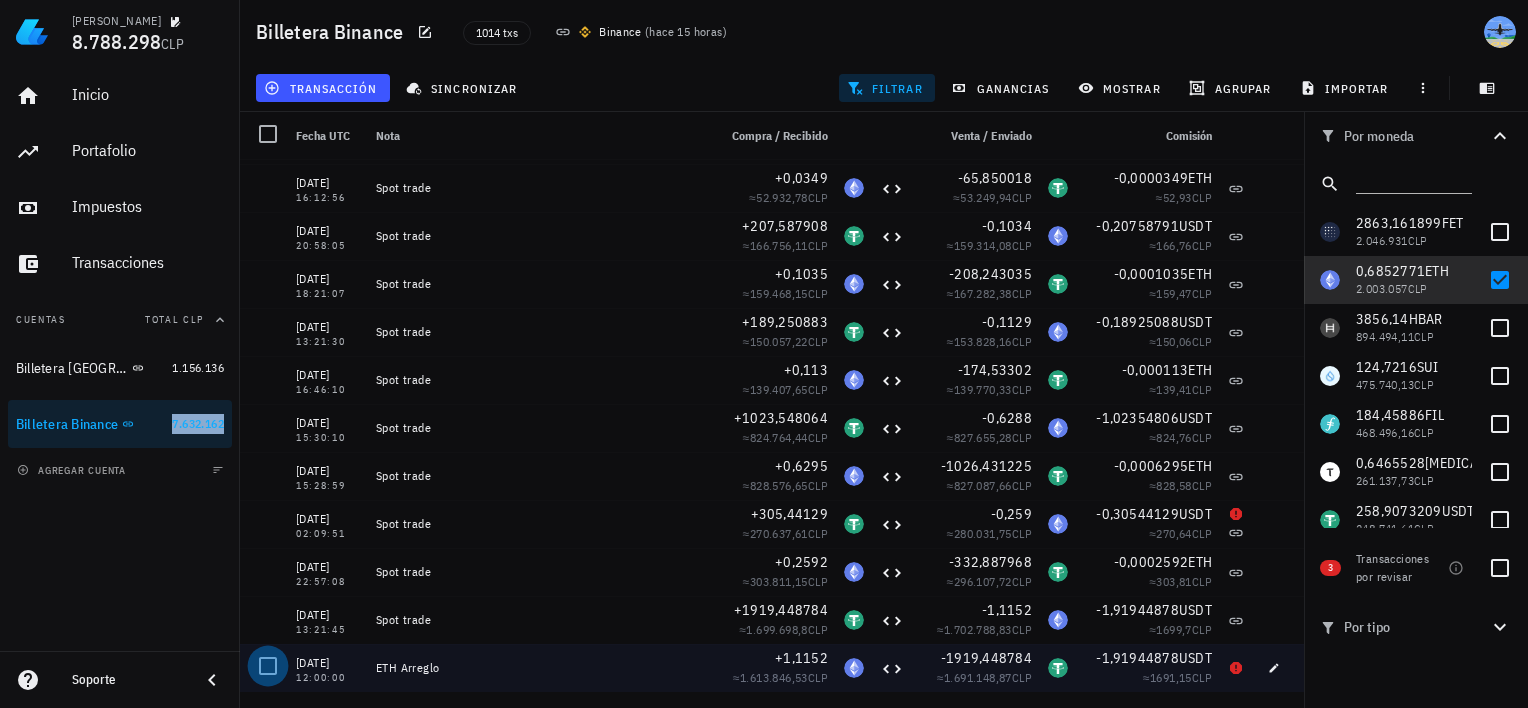 click at bounding box center (268, 666) 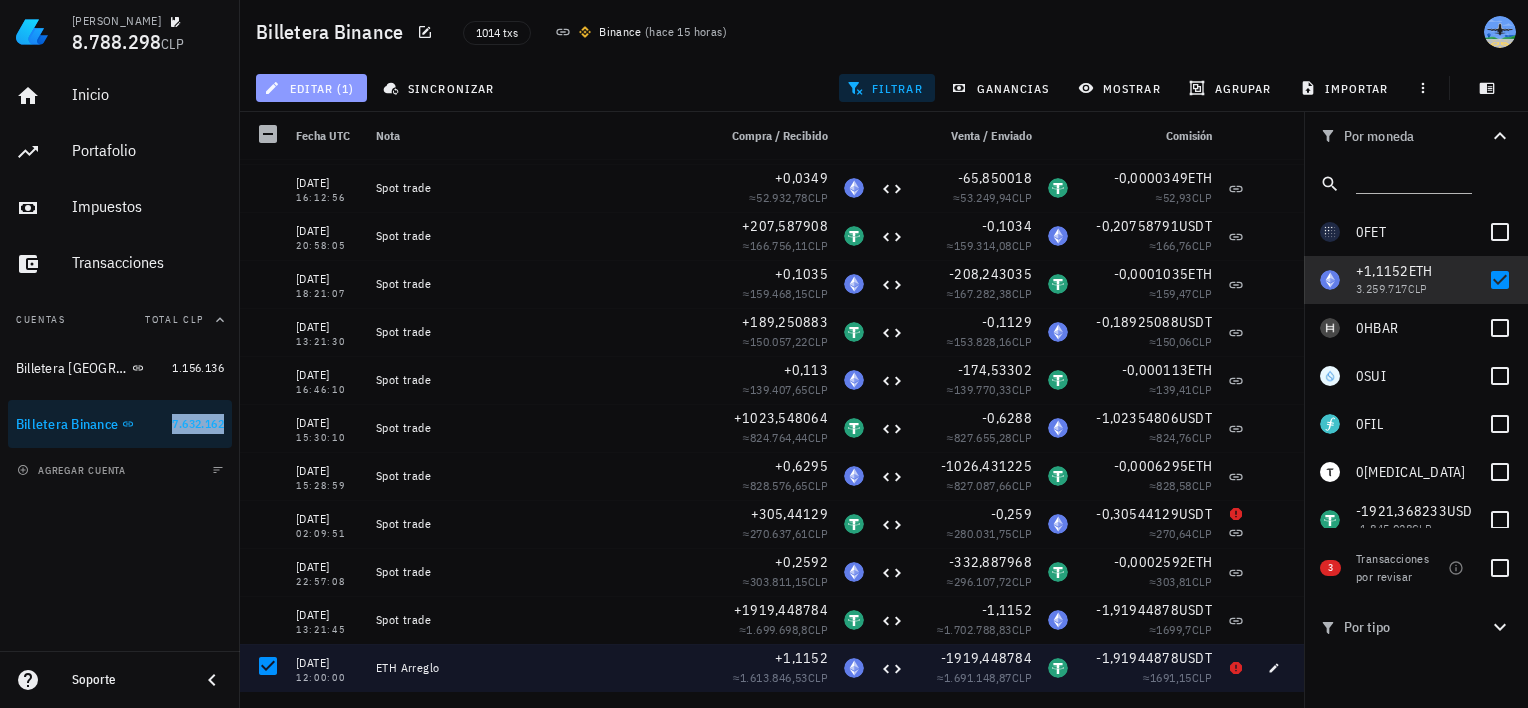 click on "editar (1)" at bounding box center [311, 88] 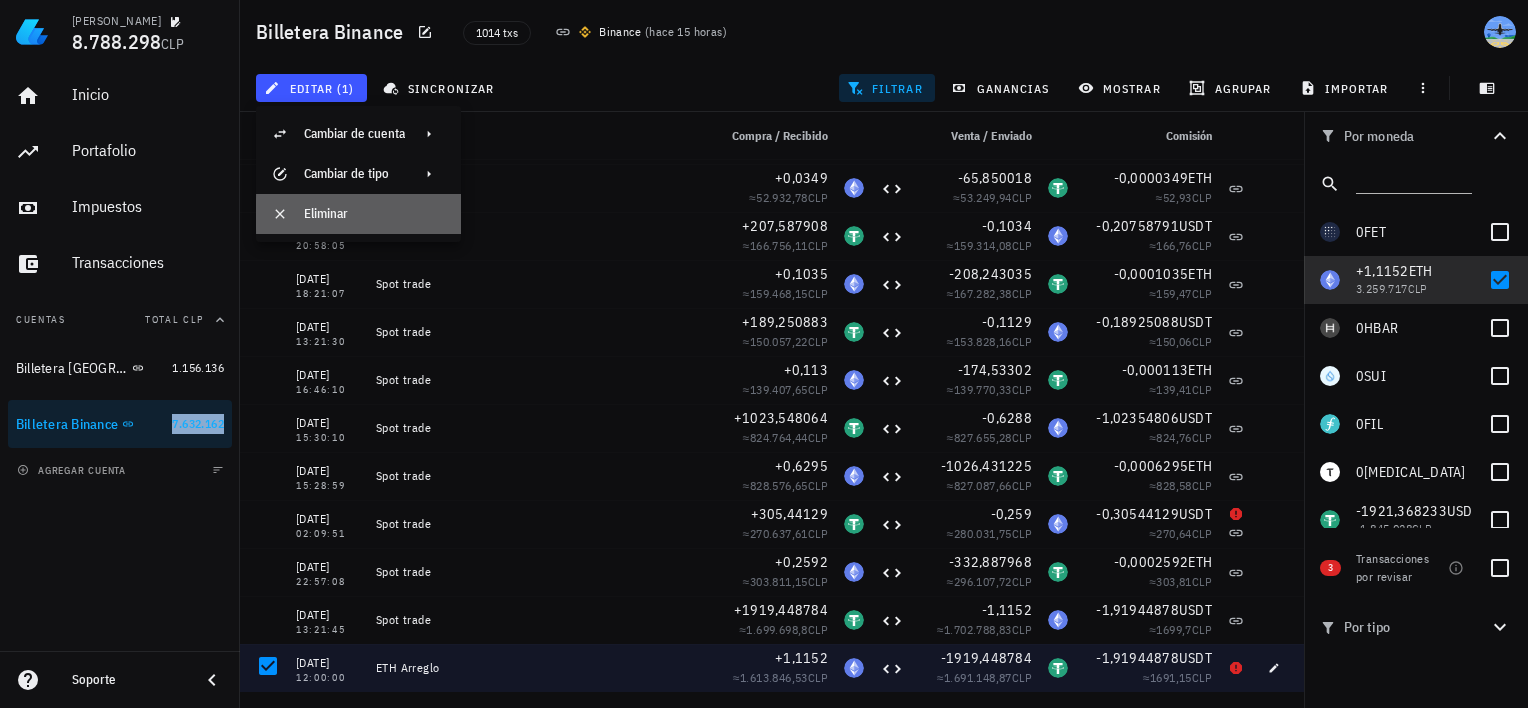 click on "Eliminar" at bounding box center [374, 214] 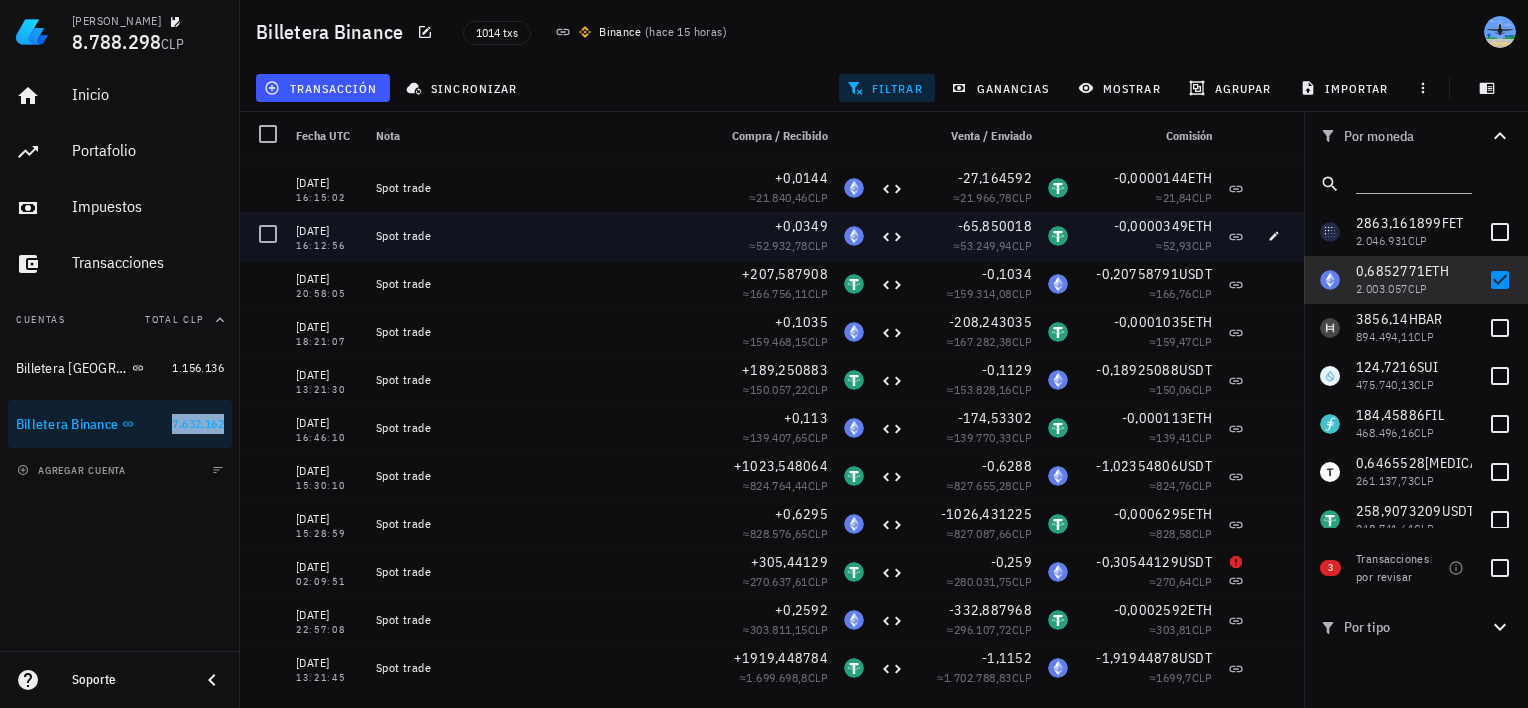 scroll, scrollTop: 1148, scrollLeft: 0, axis: vertical 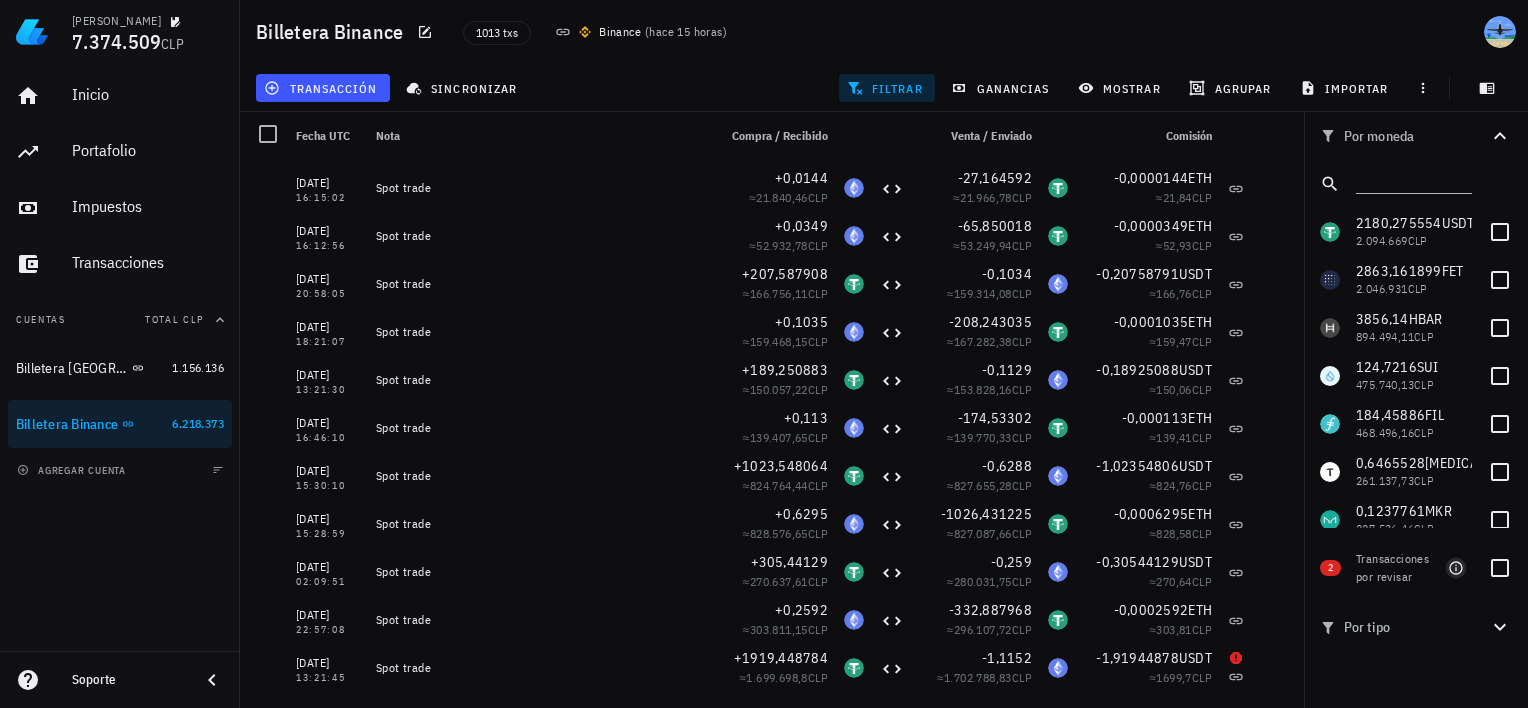 click 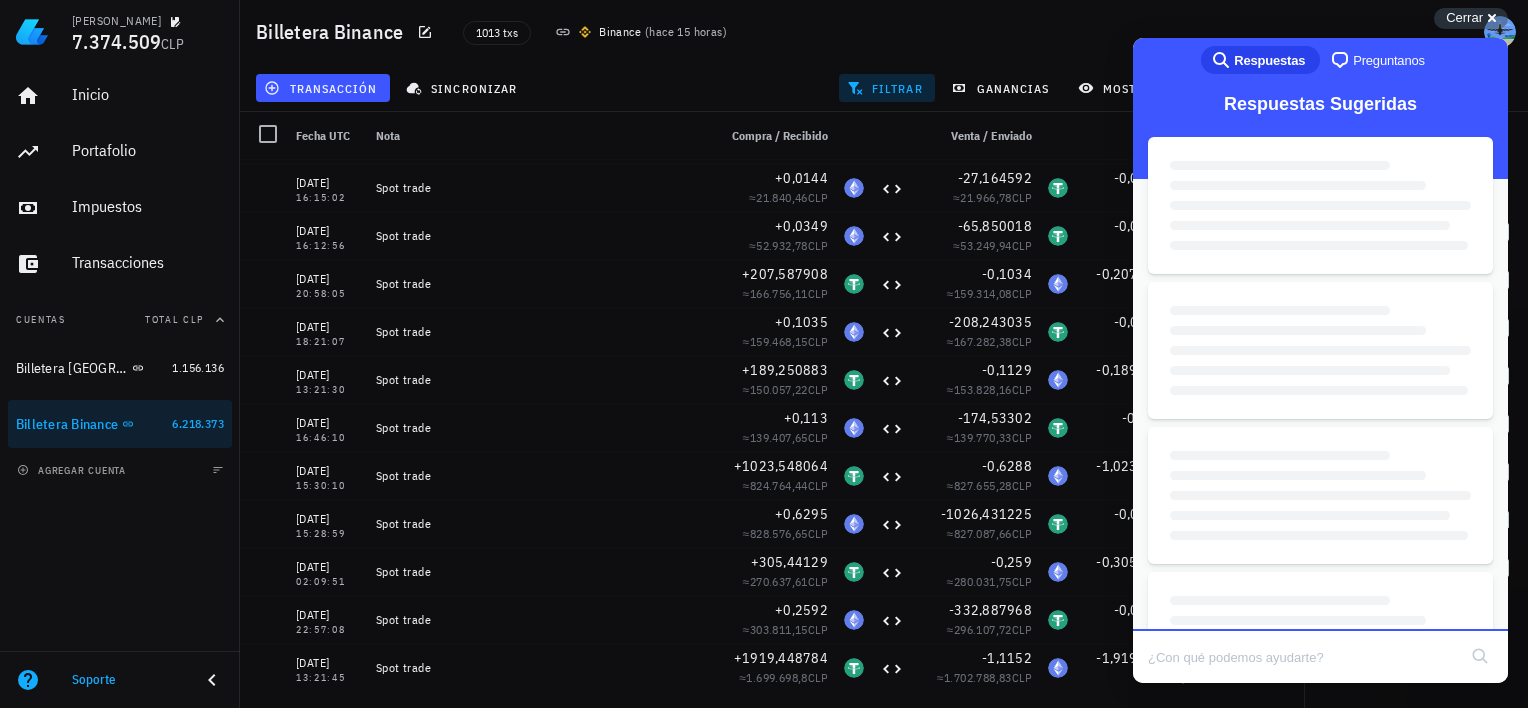 scroll, scrollTop: 0, scrollLeft: 0, axis: both 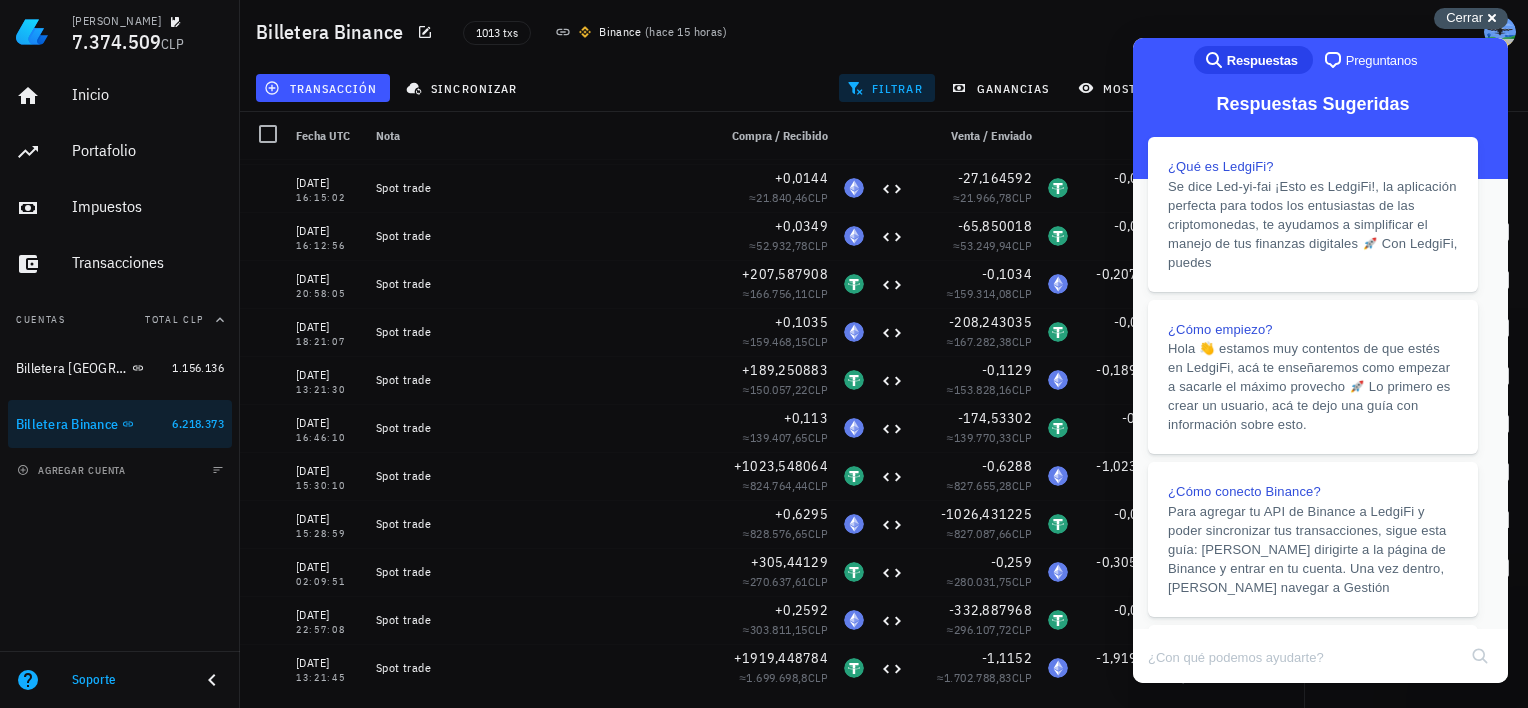click on "Cerrar" at bounding box center (1464, 17) 